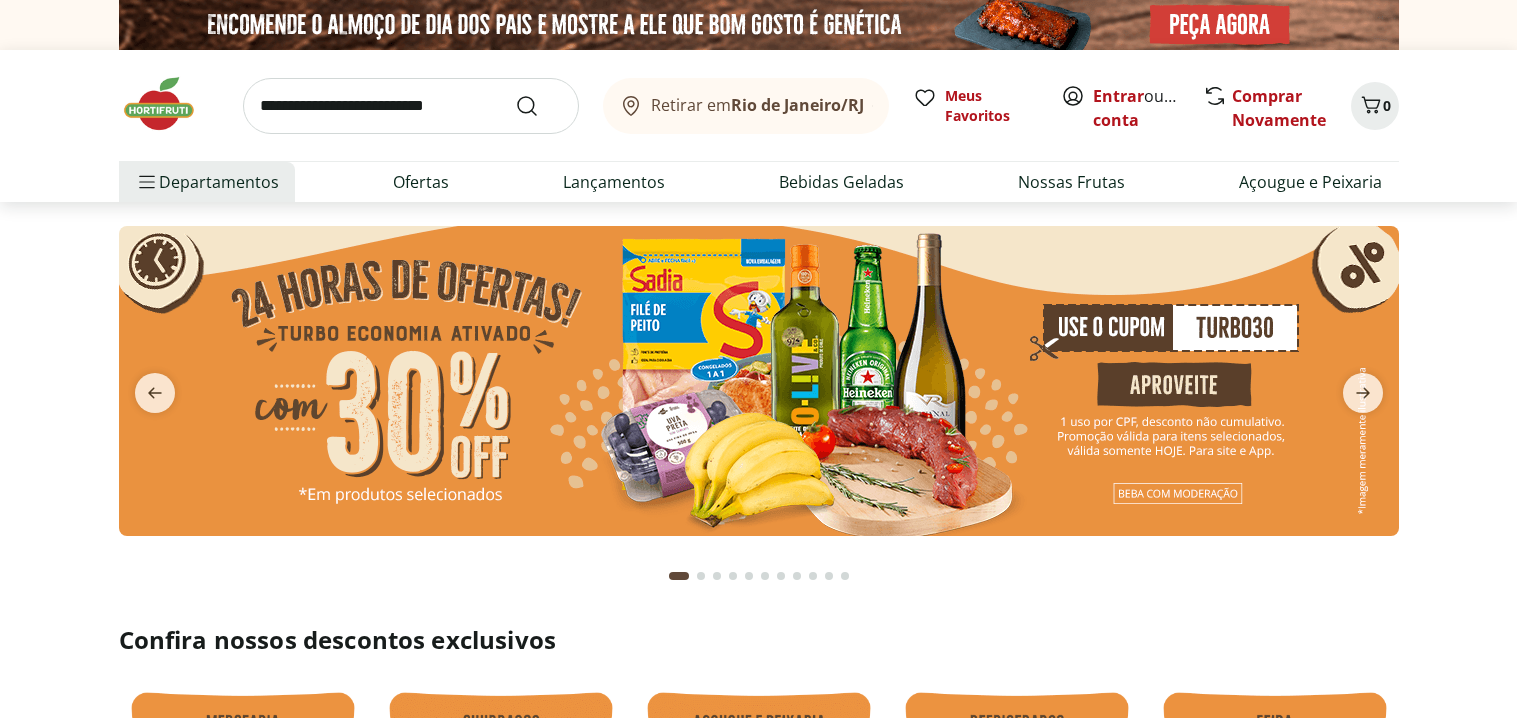 scroll, scrollTop: 0, scrollLeft: 0, axis: both 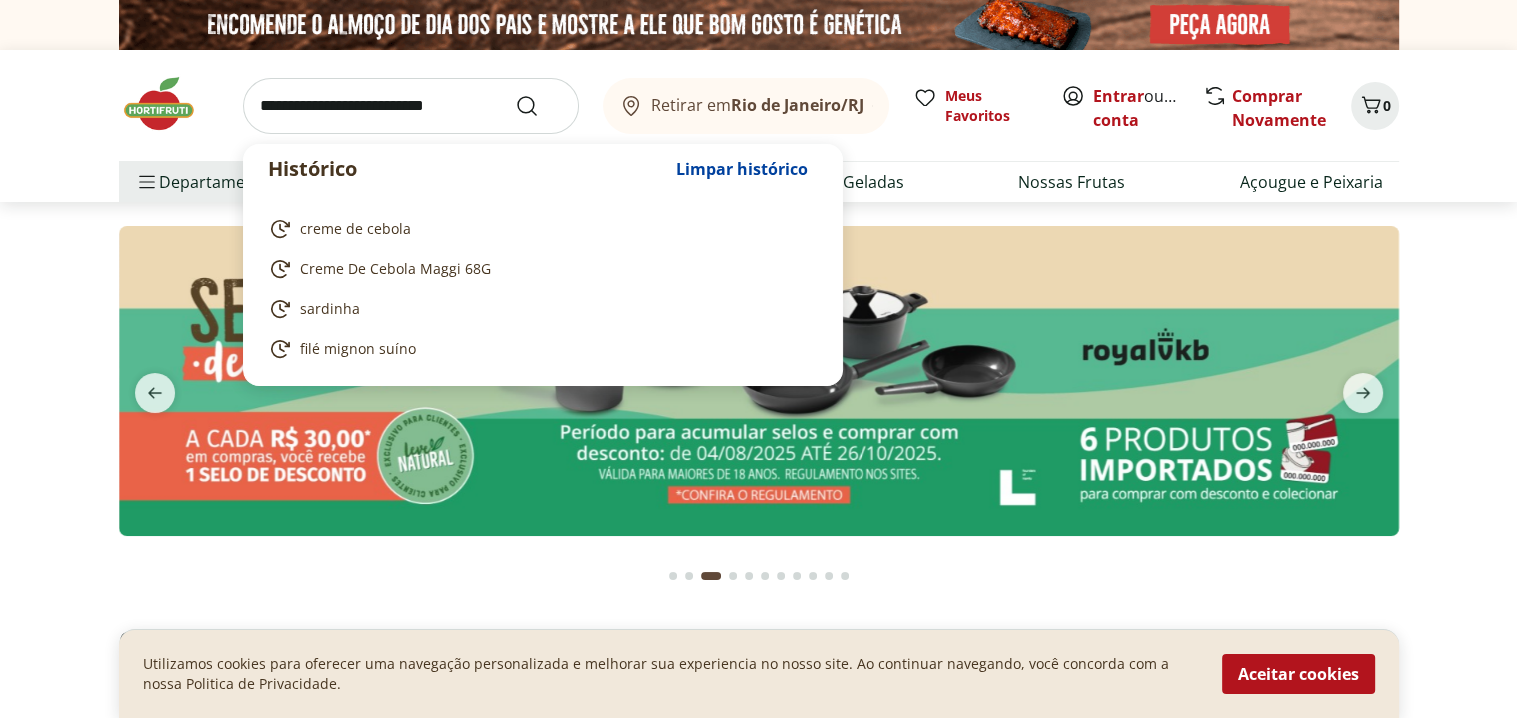 click at bounding box center (411, 106) 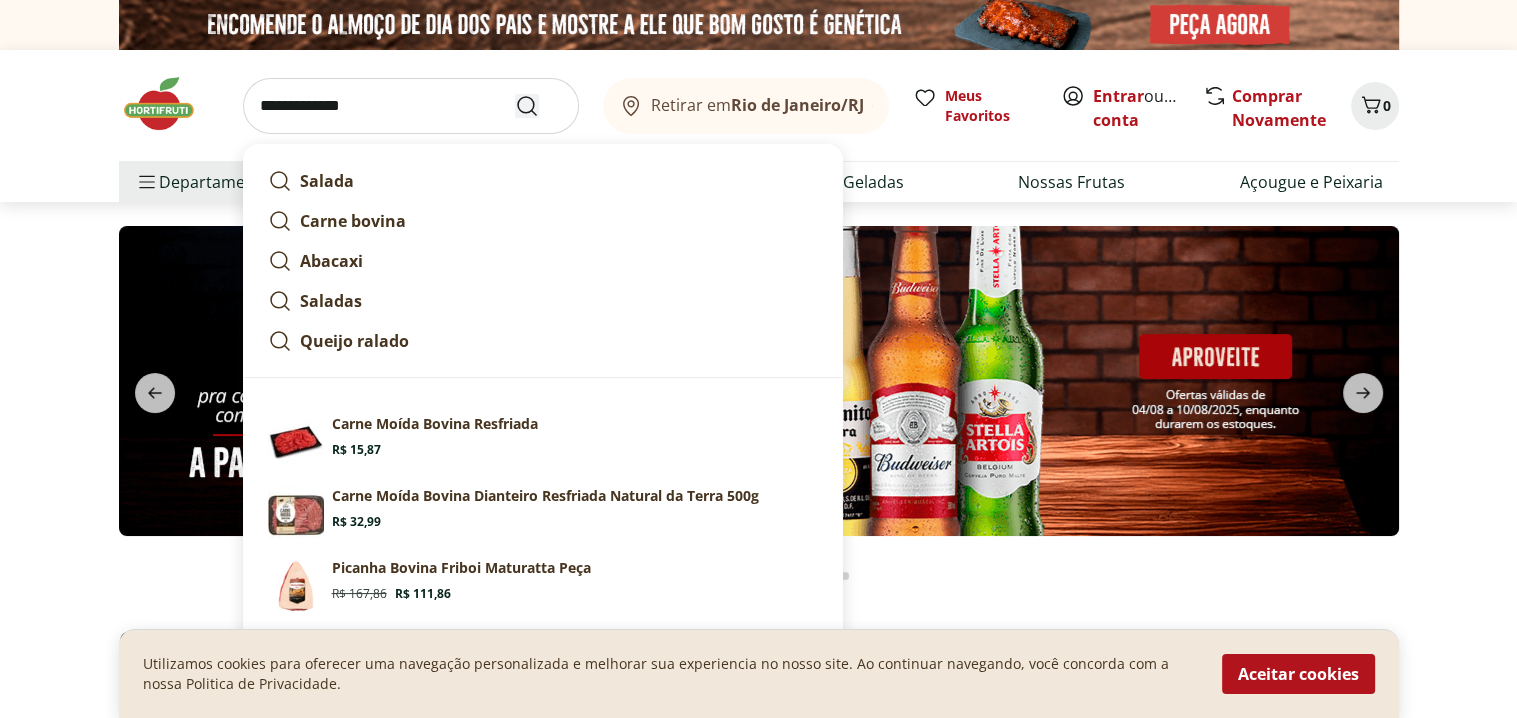 type on "**********" 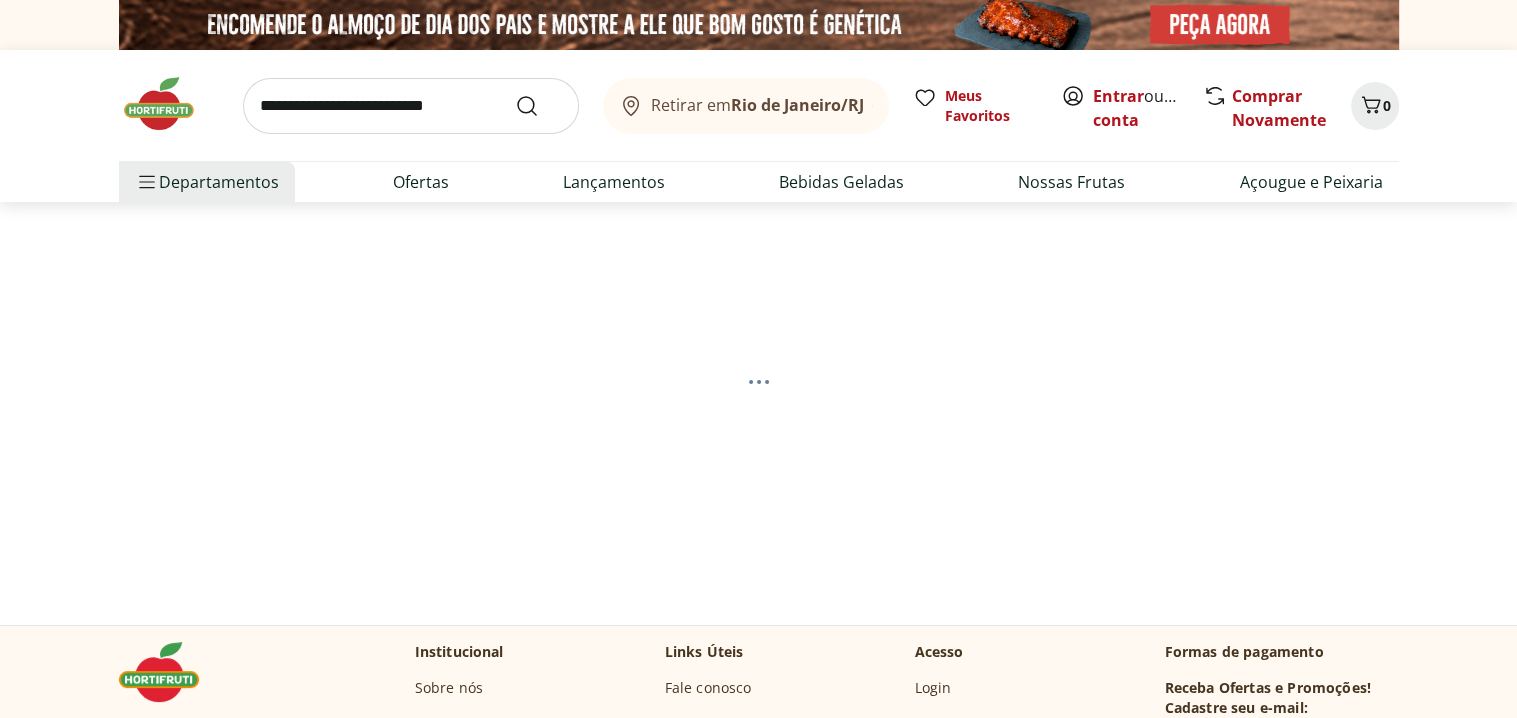 select on "**********" 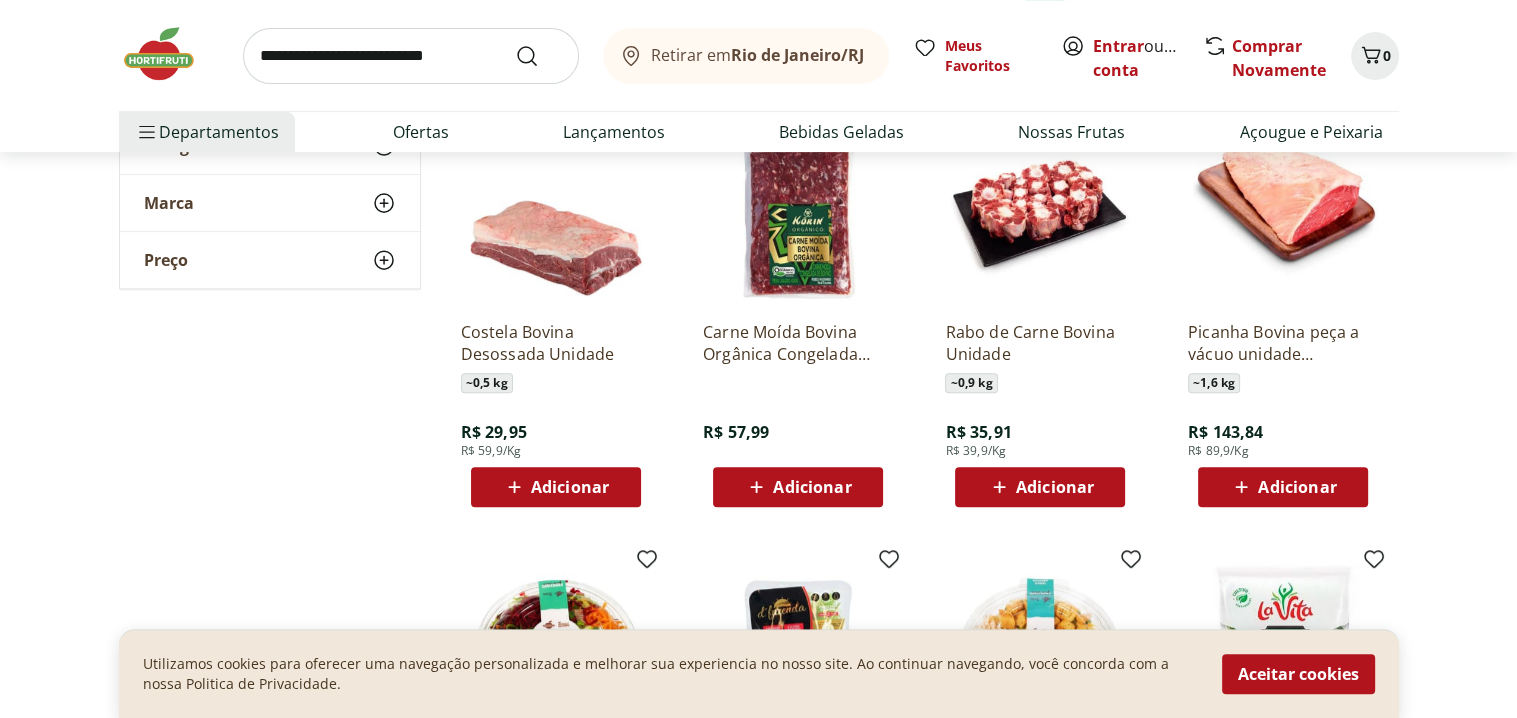 scroll, scrollTop: 700, scrollLeft: 0, axis: vertical 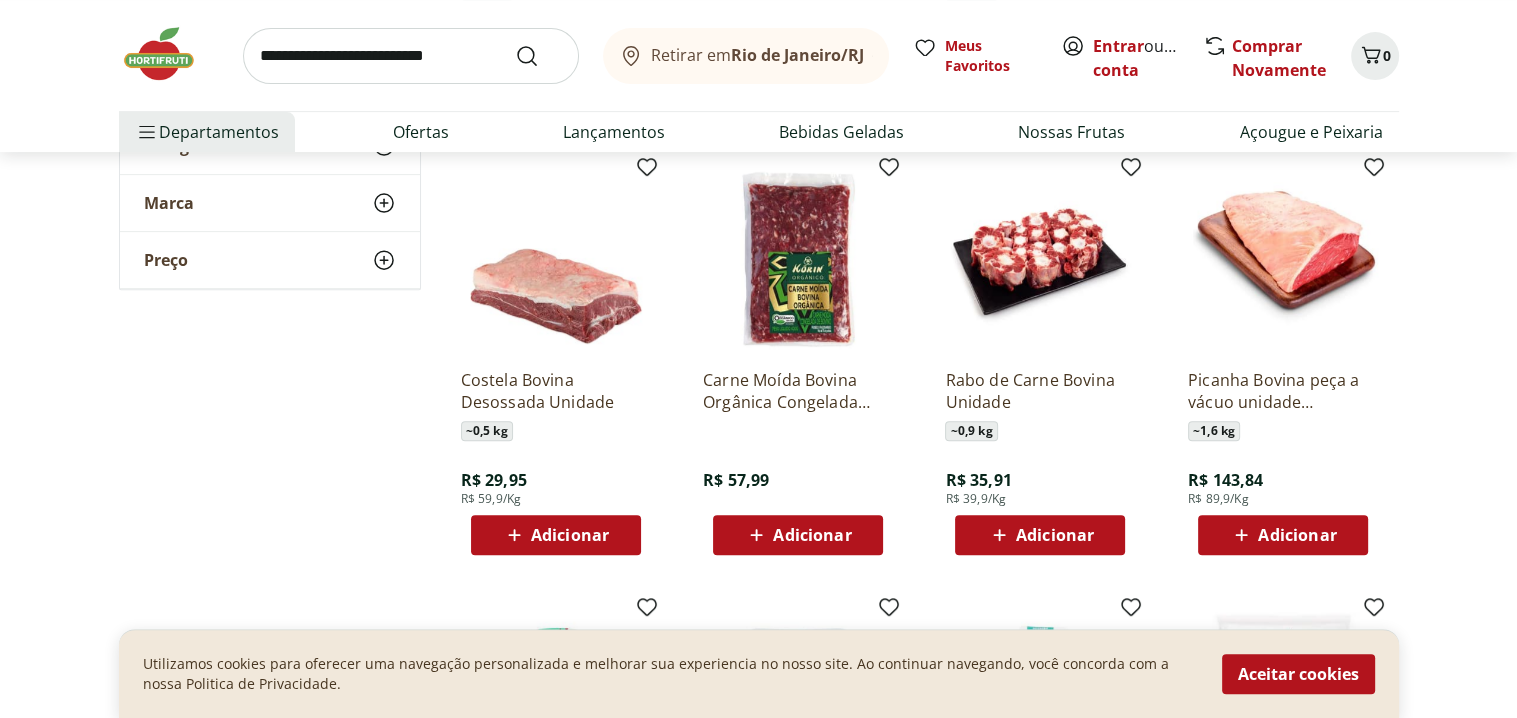 click on "Adicionar" at bounding box center [1055, 535] 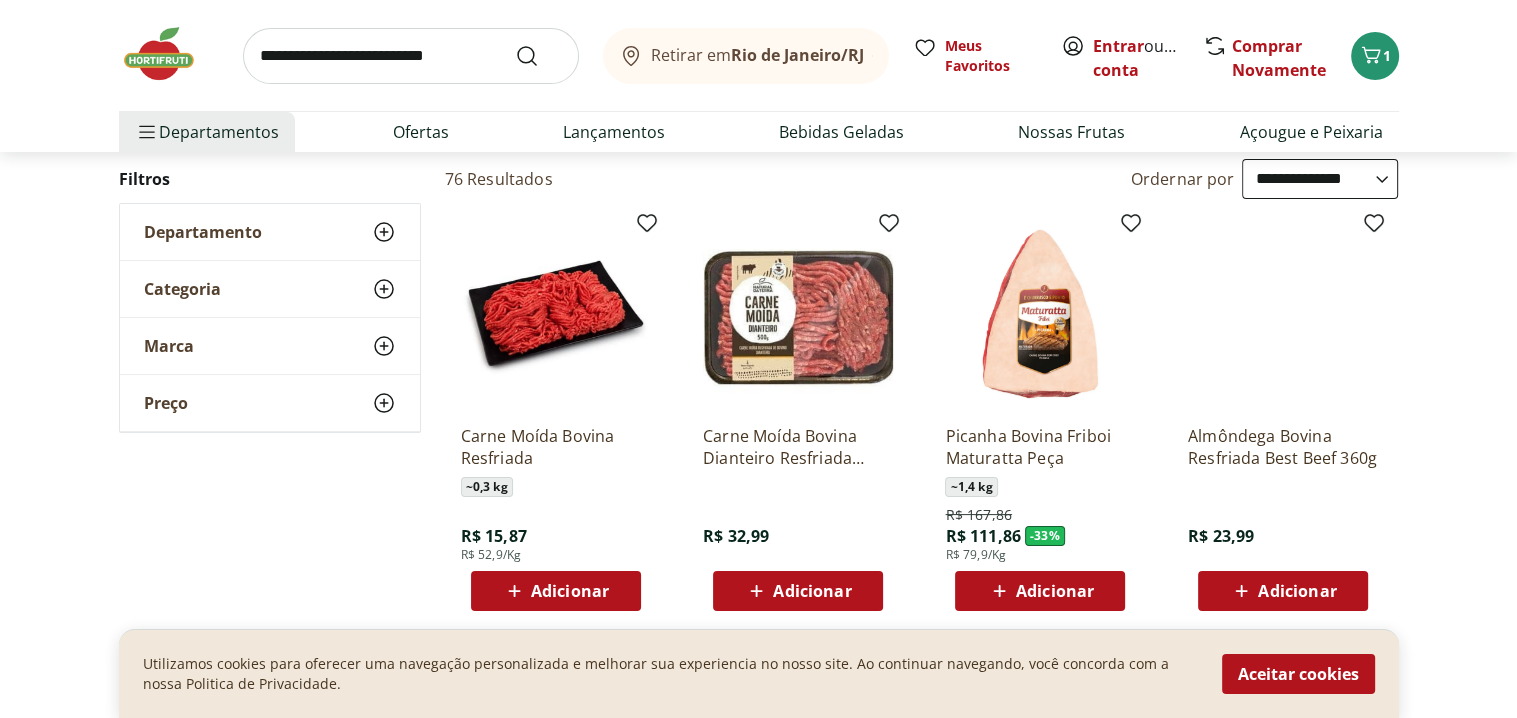 scroll, scrollTop: 200, scrollLeft: 0, axis: vertical 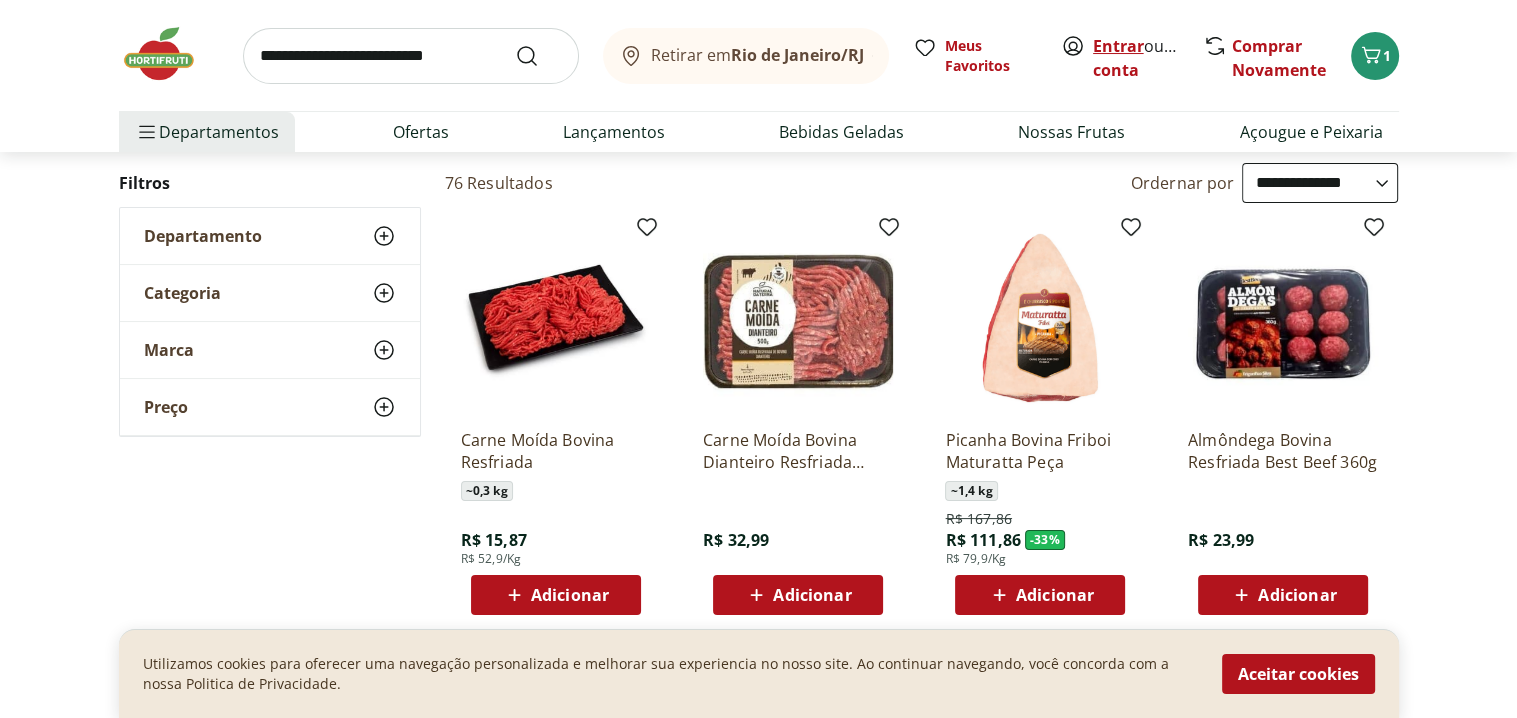 click on "Entrar" at bounding box center (1118, 46) 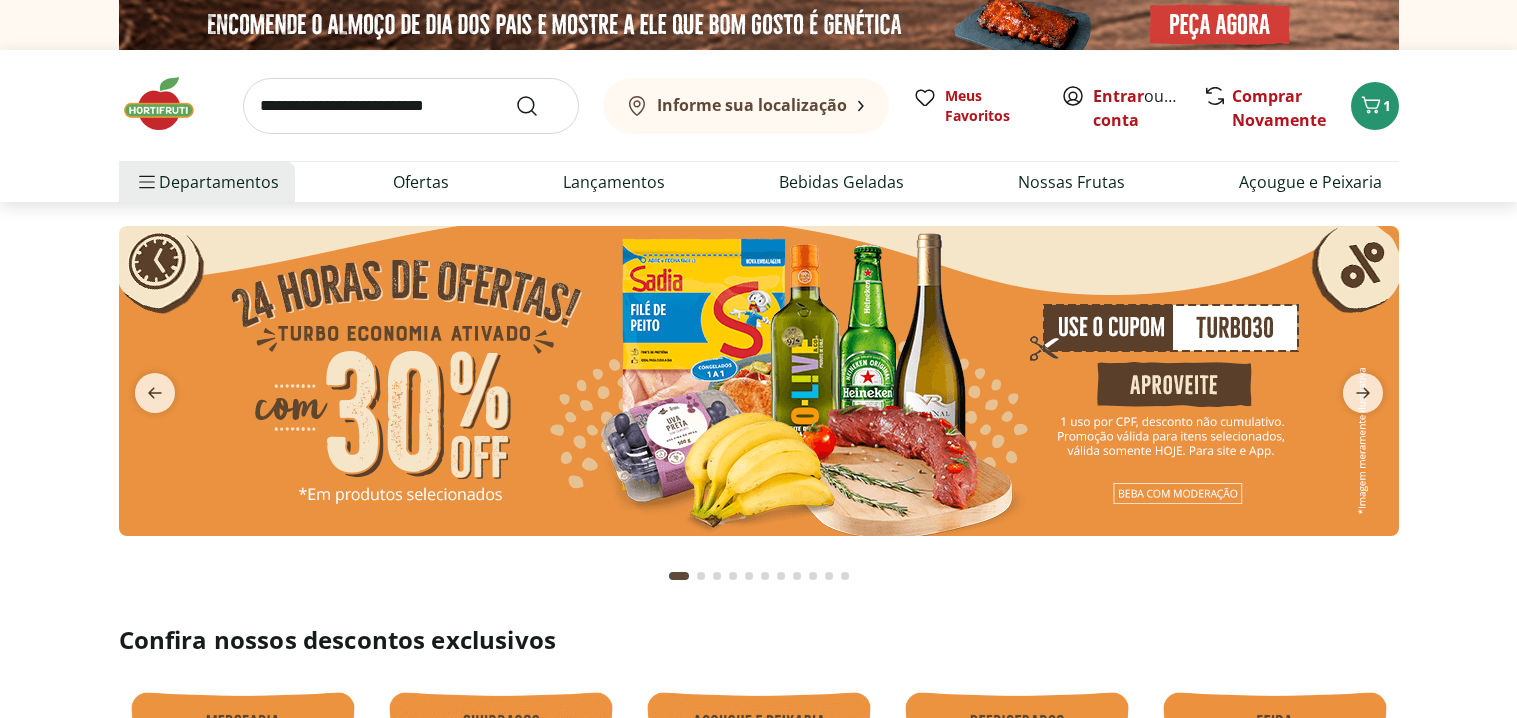 scroll, scrollTop: 0, scrollLeft: 0, axis: both 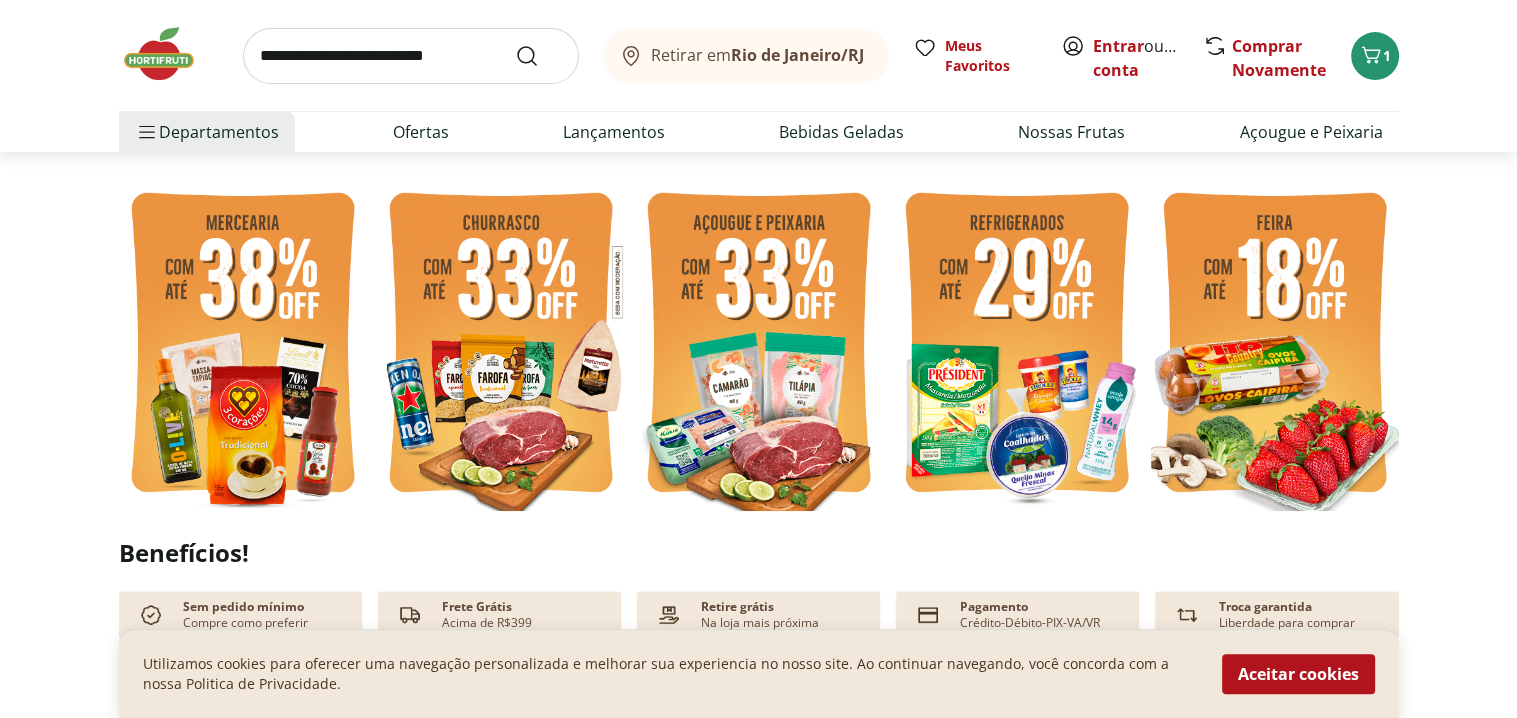 click at bounding box center (759, 345) 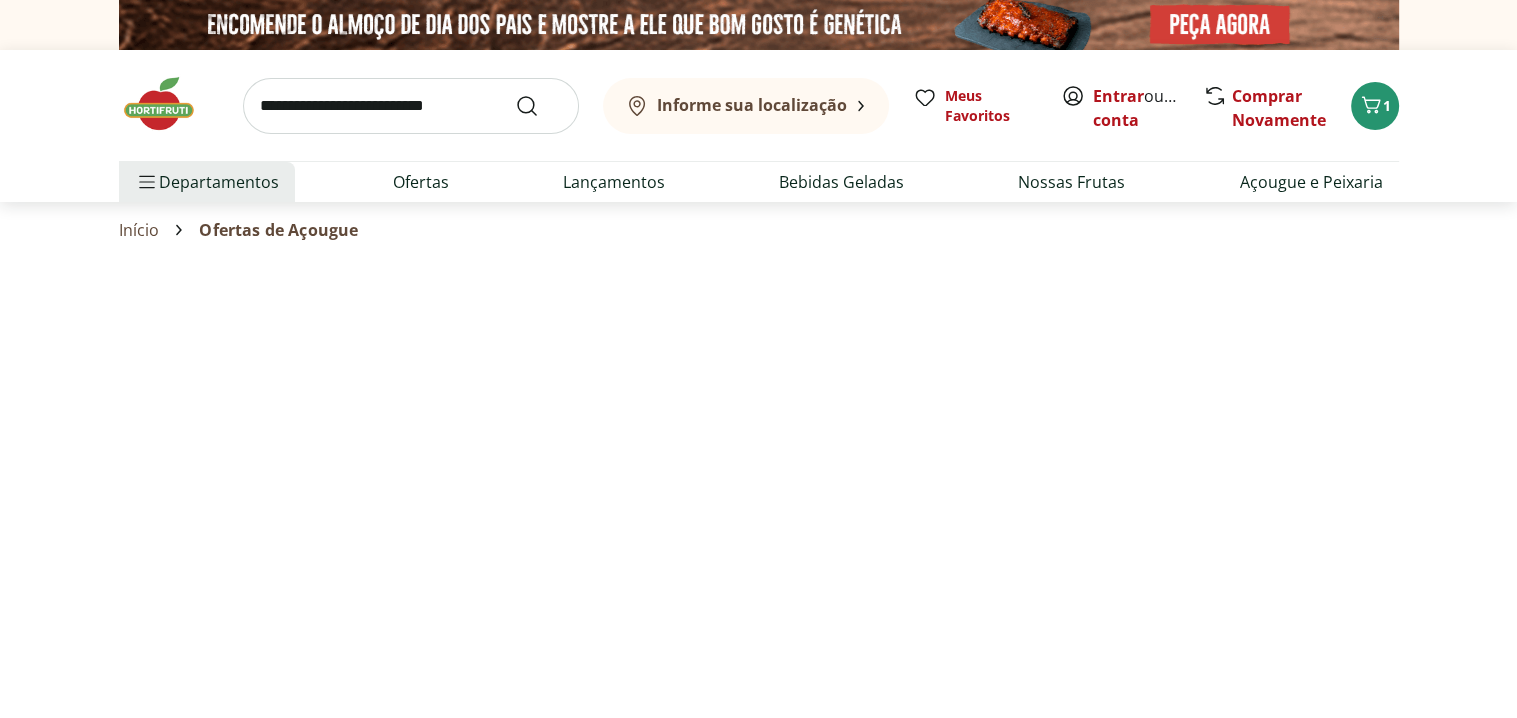 select on "**********" 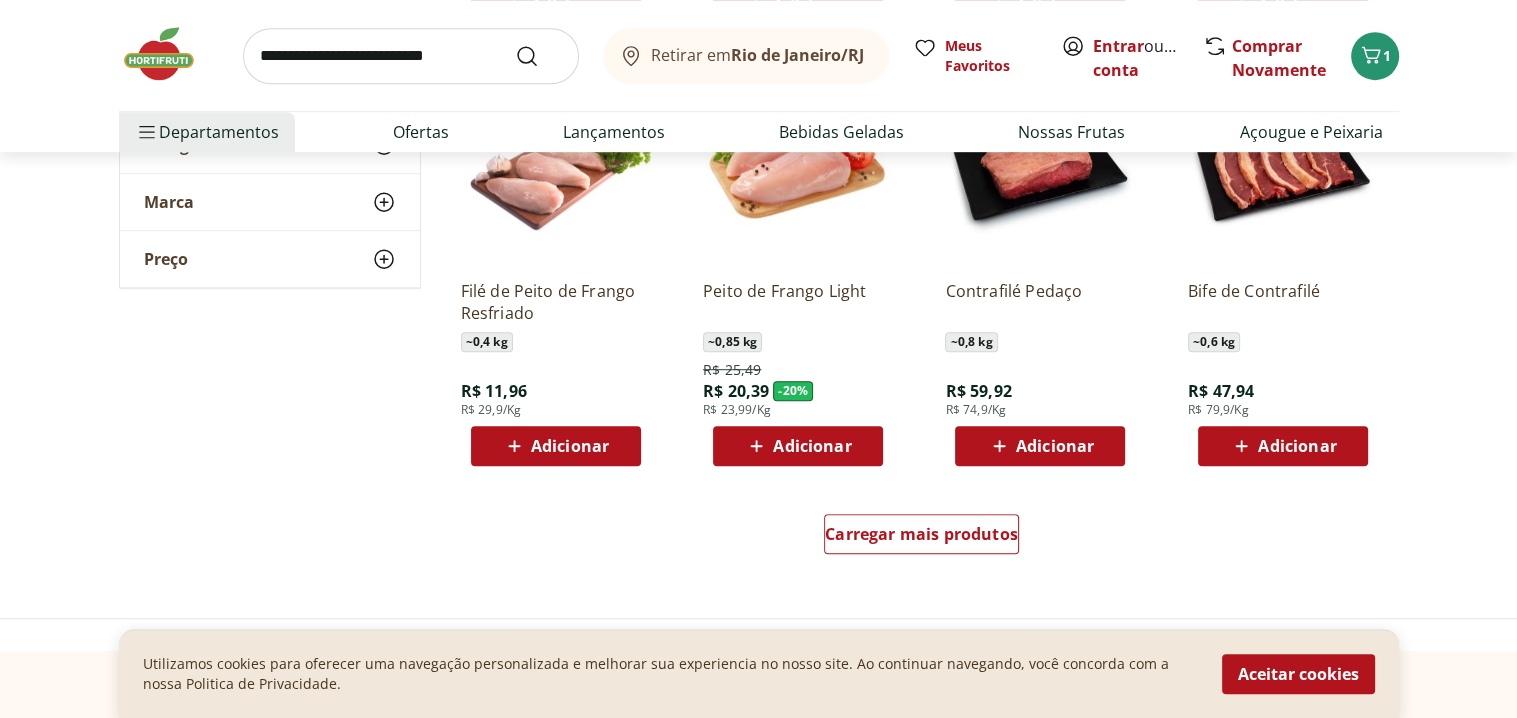 scroll, scrollTop: 1200, scrollLeft: 0, axis: vertical 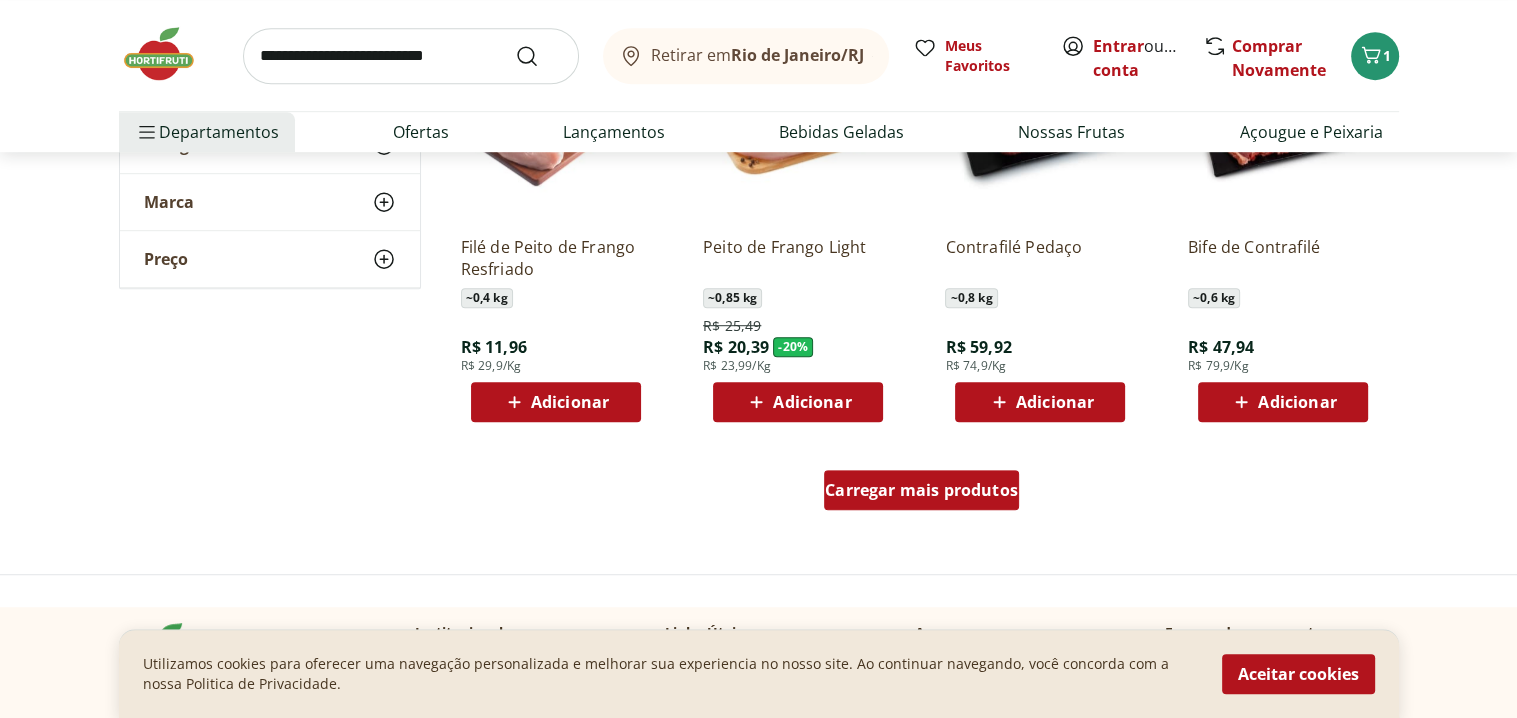 click on "Carregar mais produtos" at bounding box center [921, 490] 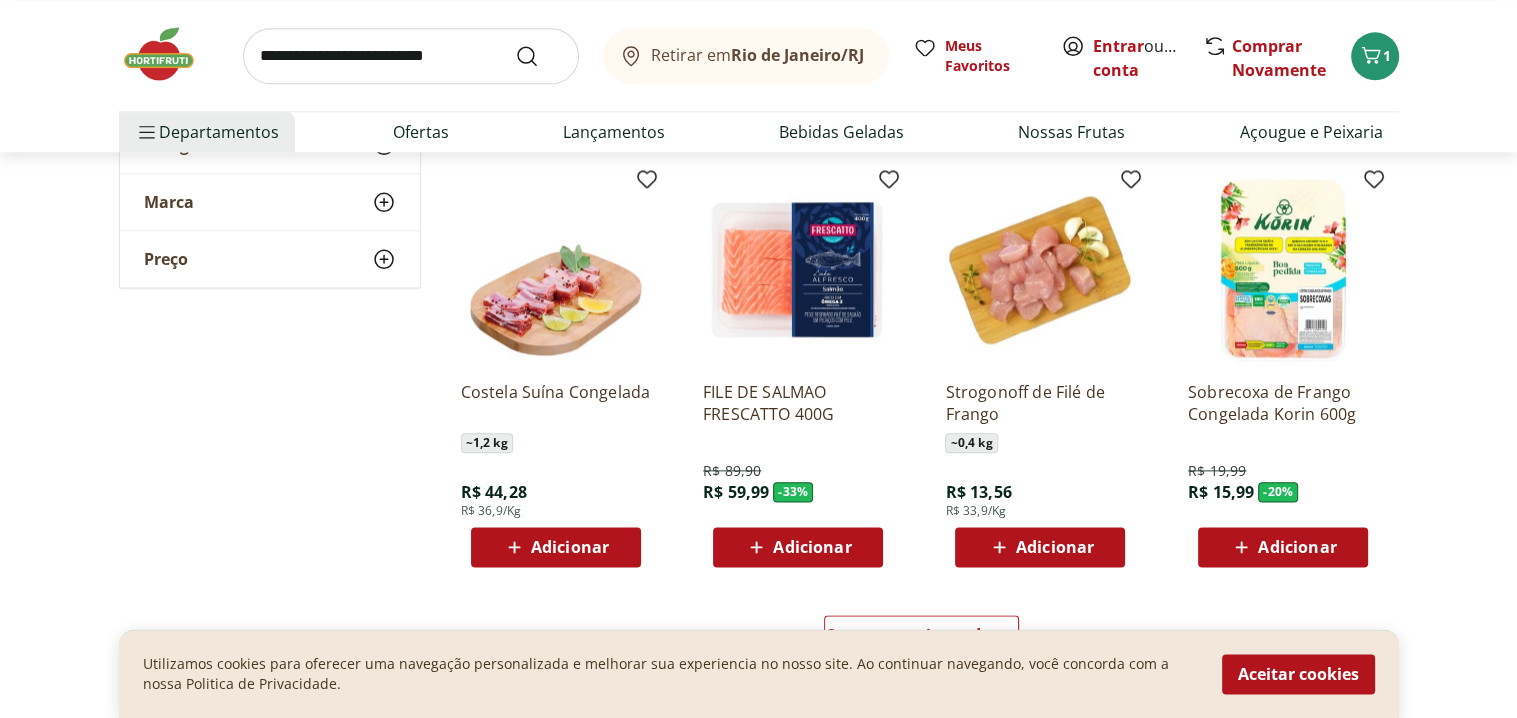 scroll, scrollTop: 2400, scrollLeft: 0, axis: vertical 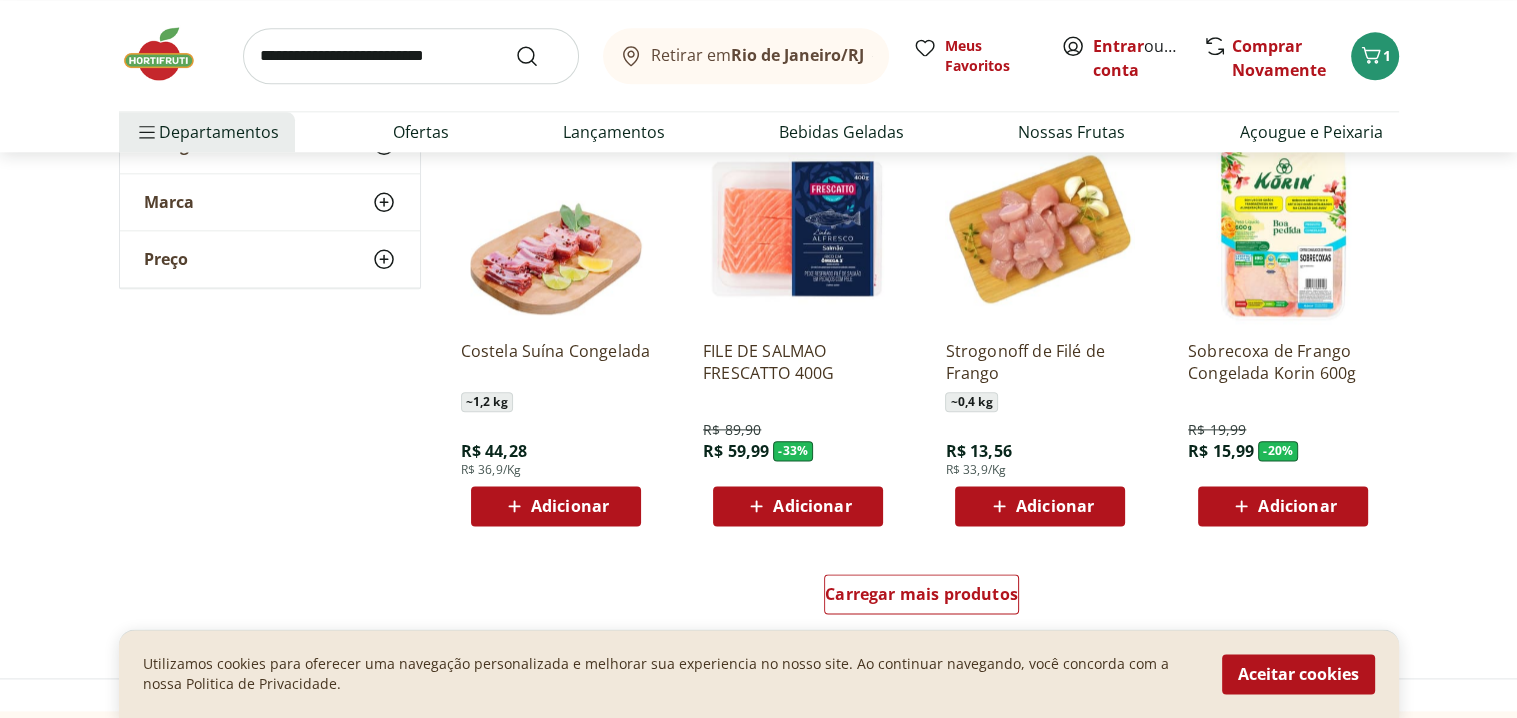 click on "Adicionar" at bounding box center [570, 506] 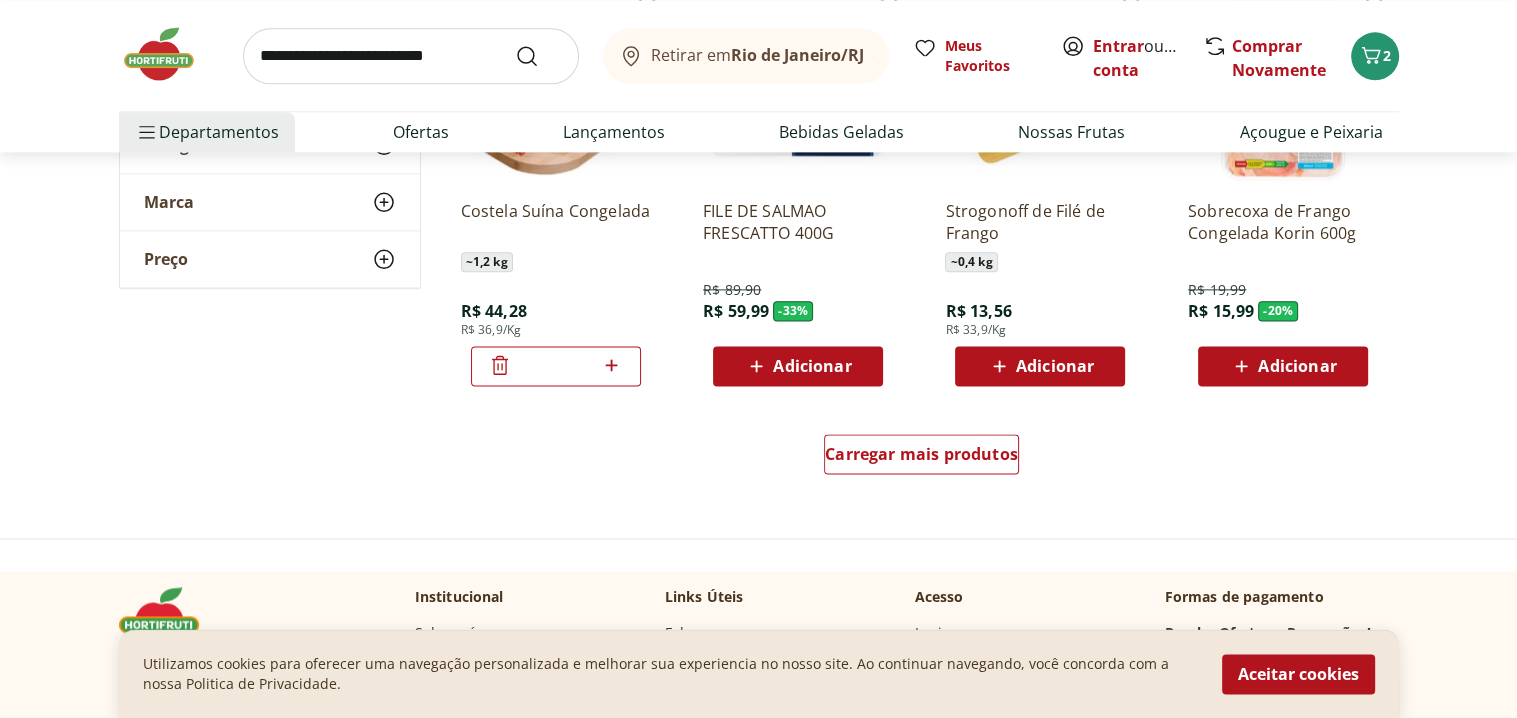 scroll, scrollTop: 2700, scrollLeft: 0, axis: vertical 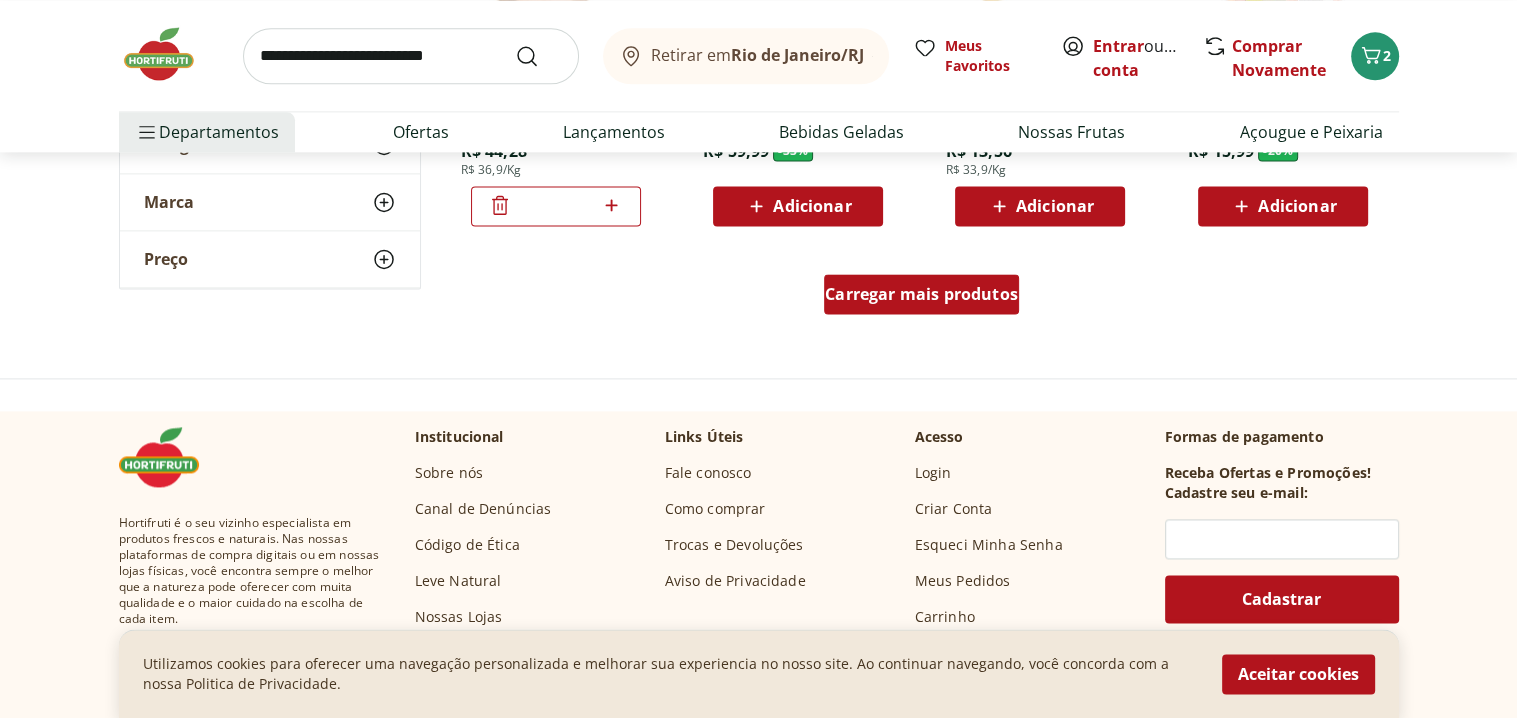 click on "Carregar mais produtos" at bounding box center (921, 294) 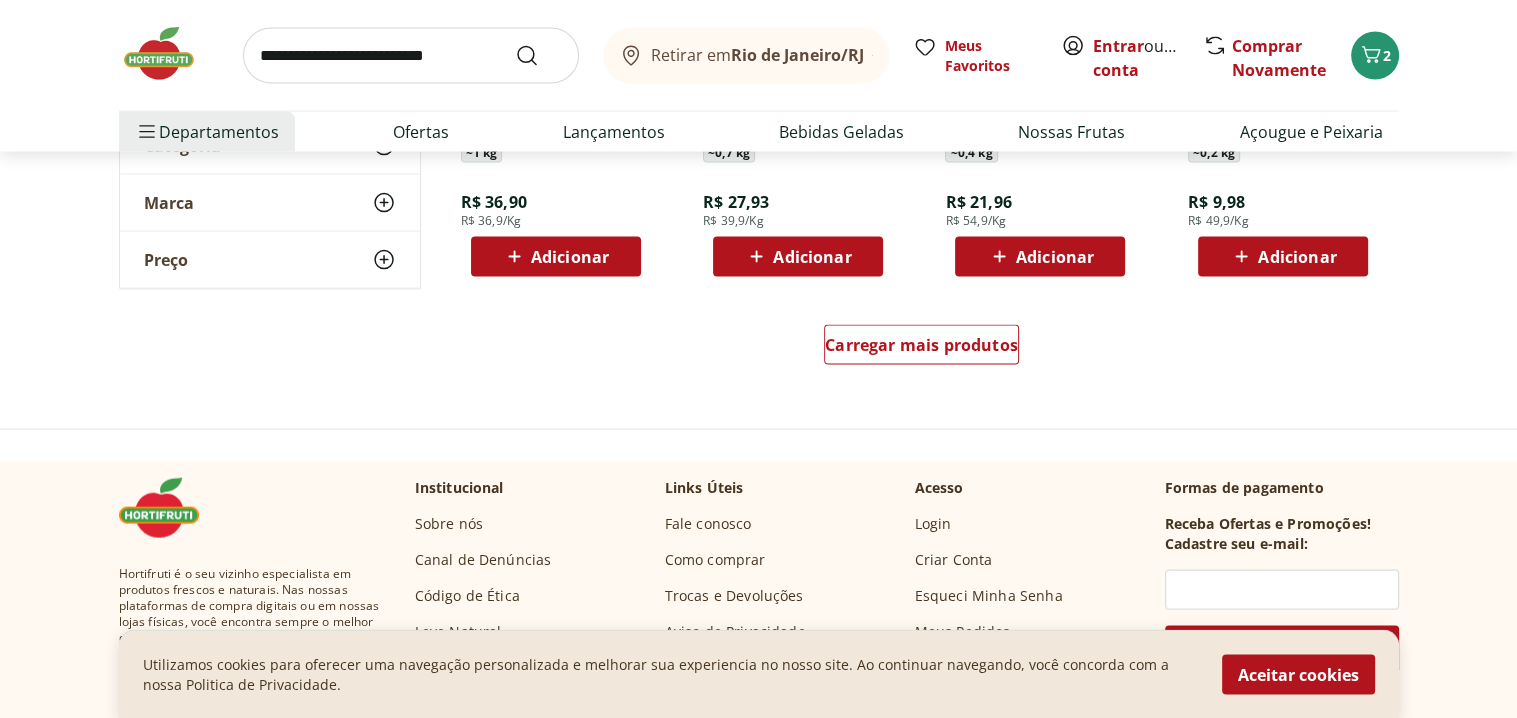 scroll, scrollTop: 4000, scrollLeft: 0, axis: vertical 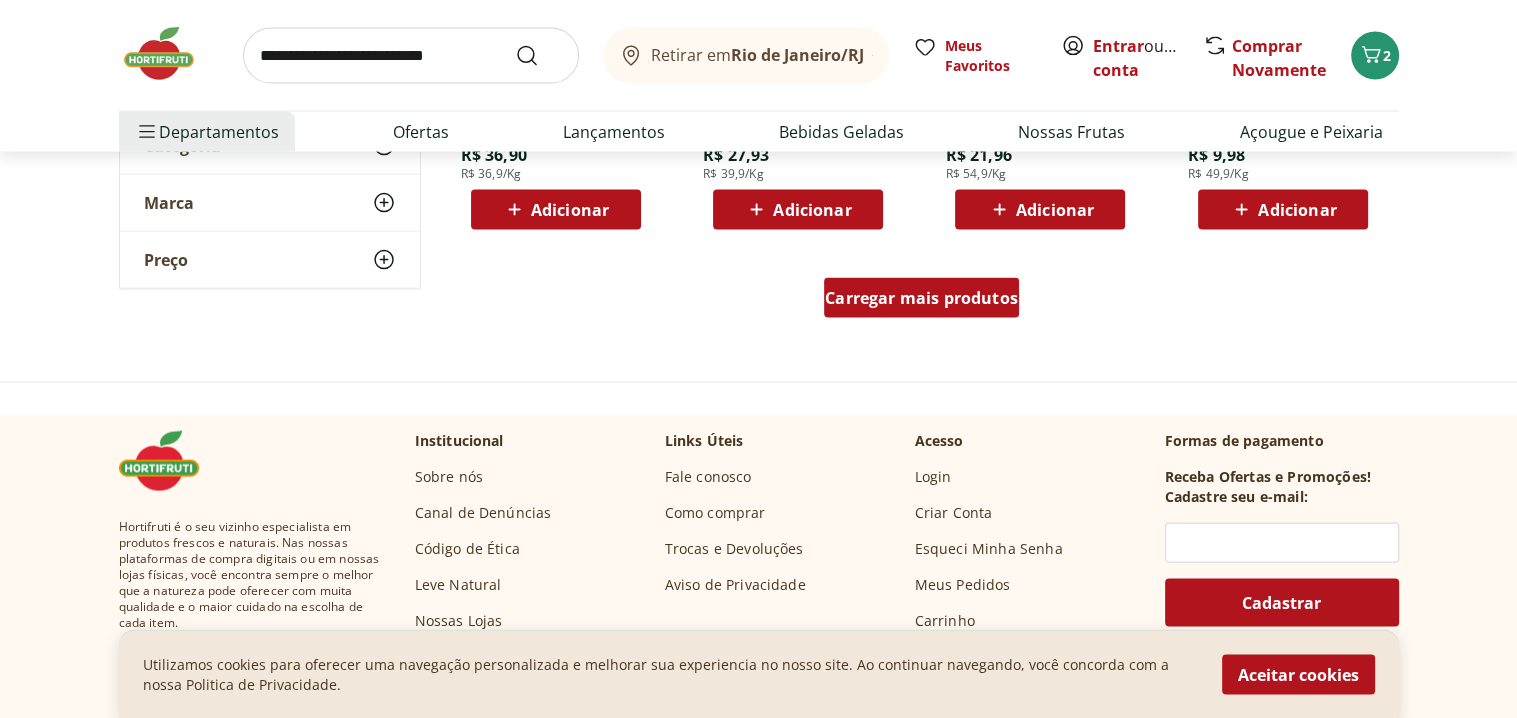 click on "Carregar mais produtos" at bounding box center (921, 298) 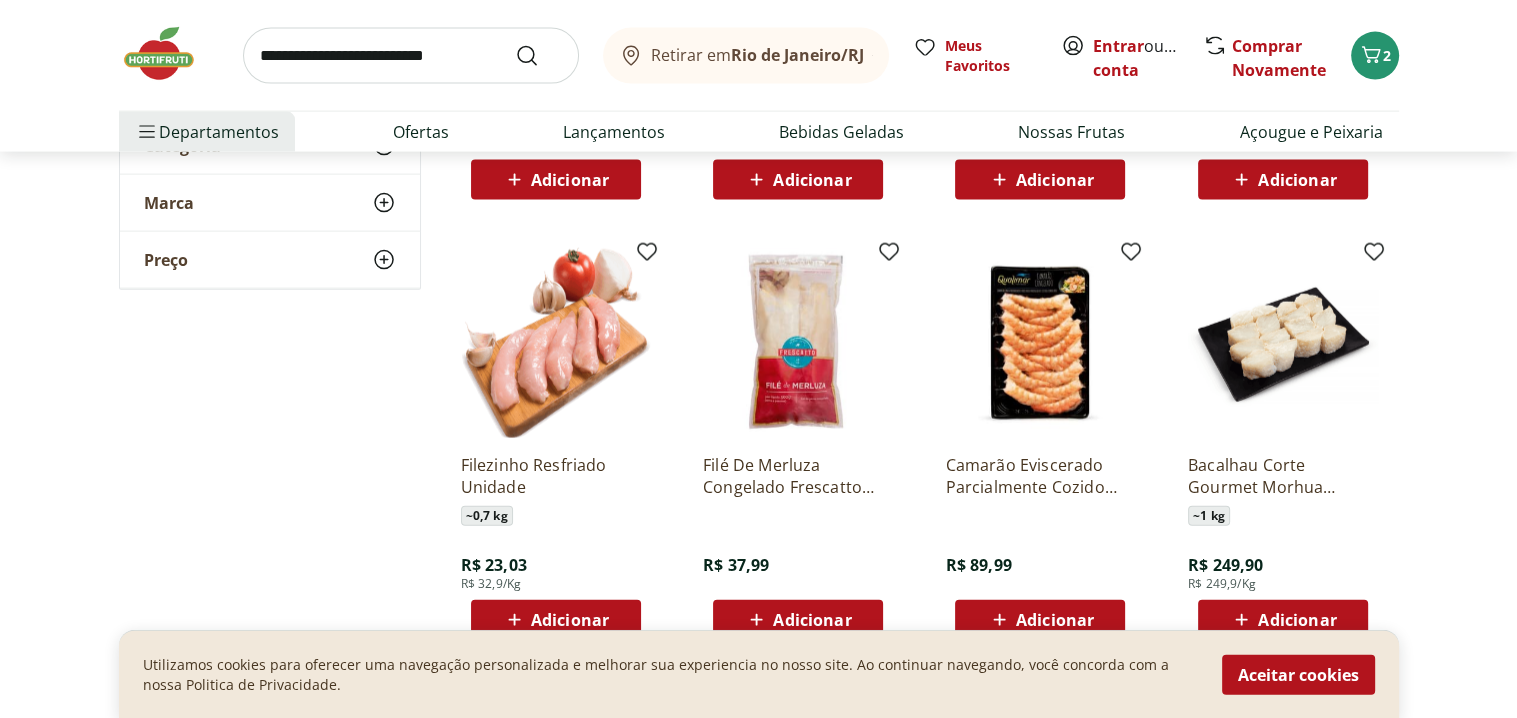 scroll, scrollTop: 4500, scrollLeft: 0, axis: vertical 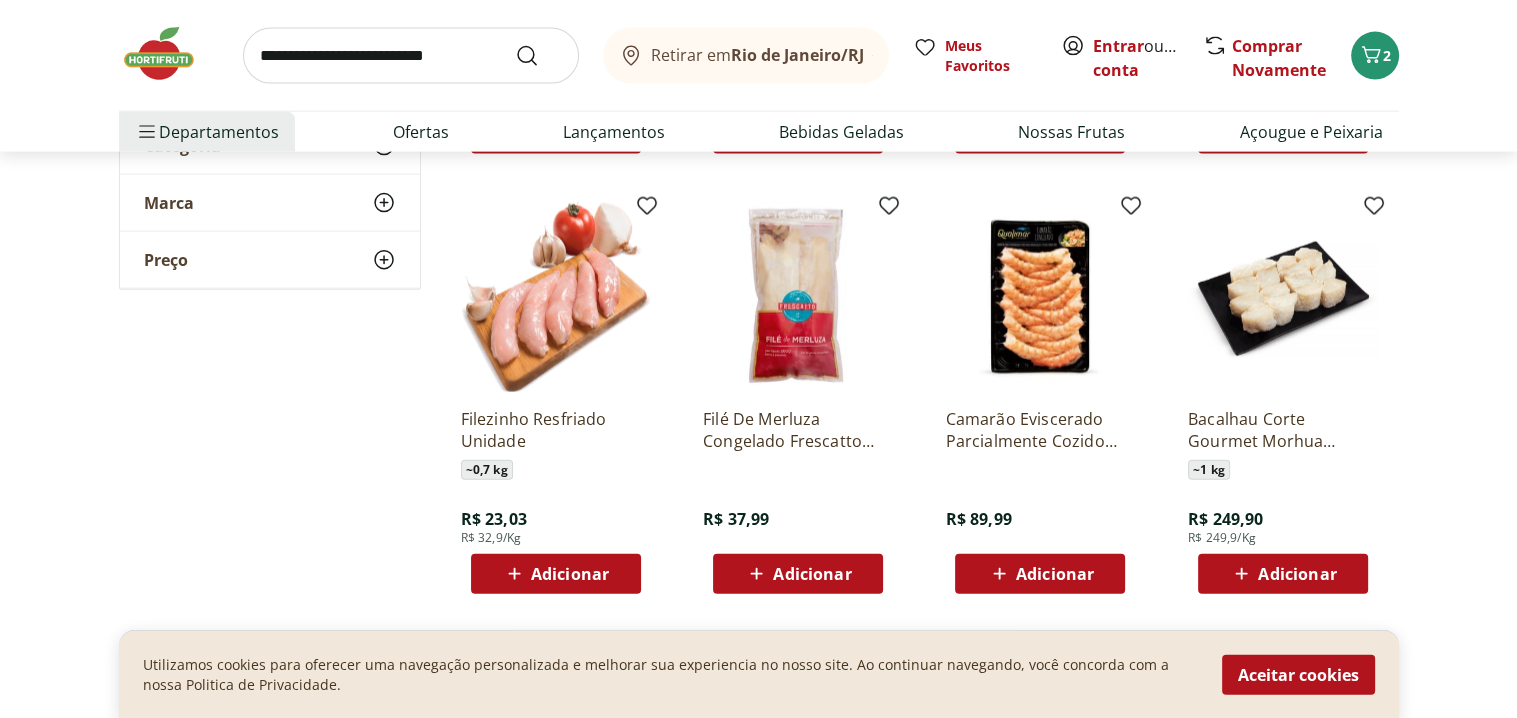click at bounding box center [556, 297] 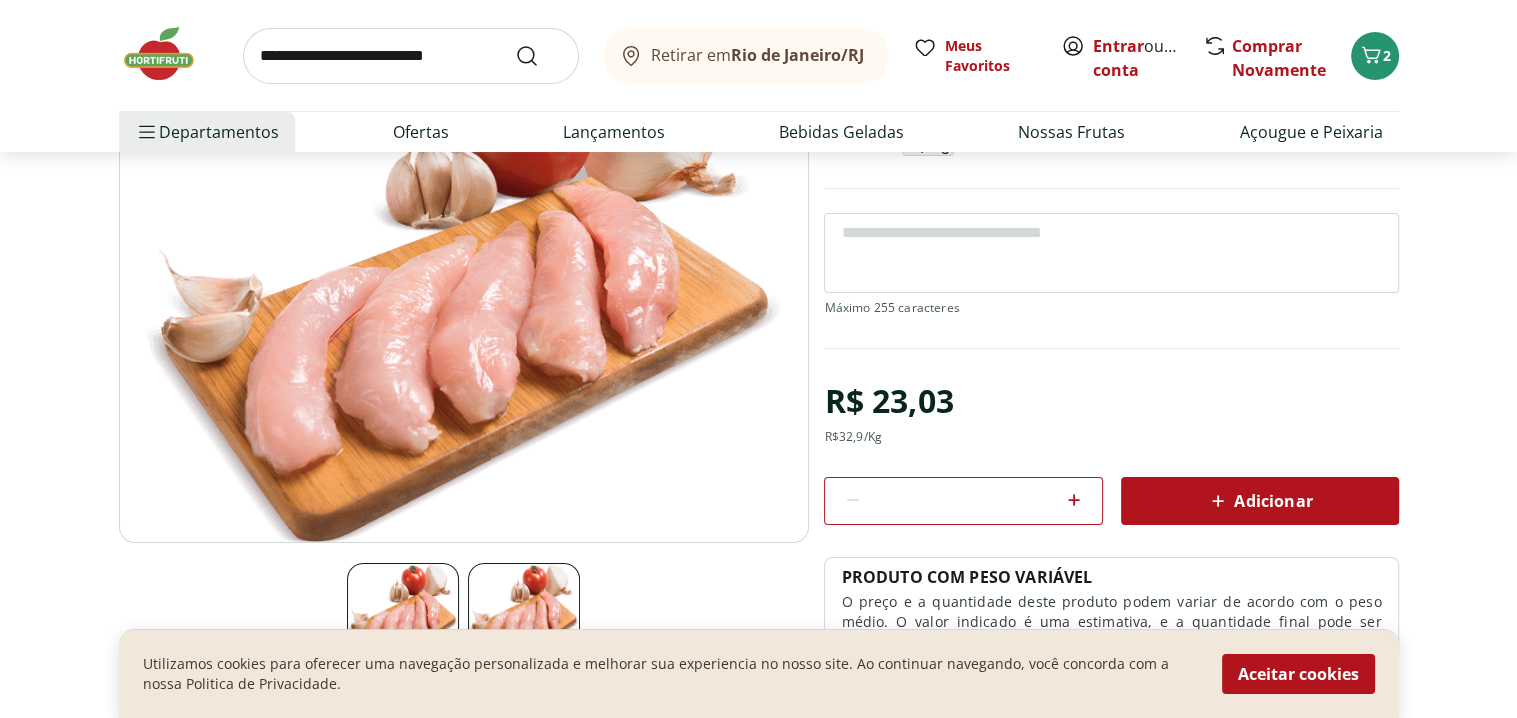 scroll, scrollTop: 200, scrollLeft: 0, axis: vertical 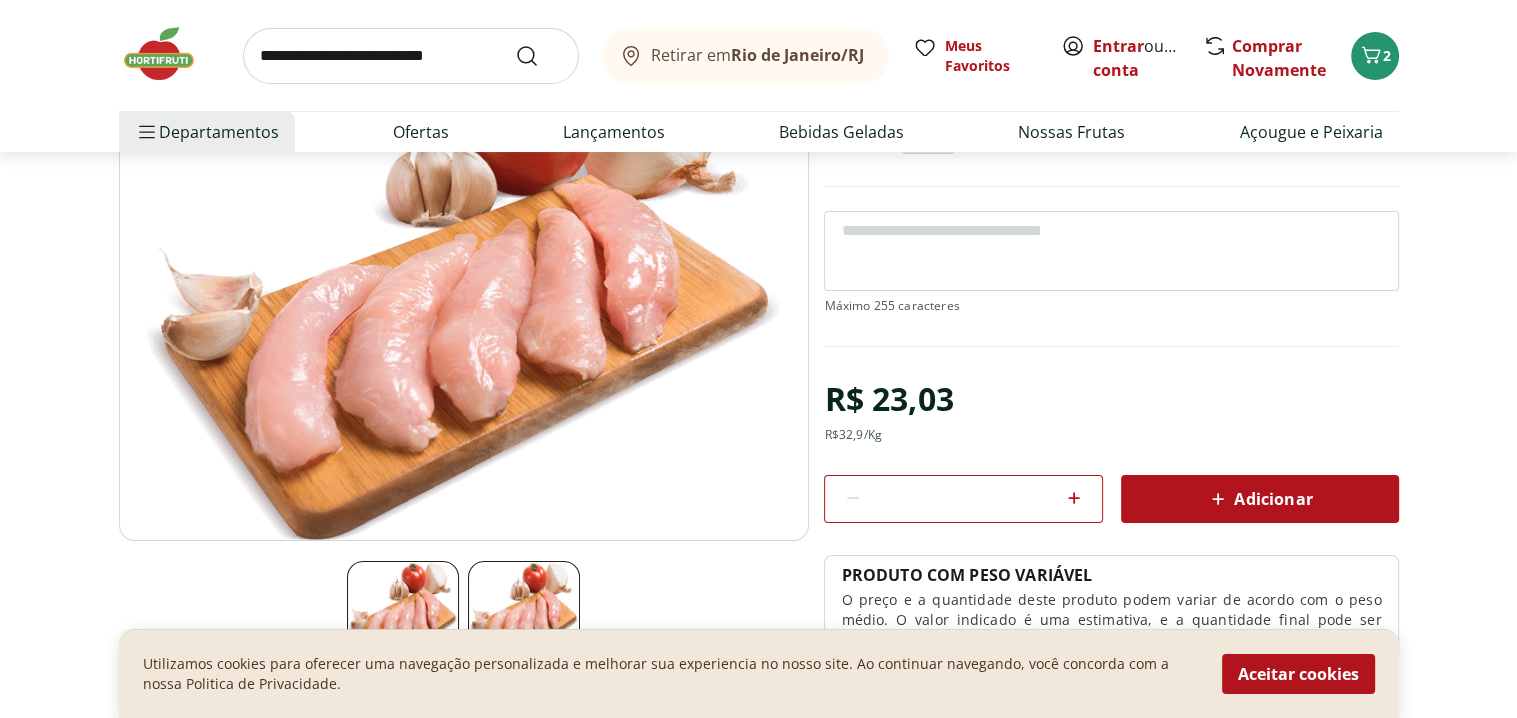 click 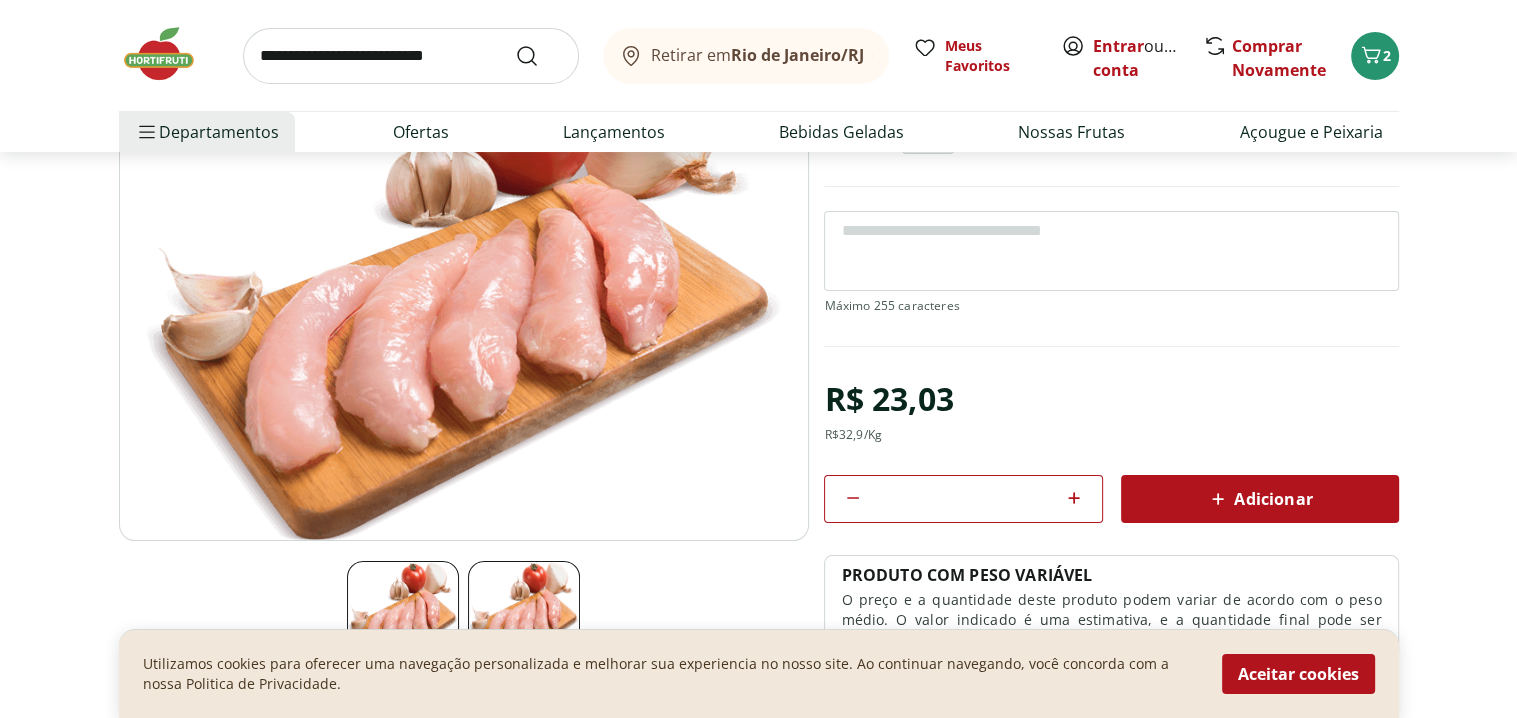click on "Adicionar" at bounding box center [1259, 499] 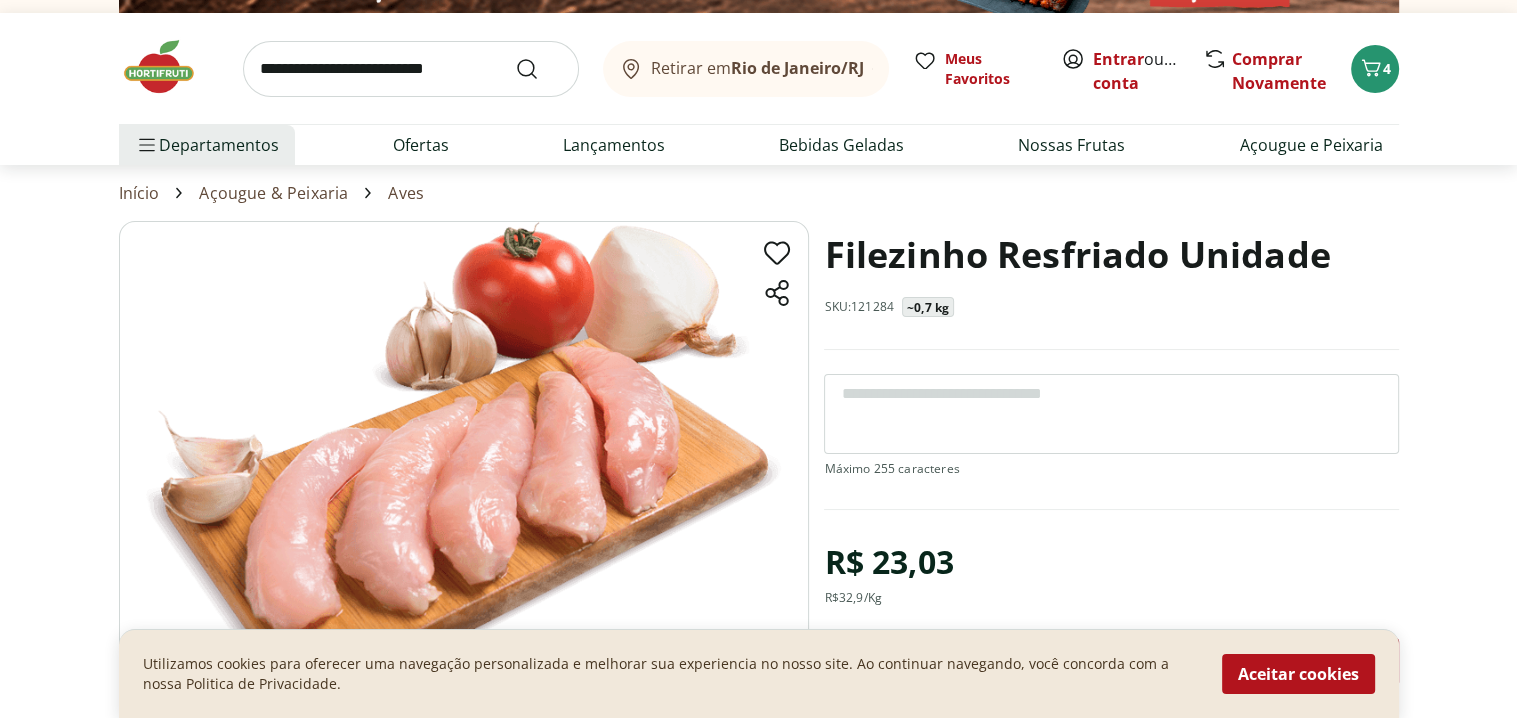 scroll, scrollTop: 0, scrollLeft: 0, axis: both 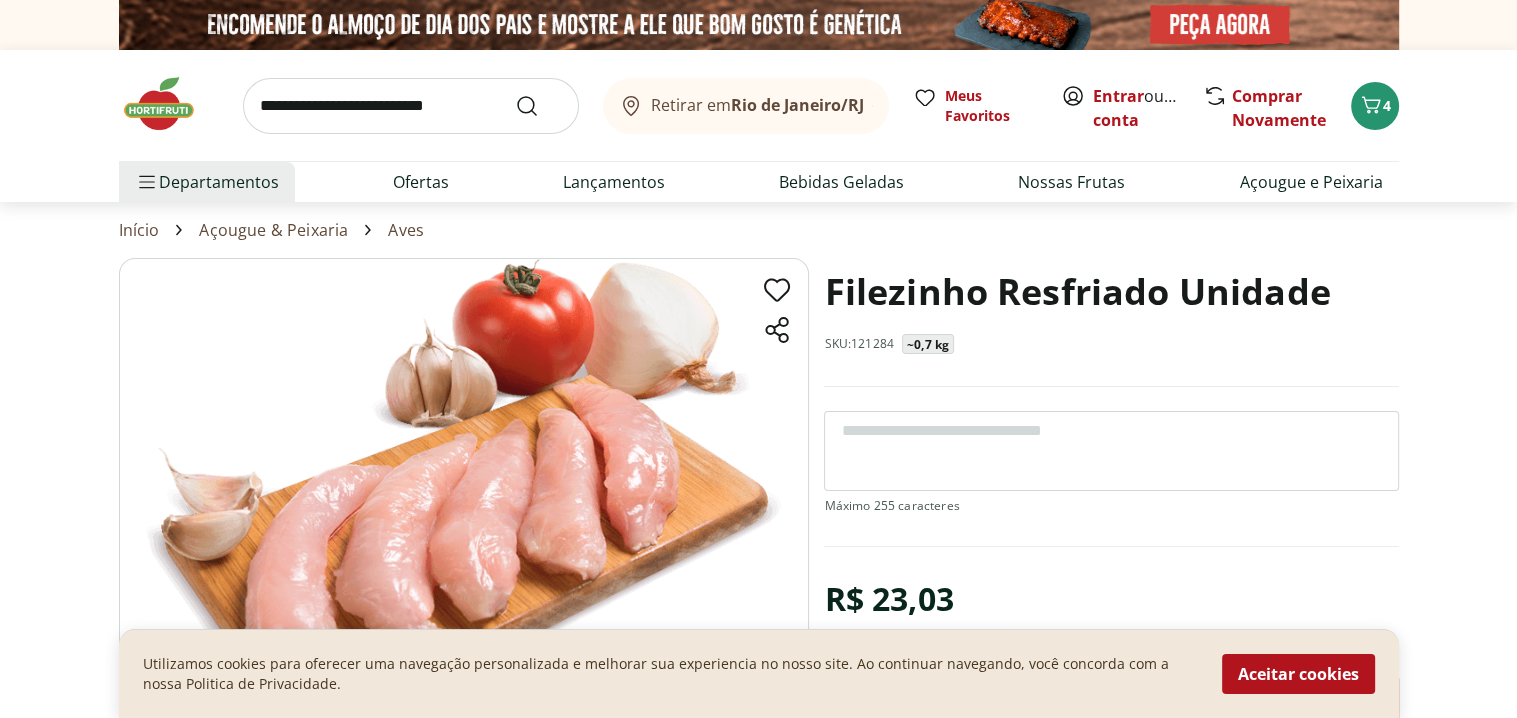click at bounding box center (411, 106) 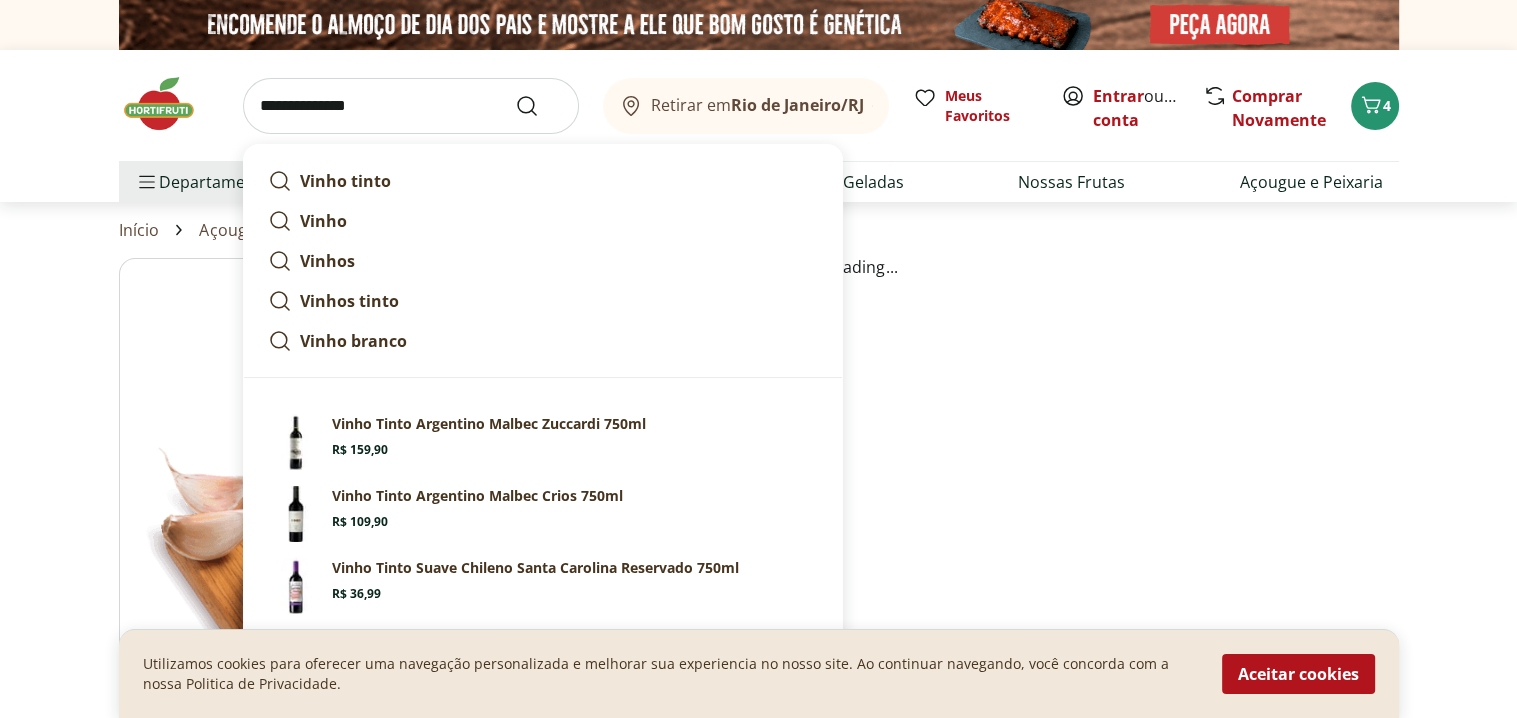 click on "**********" at bounding box center (411, 106) 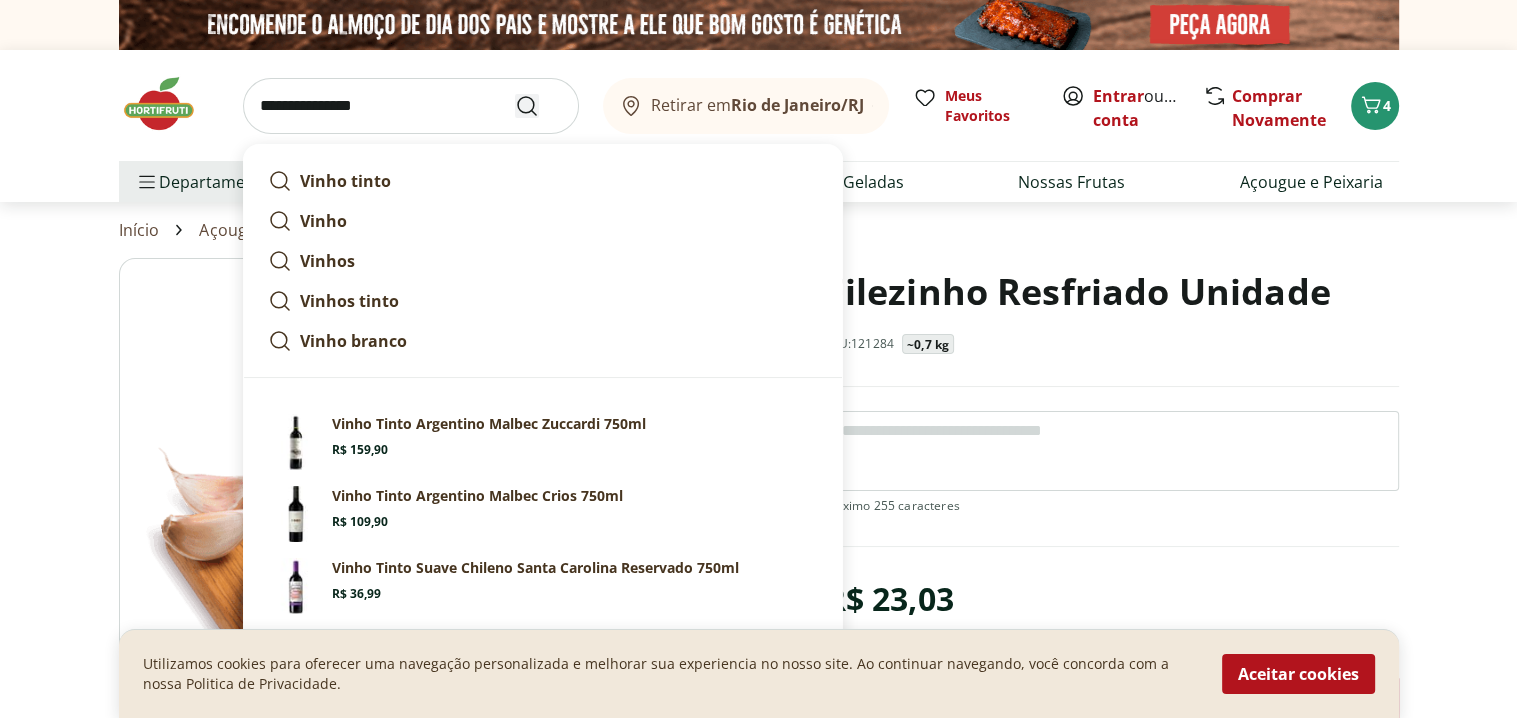 type on "**********" 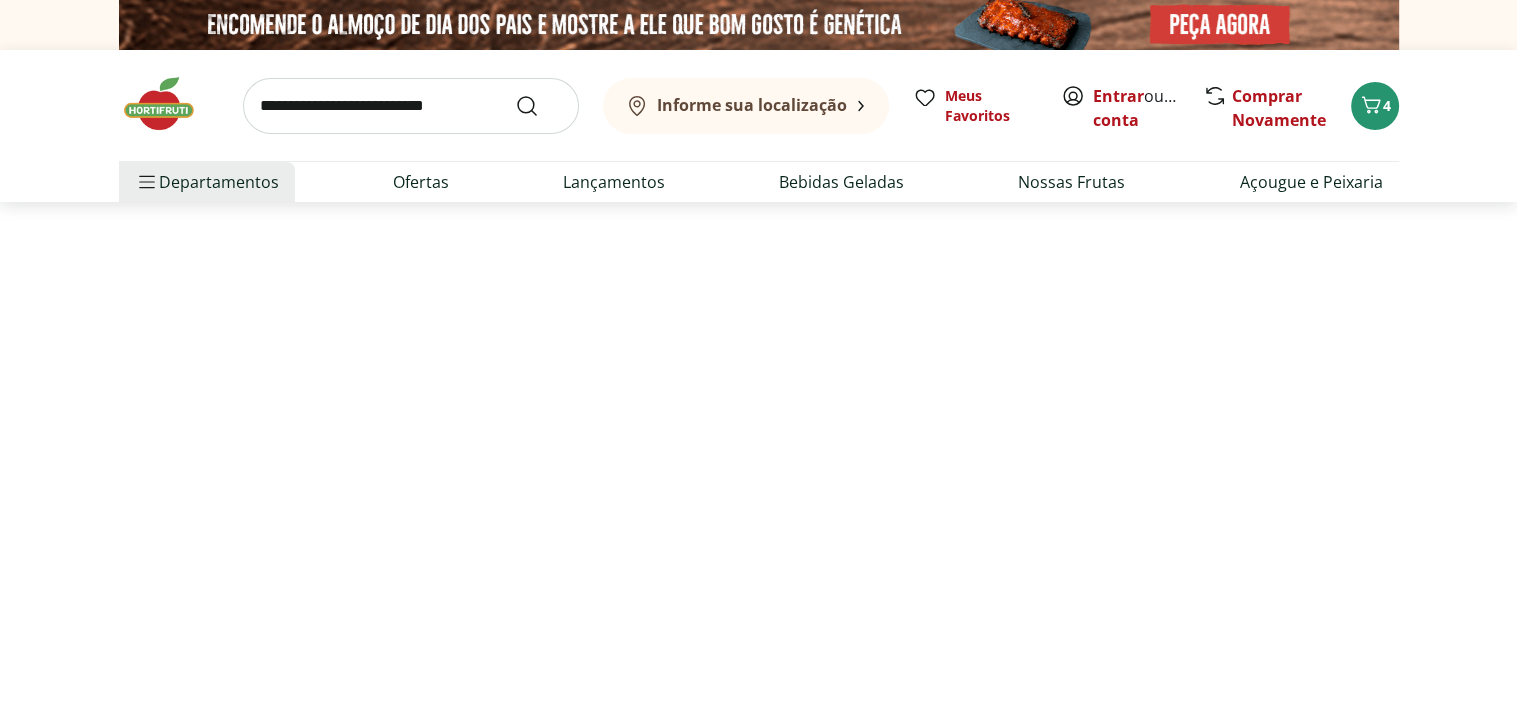 select on "**********" 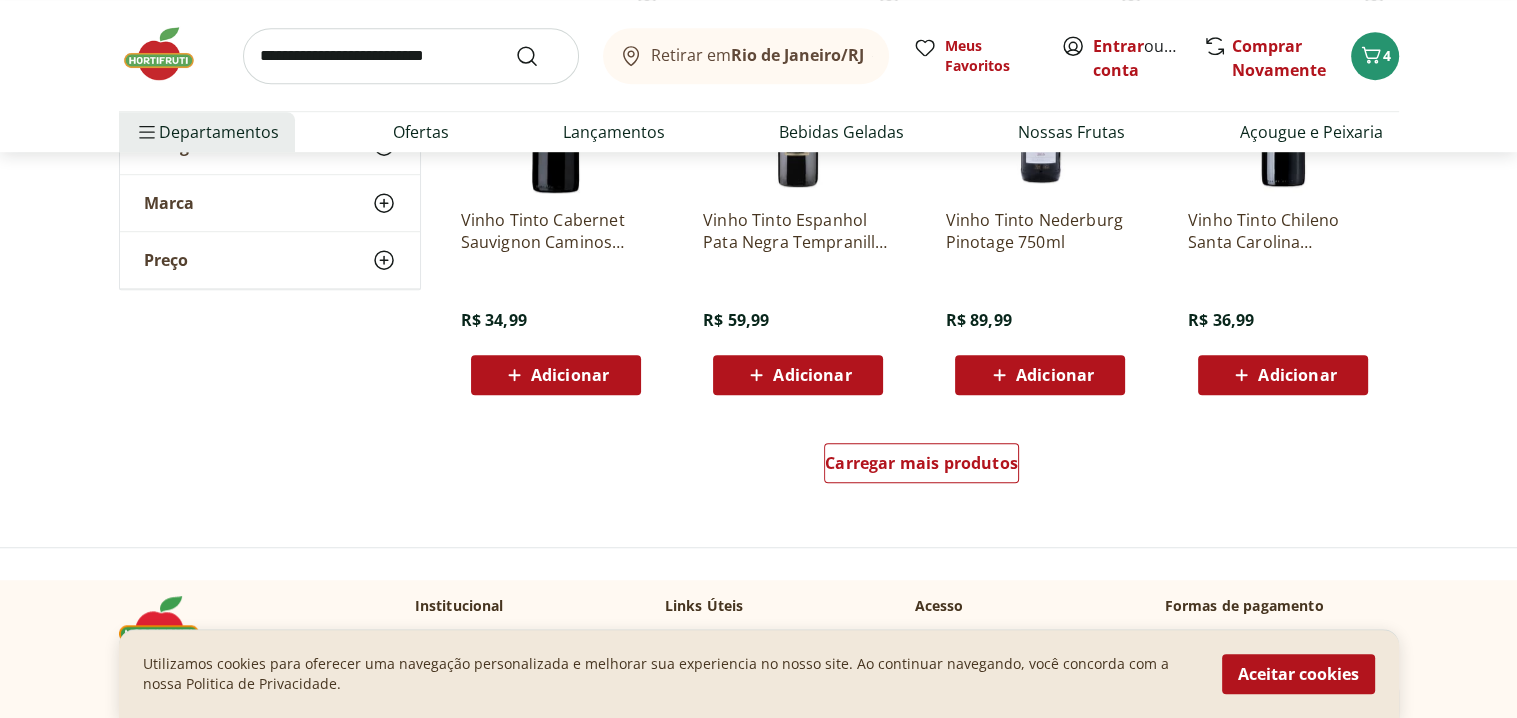 scroll, scrollTop: 1300, scrollLeft: 0, axis: vertical 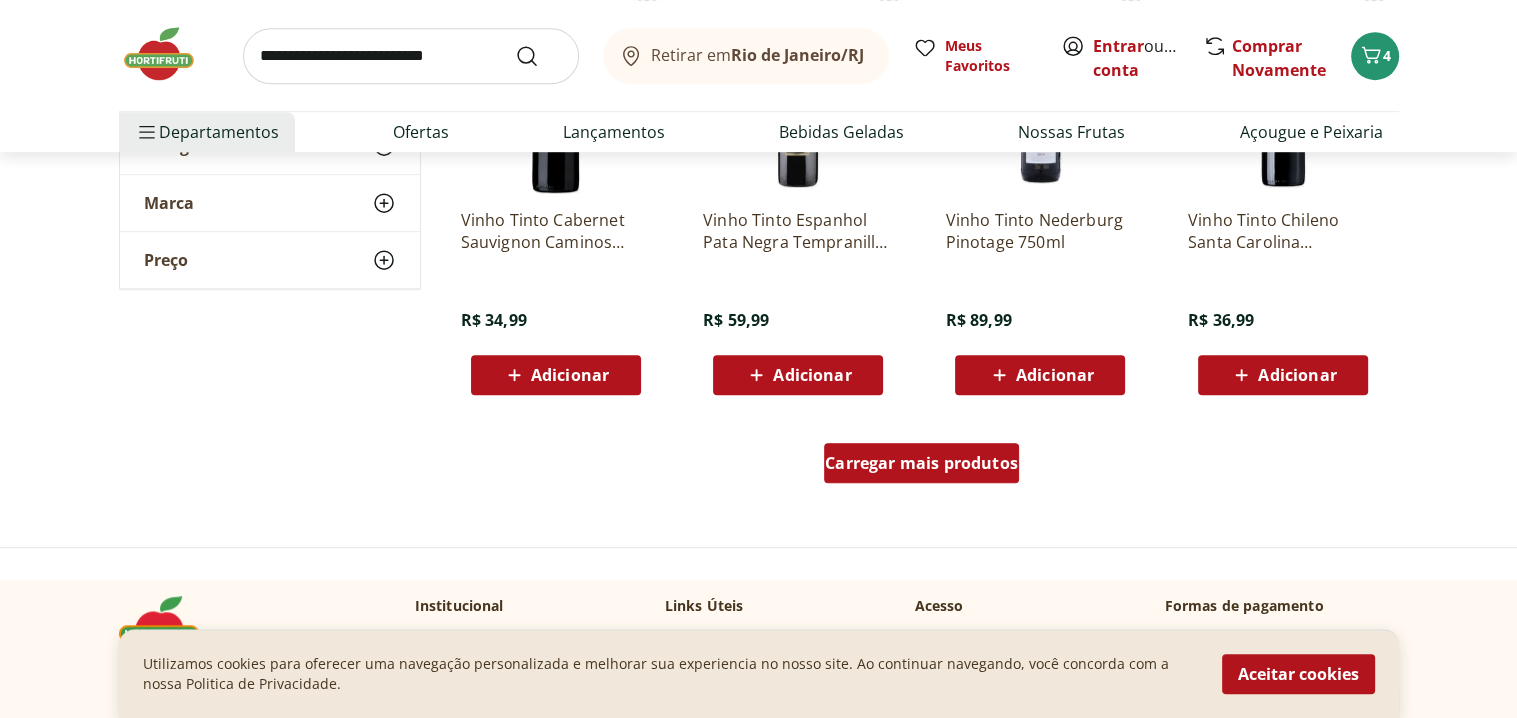 click on "Carregar mais produtos" at bounding box center [921, 463] 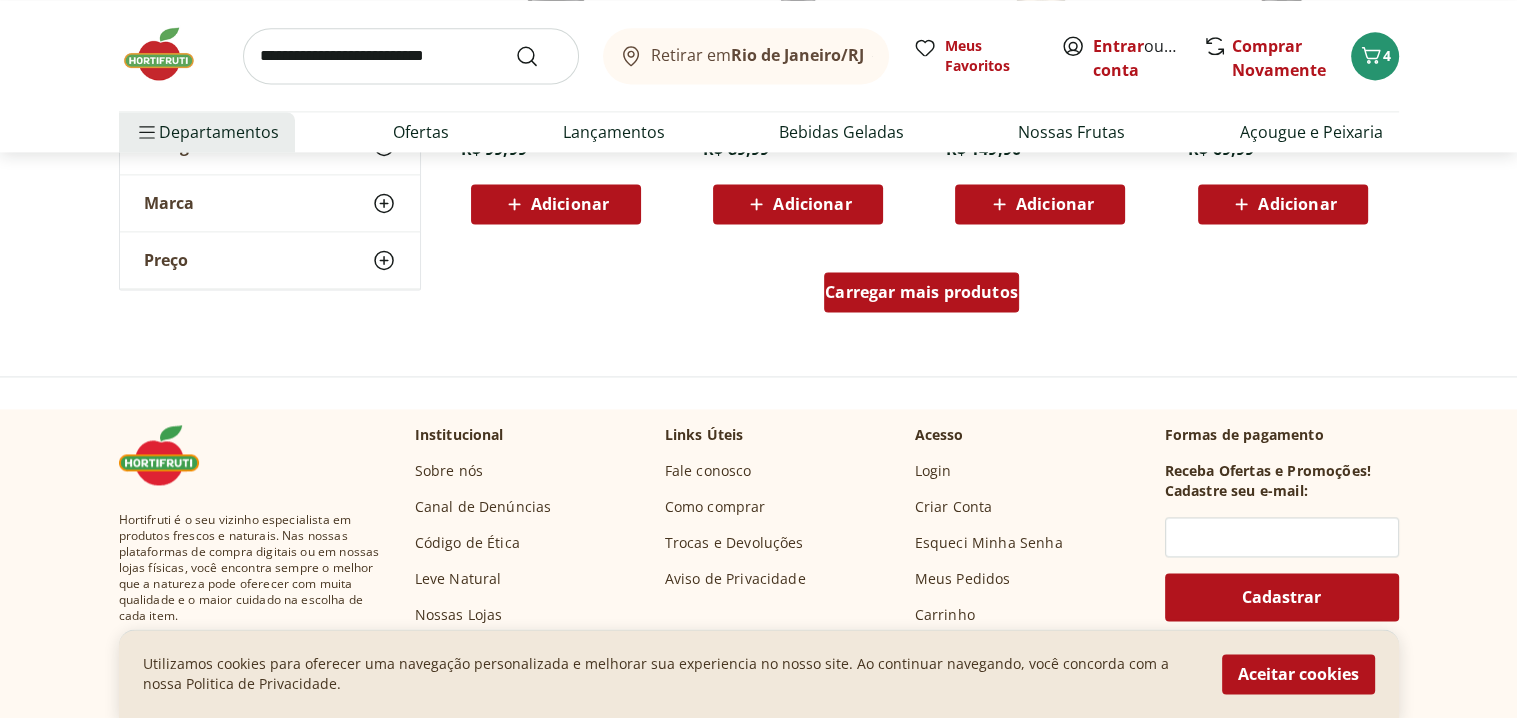 scroll, scrollTop: 2800, scrollLeft: 0, axis: vertical 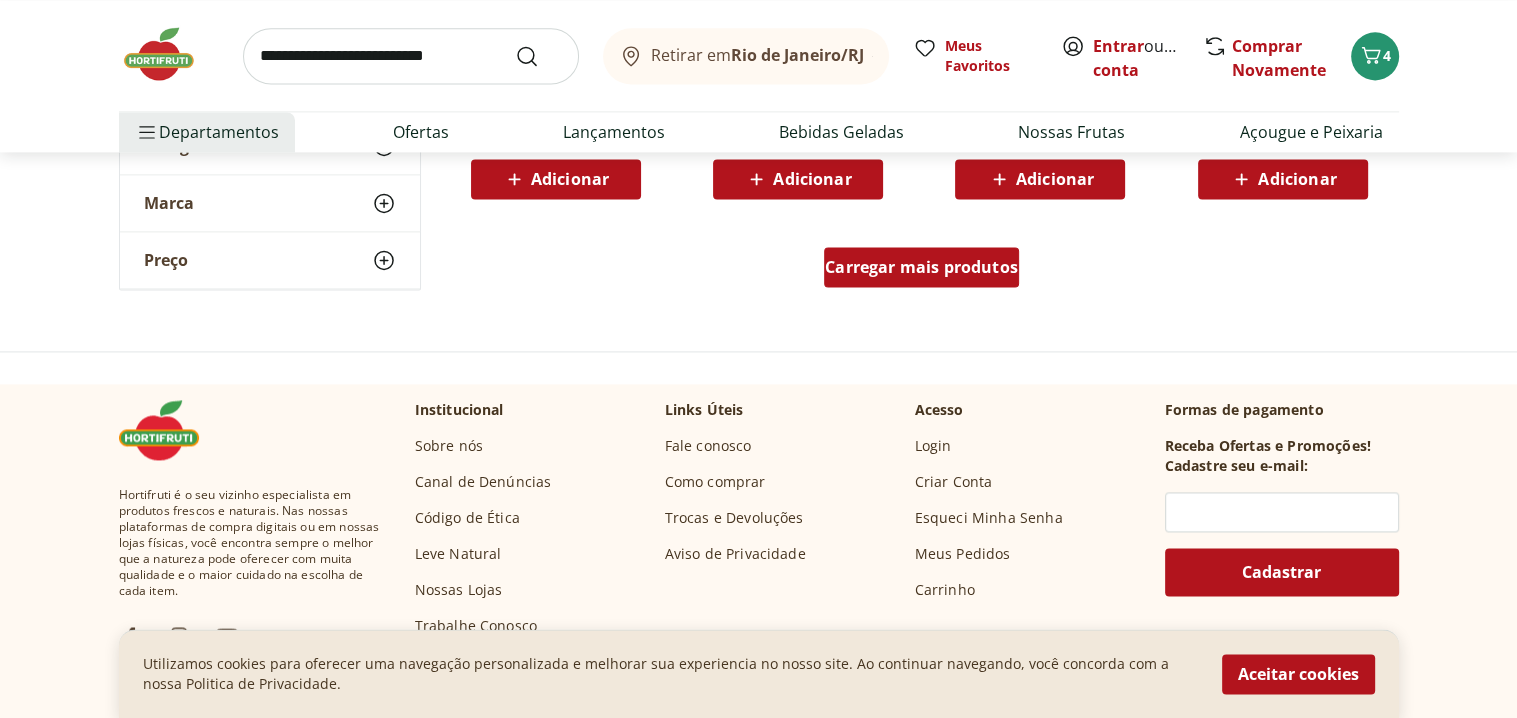 click on "Carregar mais produtos" at bounding box center (921, 267) 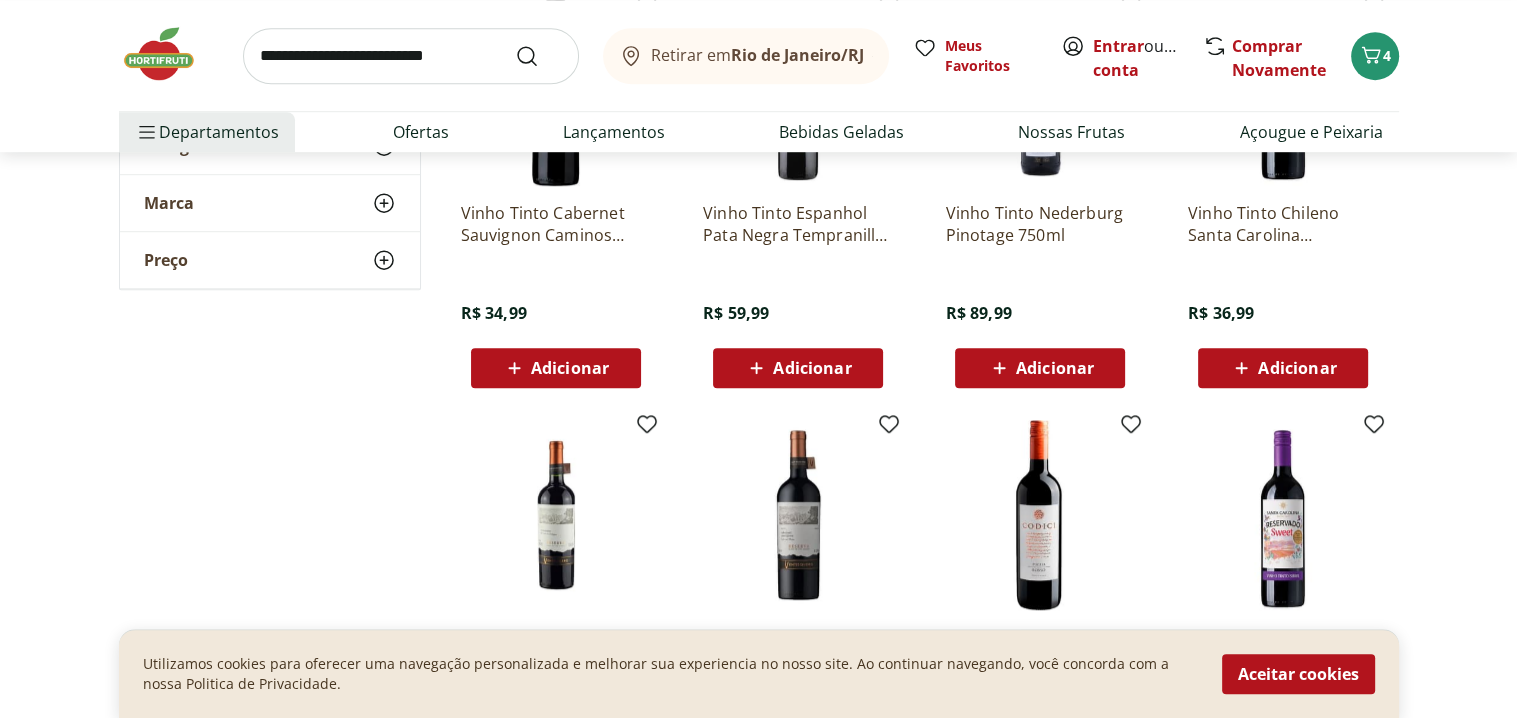 scroll, scrollTop: 1300, scrollLeft: 0, axis: vertical 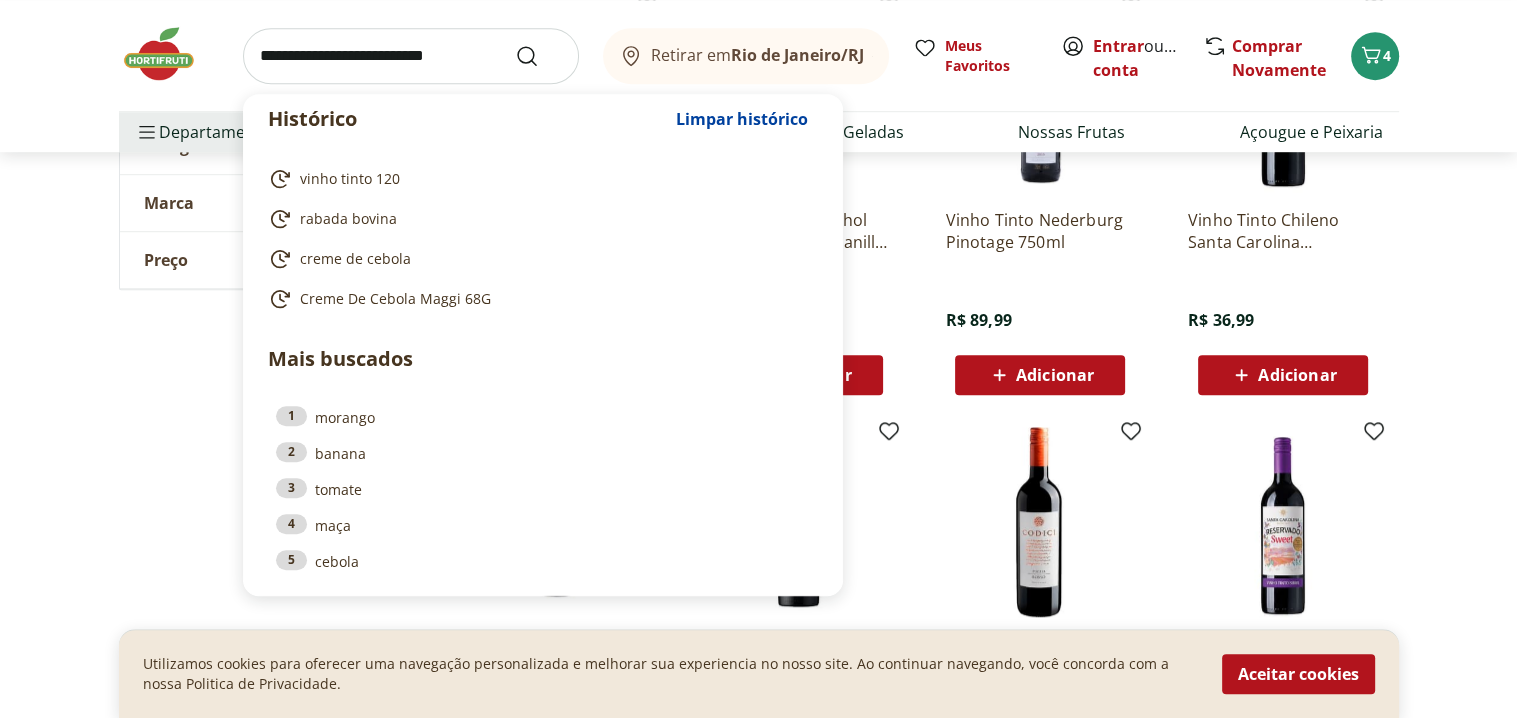 click at bounding box center (411, 56) 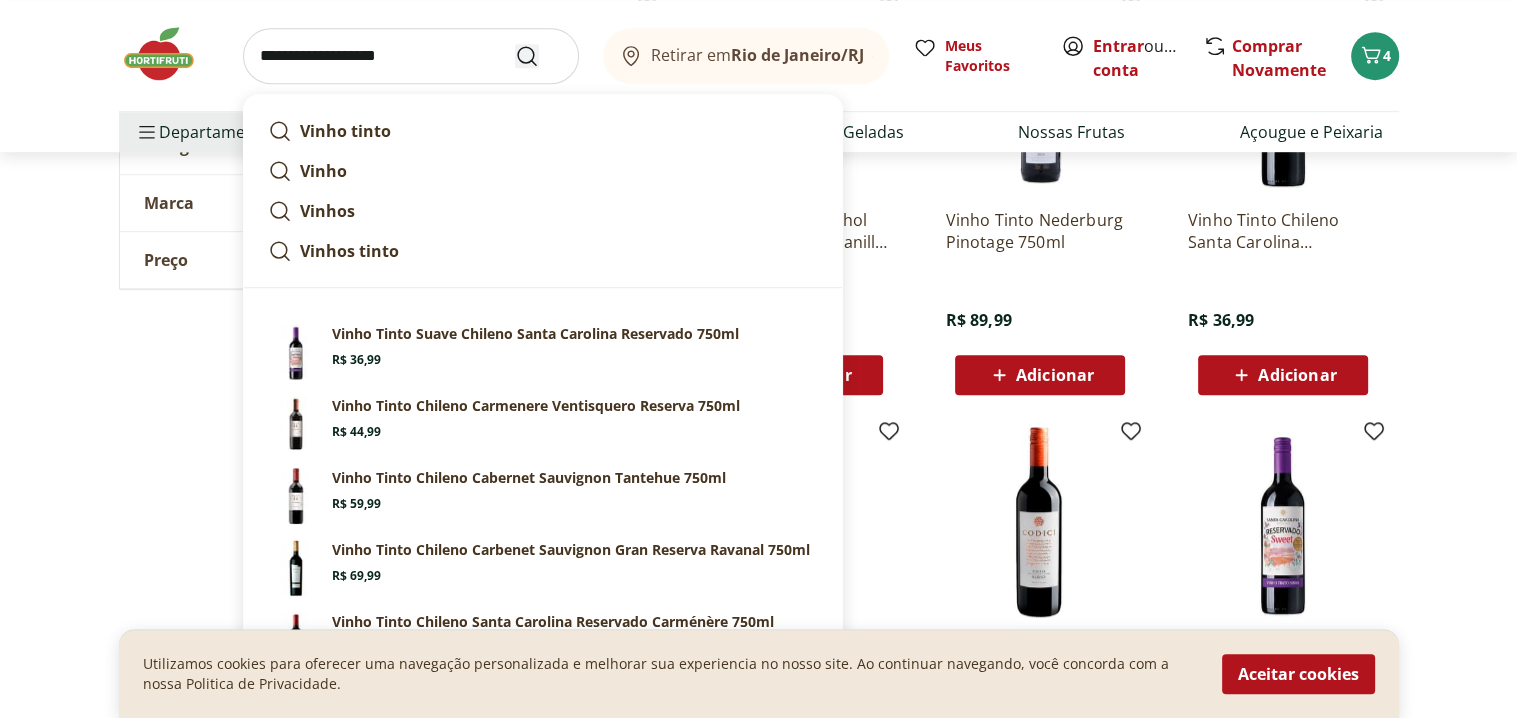 type on "**********" 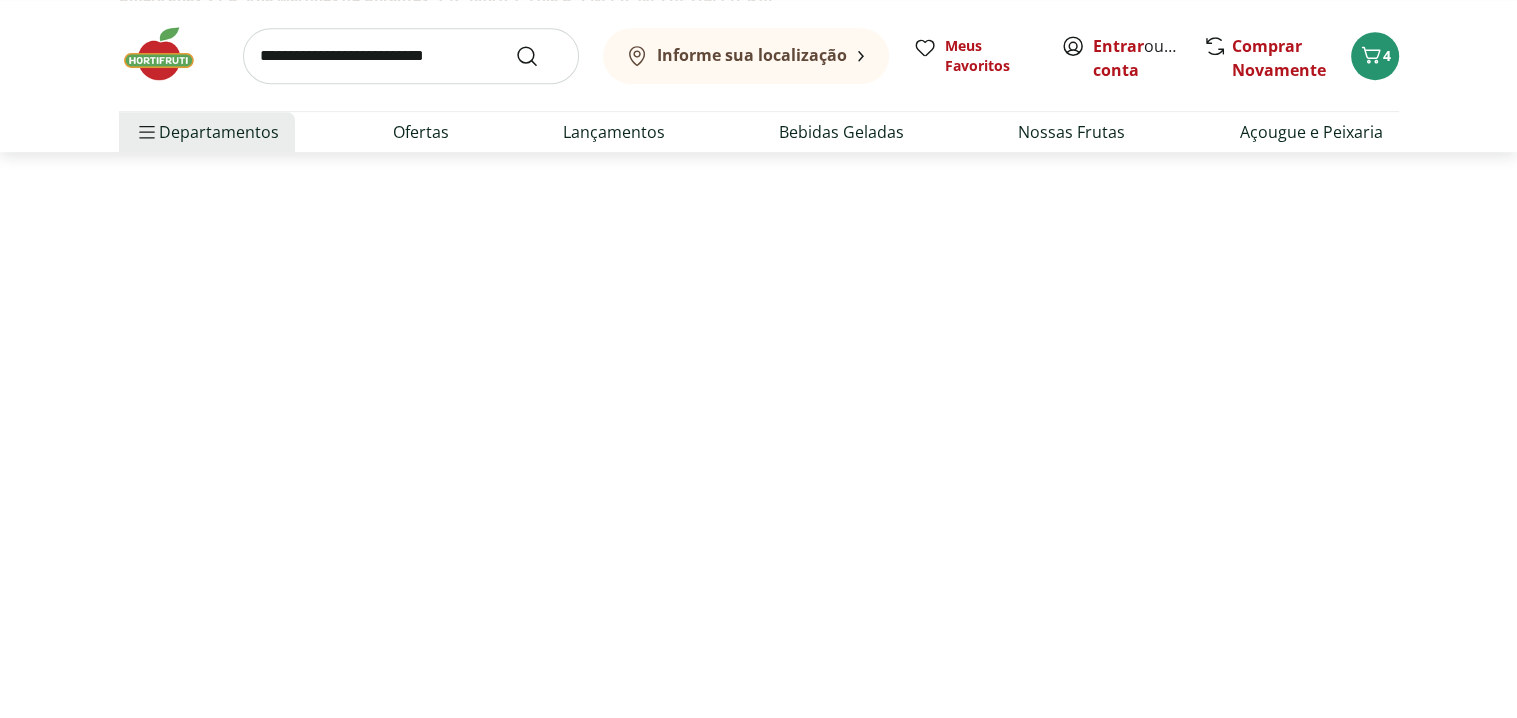 scroll, scrollTop: 0, scrollLeft: 0, axis: both 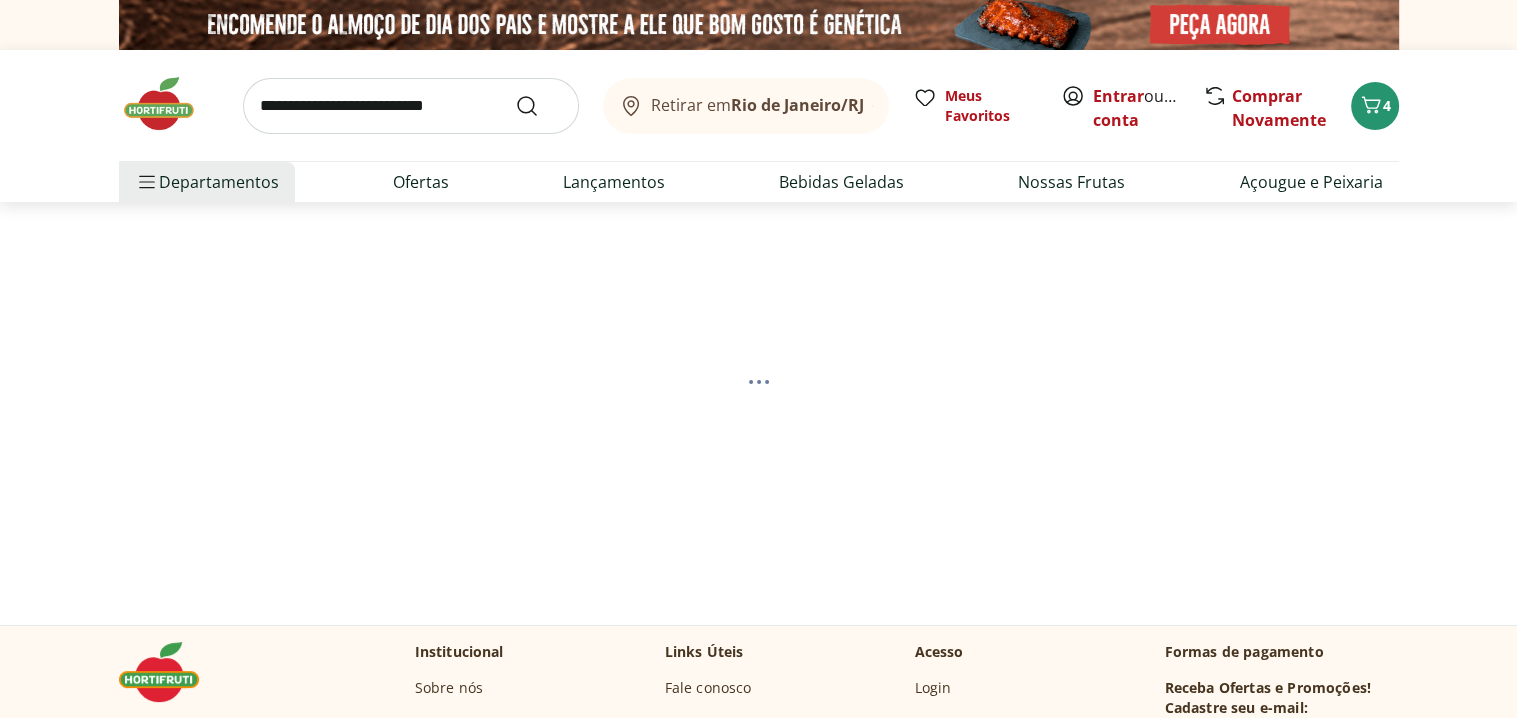 select on "**********" 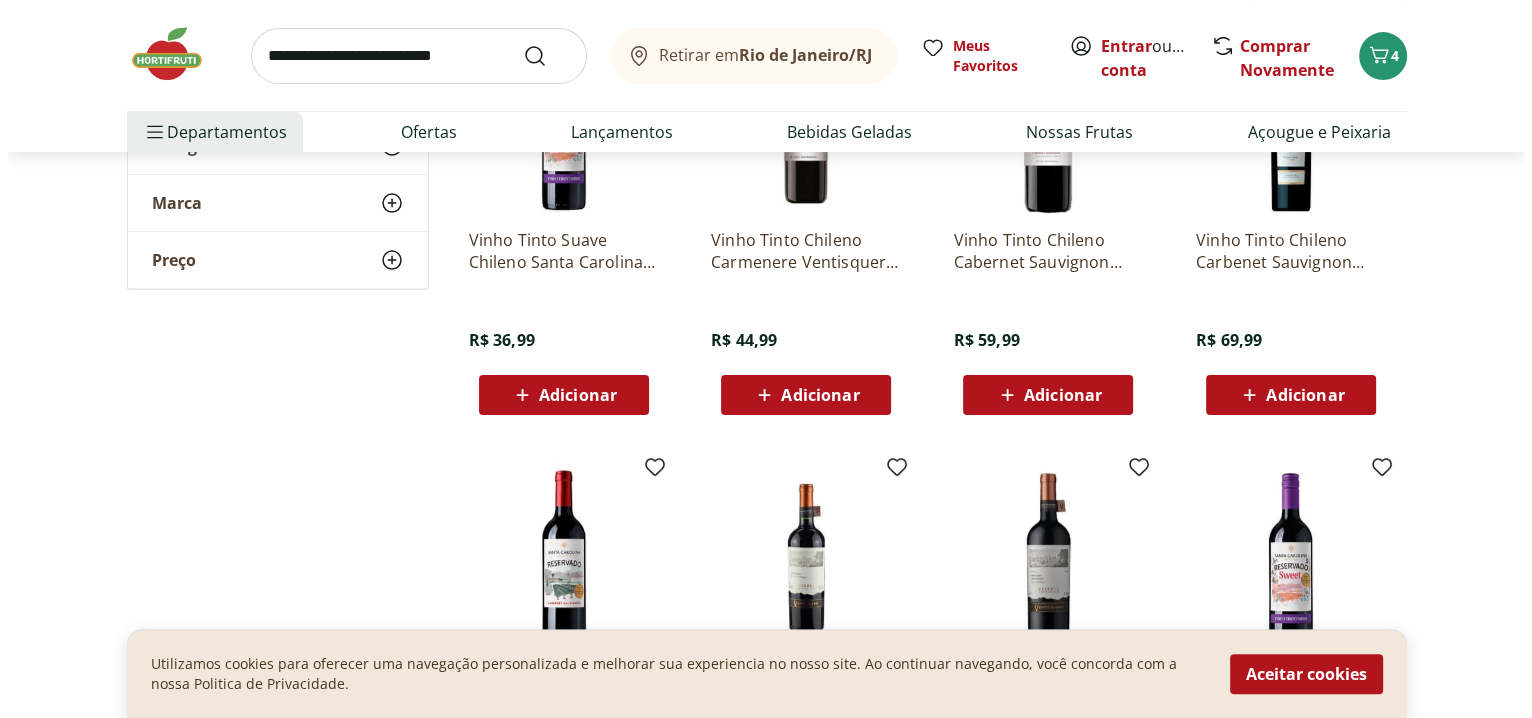 scroll, scrollTop: 200, scrollLeft: 0, axis: vertical 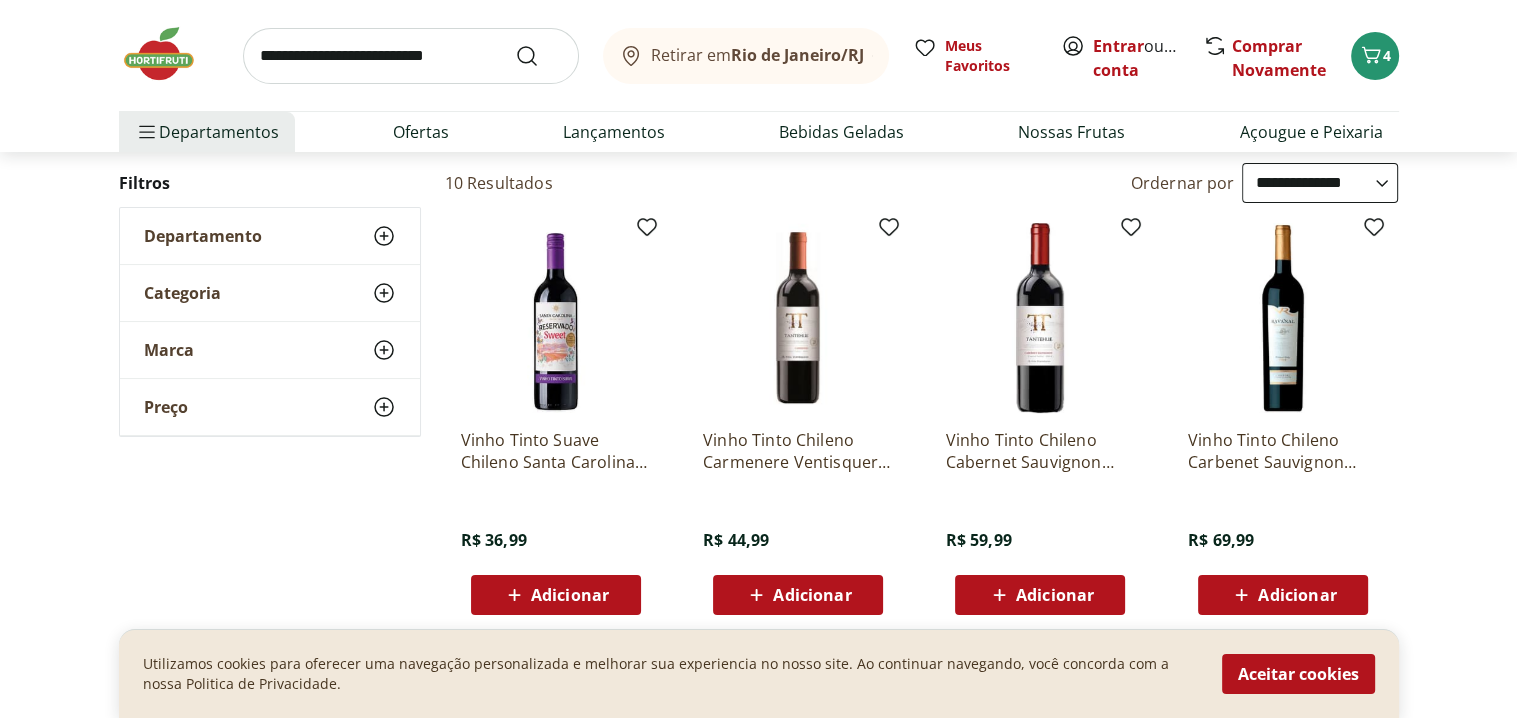 click on "Adicionar" at bounding box center [812, 595] 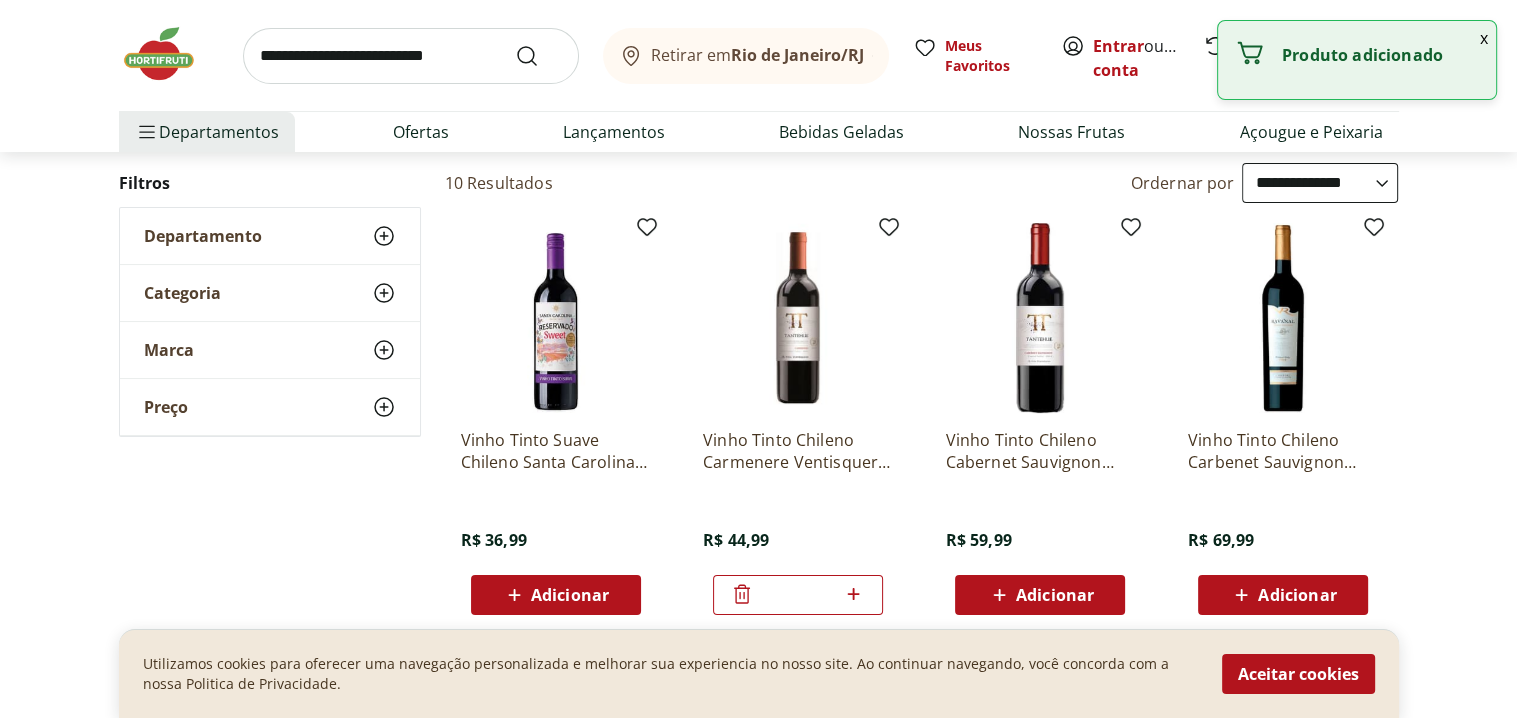 click 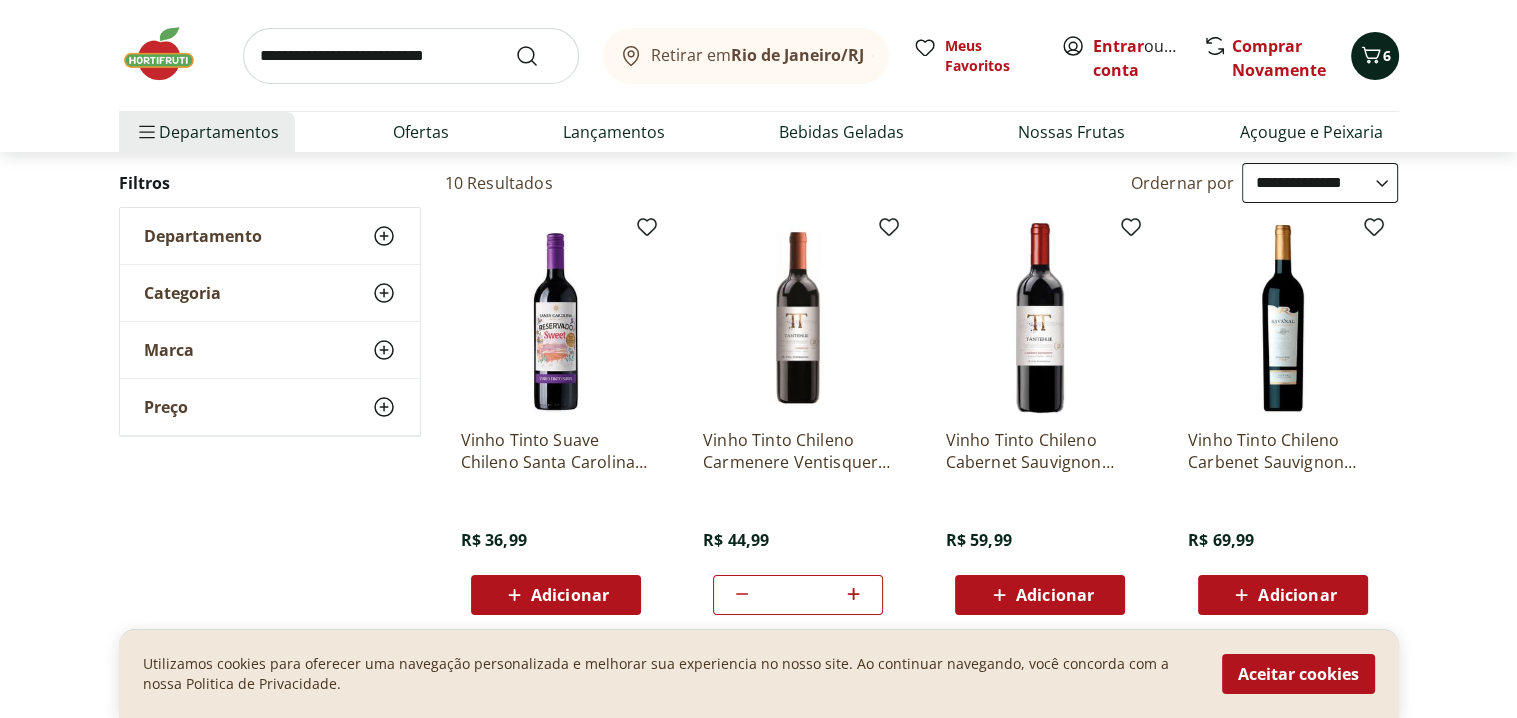click 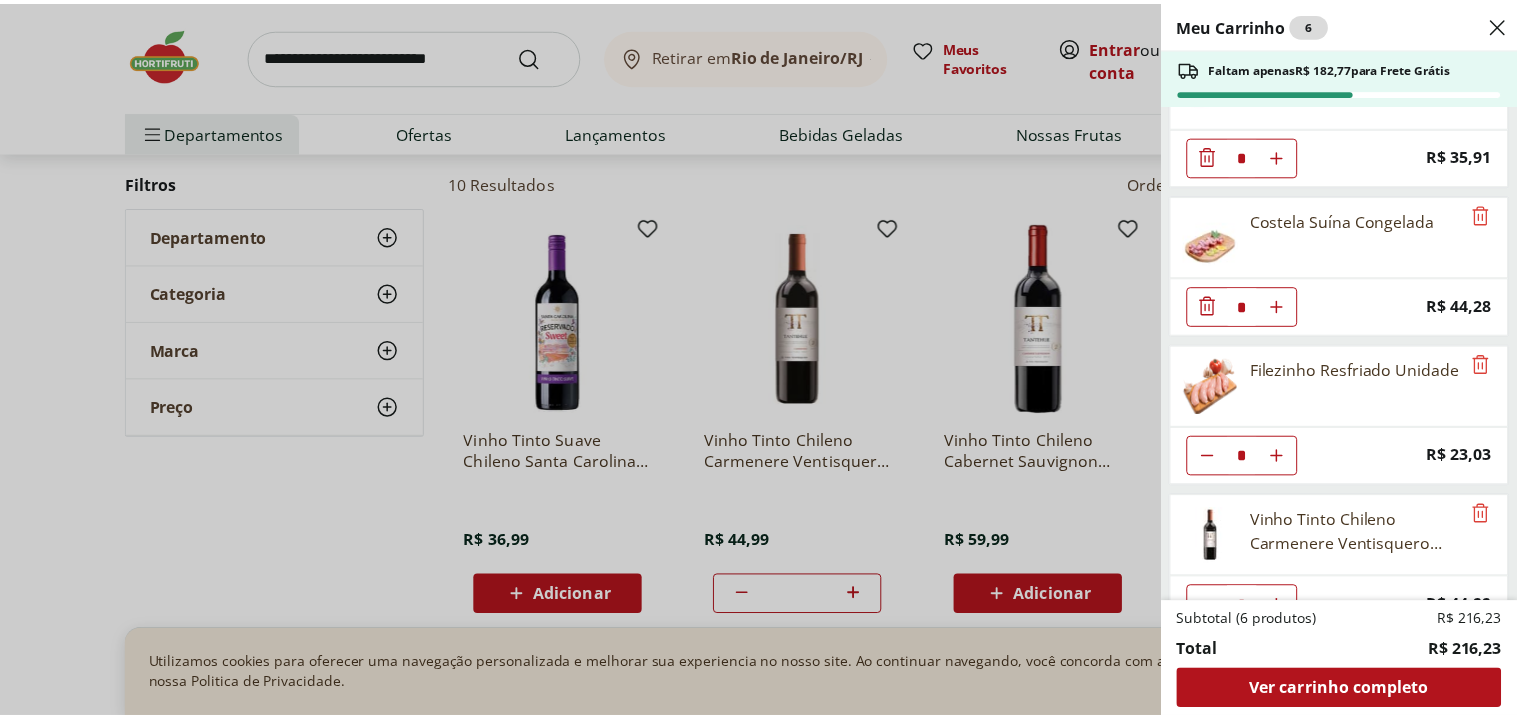 scroll, scrollTop: 104, scrollLeft: 0, axis: vertical 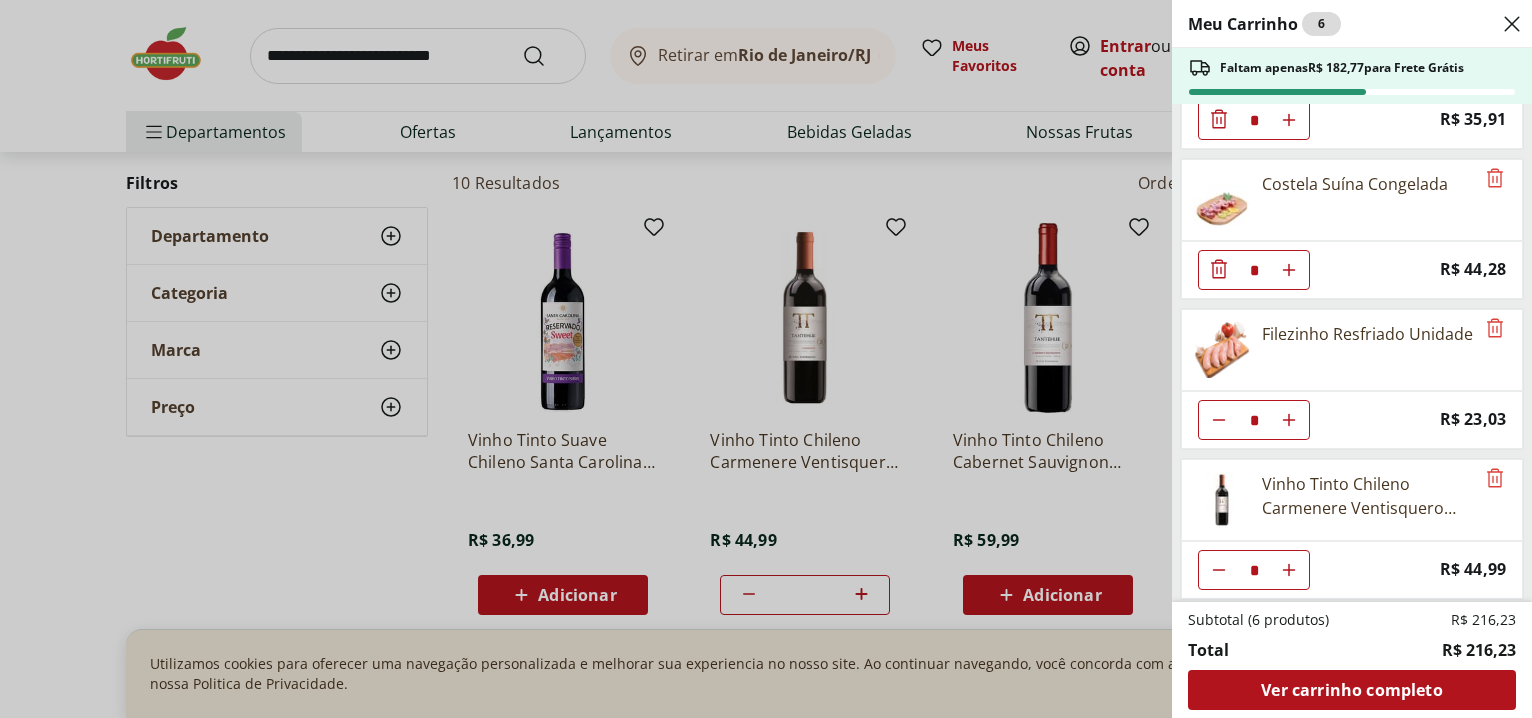 click on "Meu Carrinho 6 Faltam apenas  R$ 182,77  para Frete Grátis Rabo de Carne Bovina Unidade * Price: R$ 35,91 Costela Suína Congelada * Price: R$ 44,28 Filezinho Resfriado Unidade * Price: R$ 23,03 Vinho Tinto Chileno Tantehue Carménère 750ml * Price: R$ 44,99 Subtotal (6 produtos) R$ 216,23 Total R$ 216,23 Ver carrinho completo" at bounding box center [766, 359] 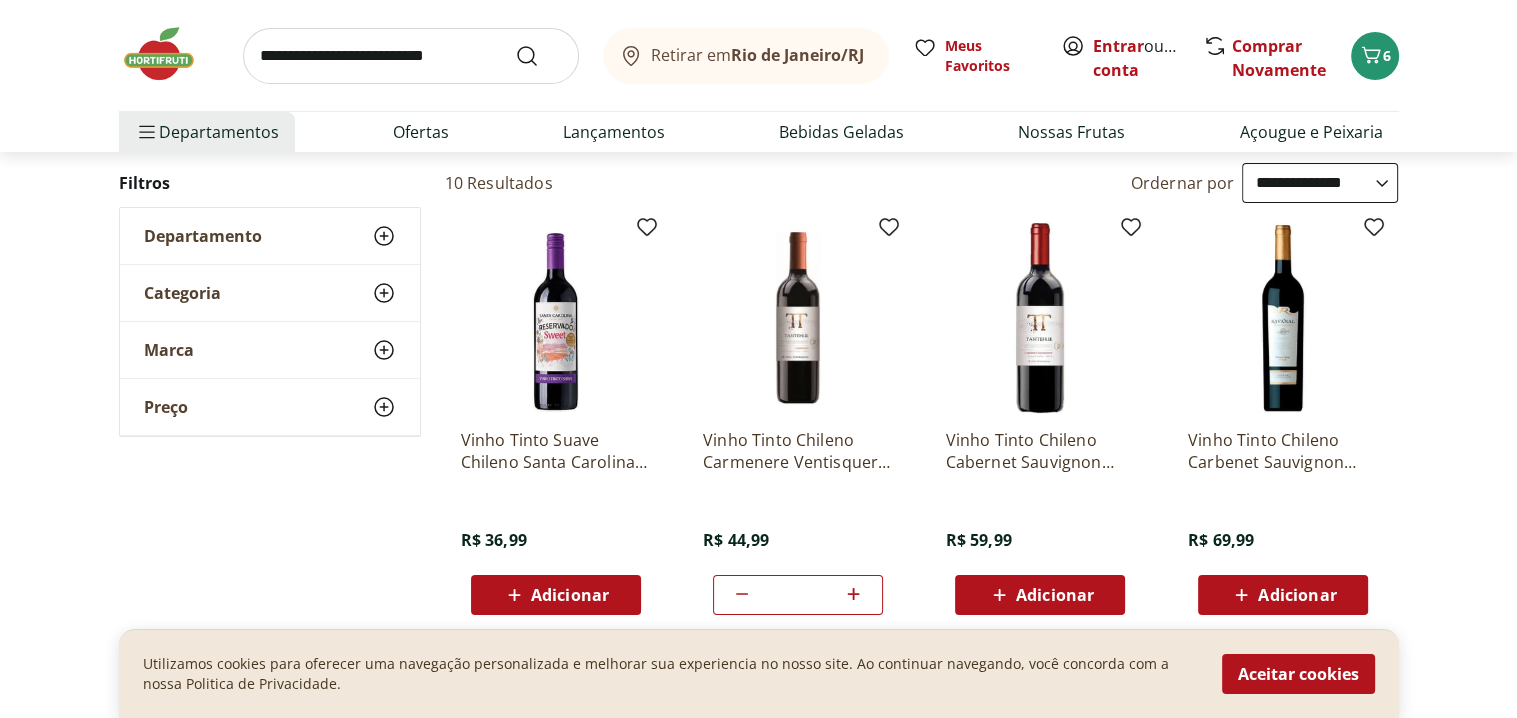 type 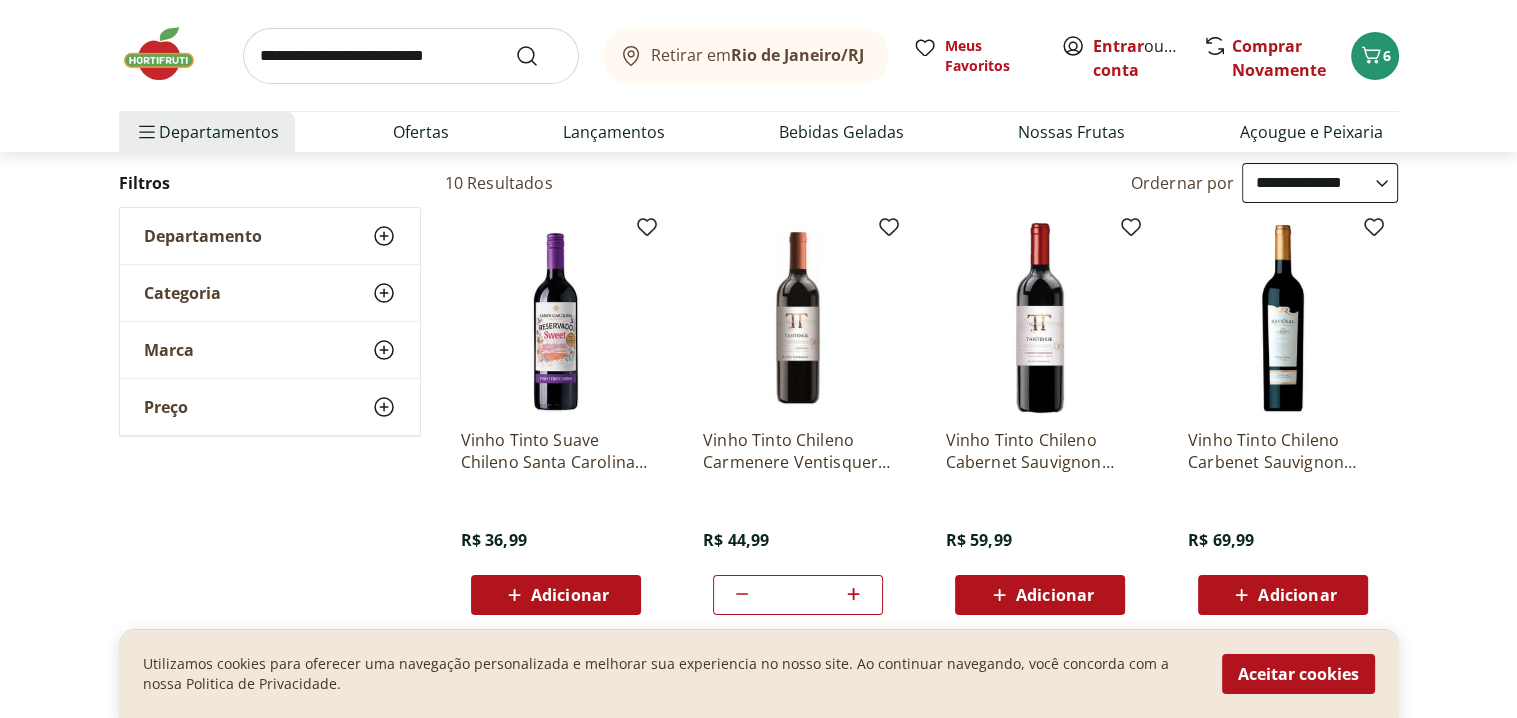click on "6" at bounding box center [1375, 56] 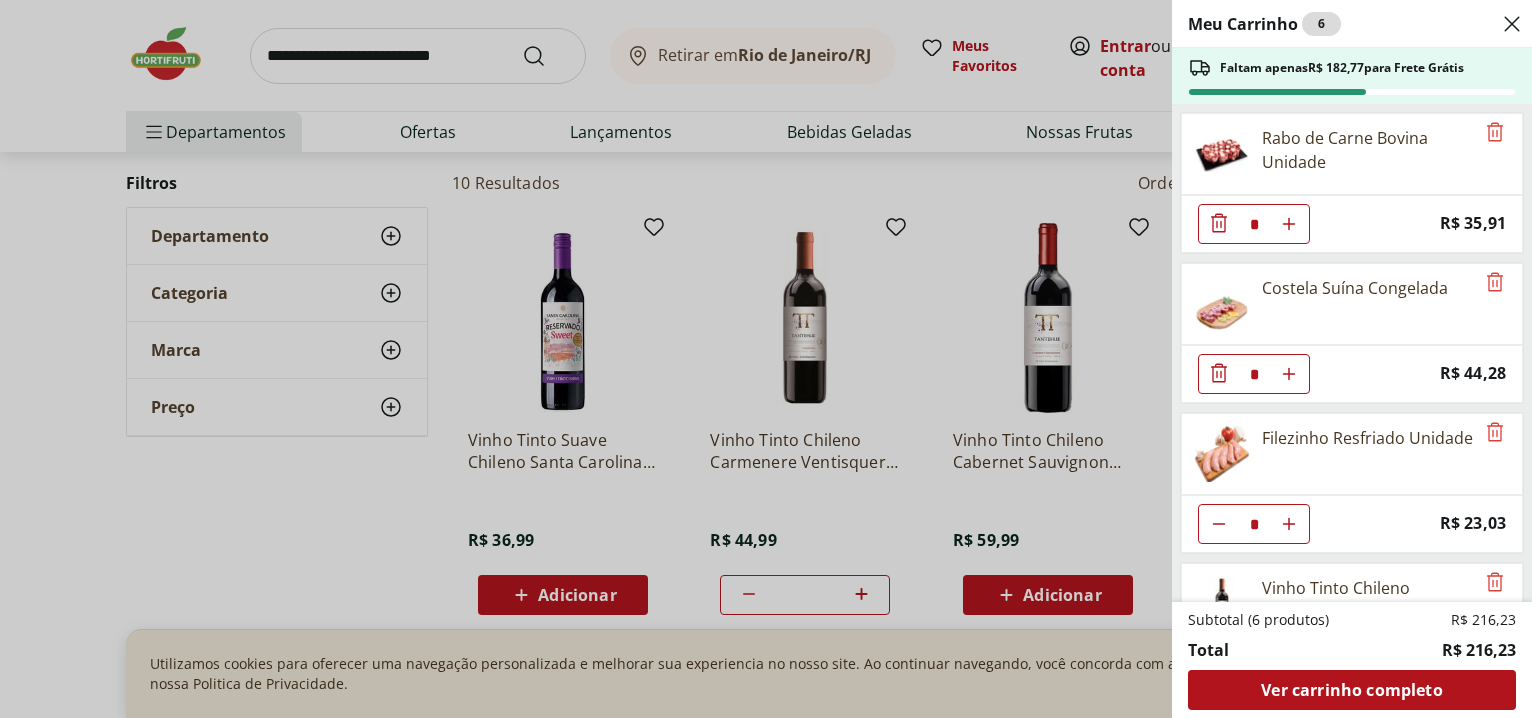 type 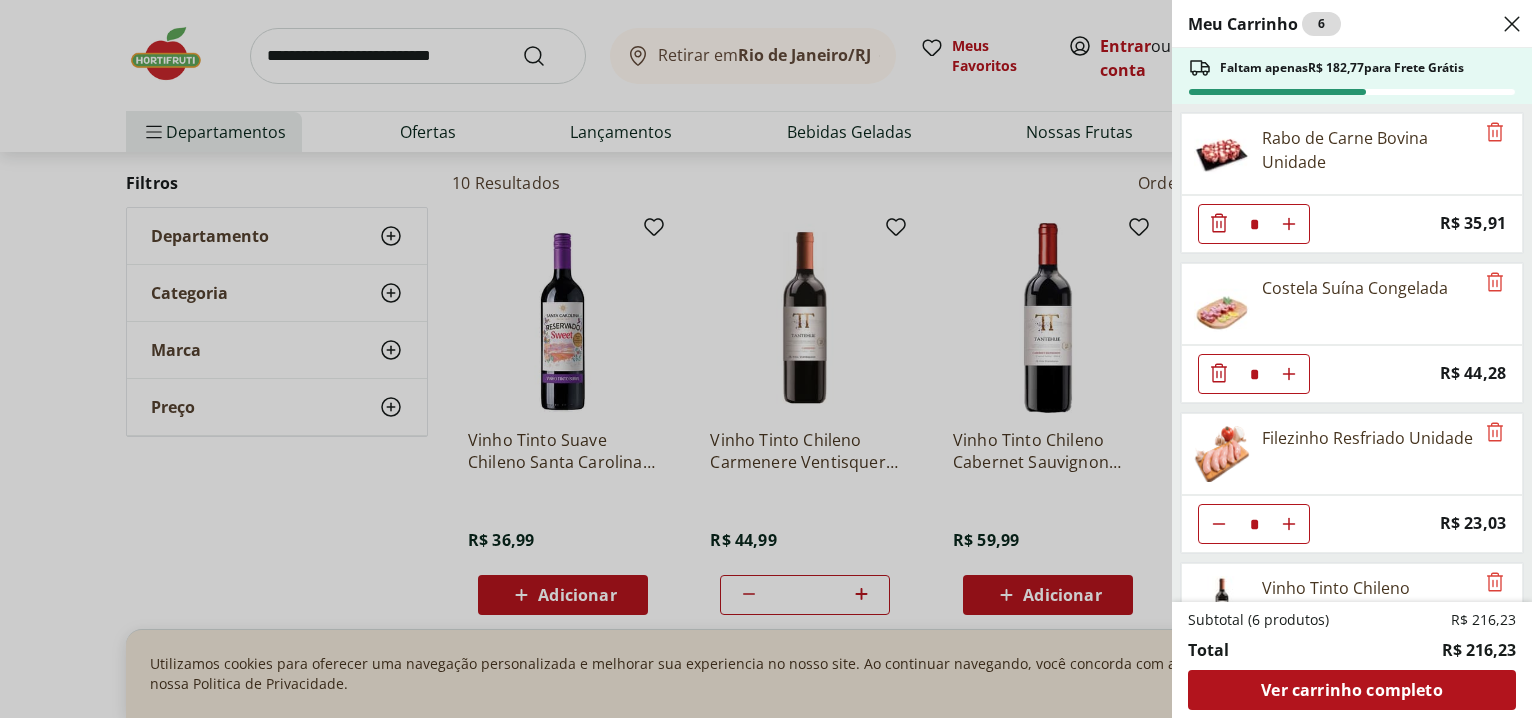 click on "Meu Carrinho 6 Faltam apenas  R$ 182,77  para Frete Grátis Rabo de Carne Bovina Unidade * Price: R$ 35,91 Costela Suína Congelada * Price: R$ 44,28 Filezinho Resfriado Unidade * Price: R$ 23,03 Vinho Tinto Chileno Tantehue Carménère 750ml * Price: R$ 44,99 Subtotal (6 produtos) R$ 216,23 Total R$ 216,23 Ver carrinho completo" at bounding box center (766, 359) 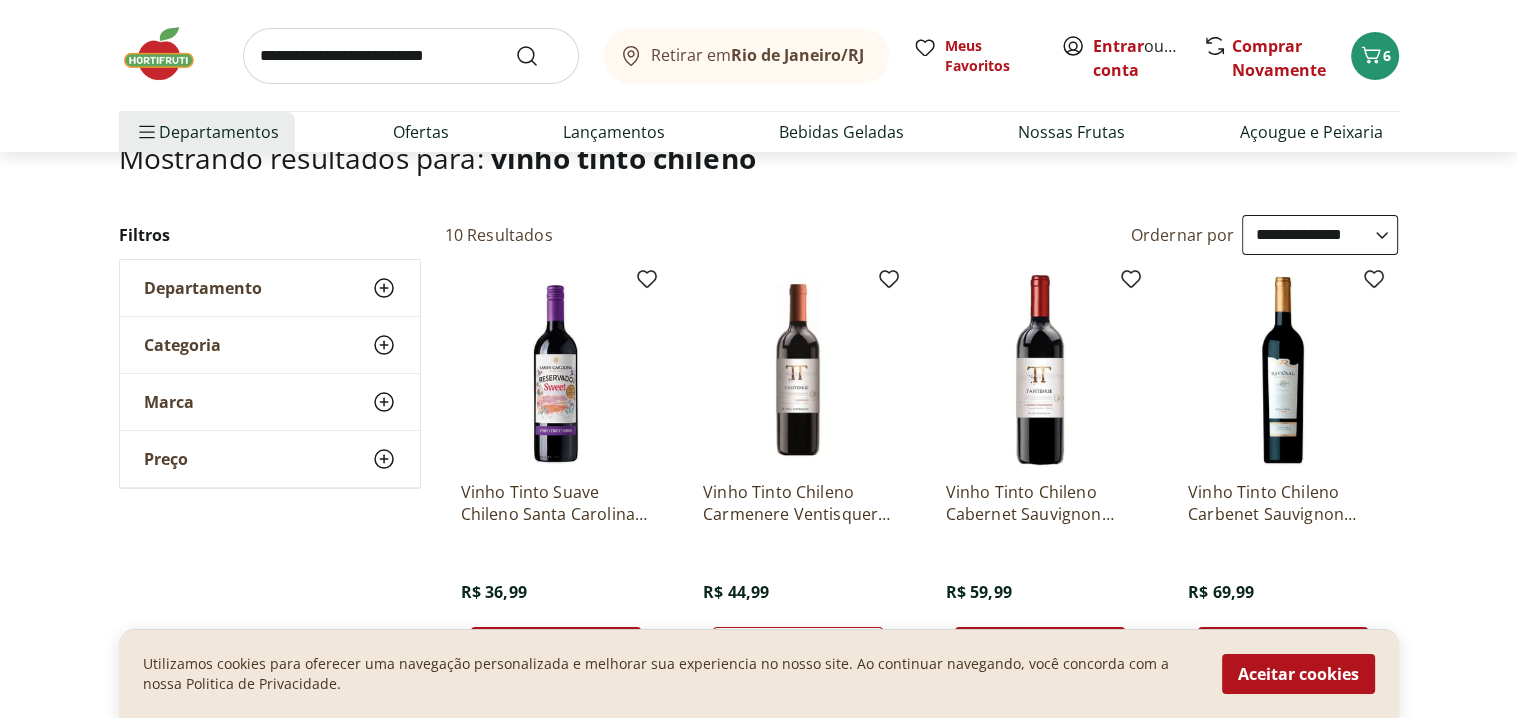scroll, scrollTop: 100, scrollLeft: 0, axis: vertical 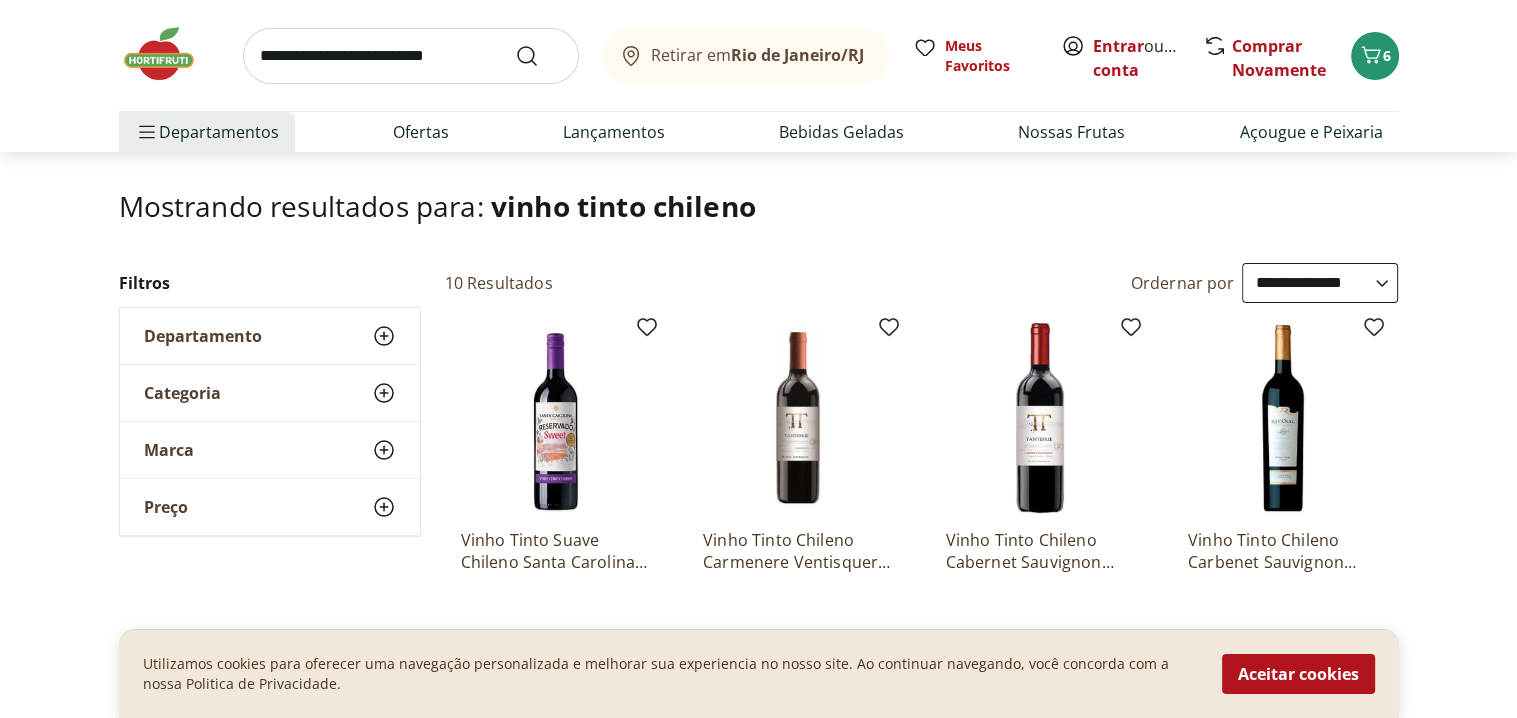 click at bounding box center (411, 56) 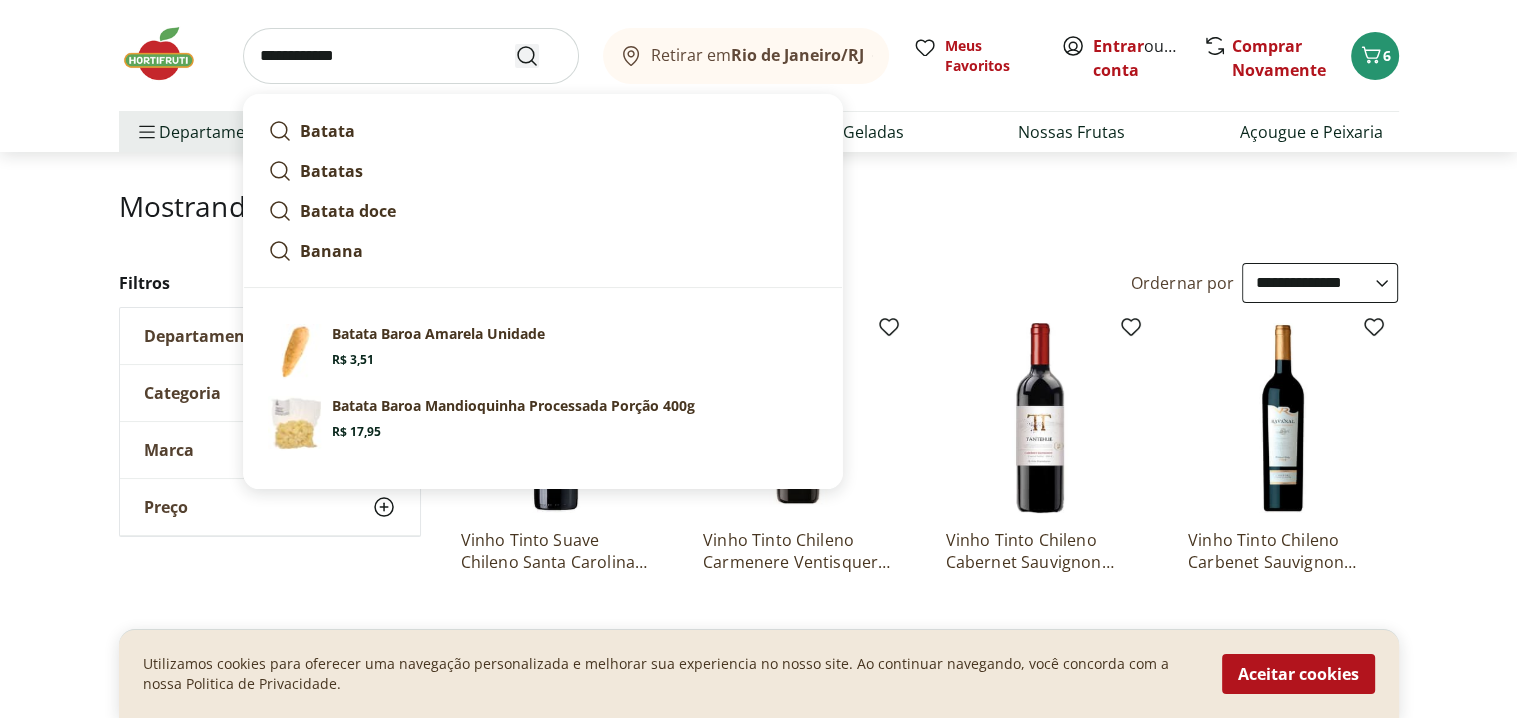 type on "**********" 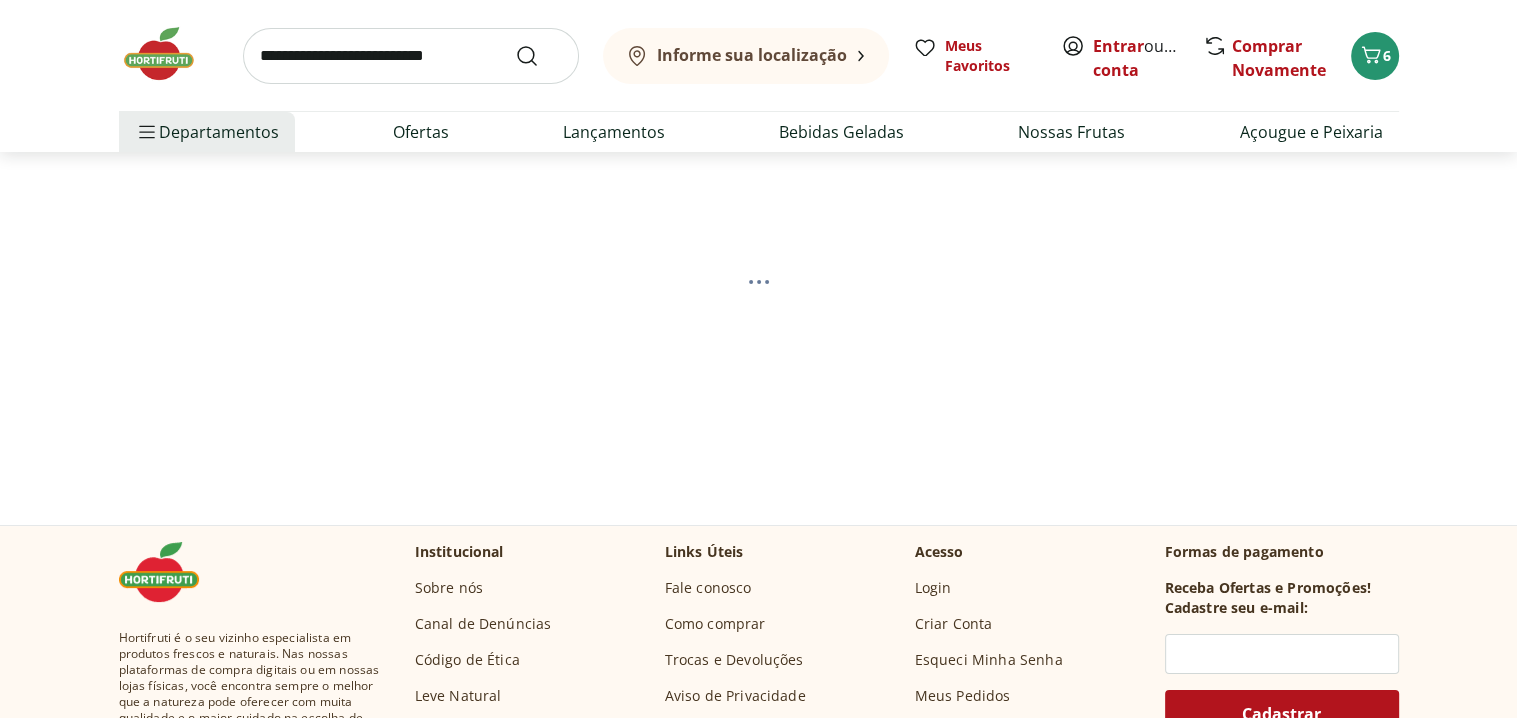 scroll, scrollTop: 0, scrollLeft: 0, axis: both 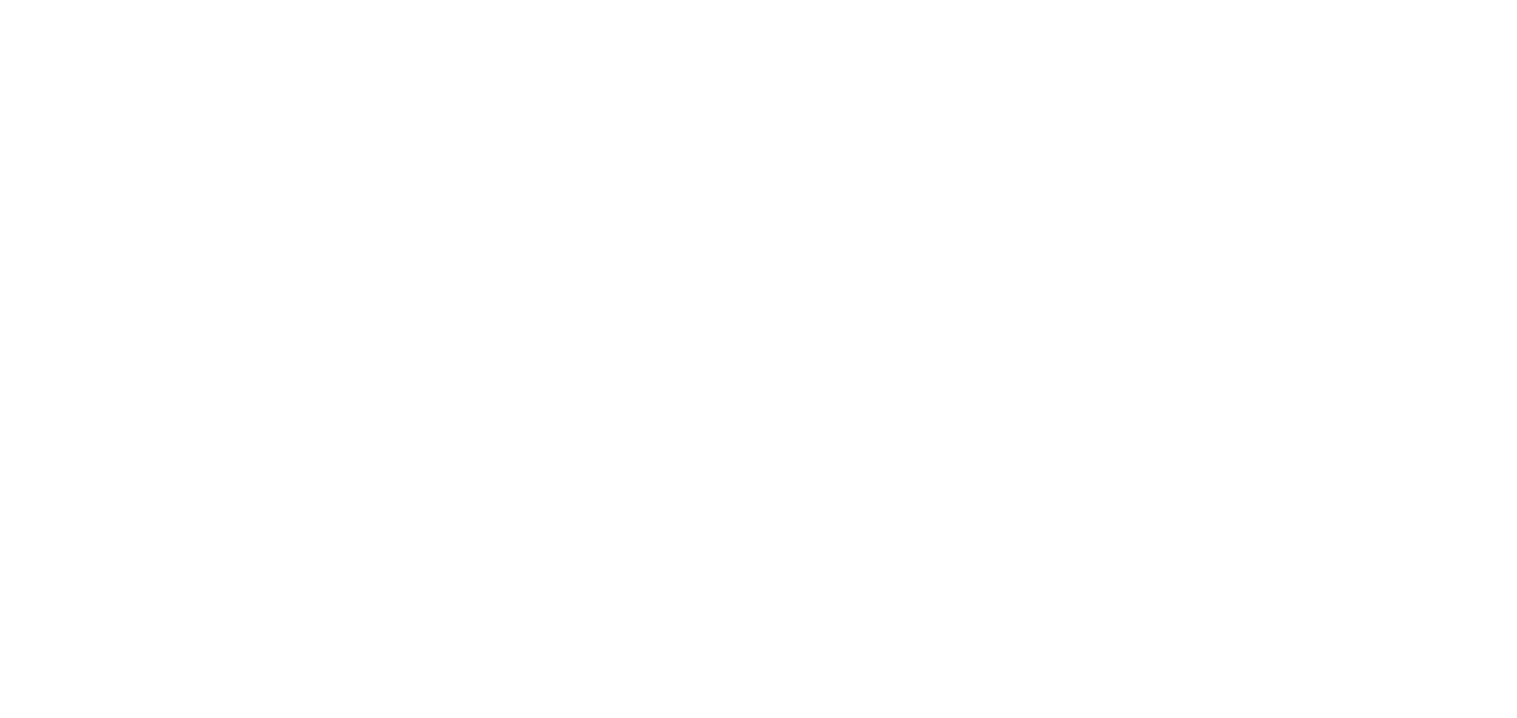 select on "**********" 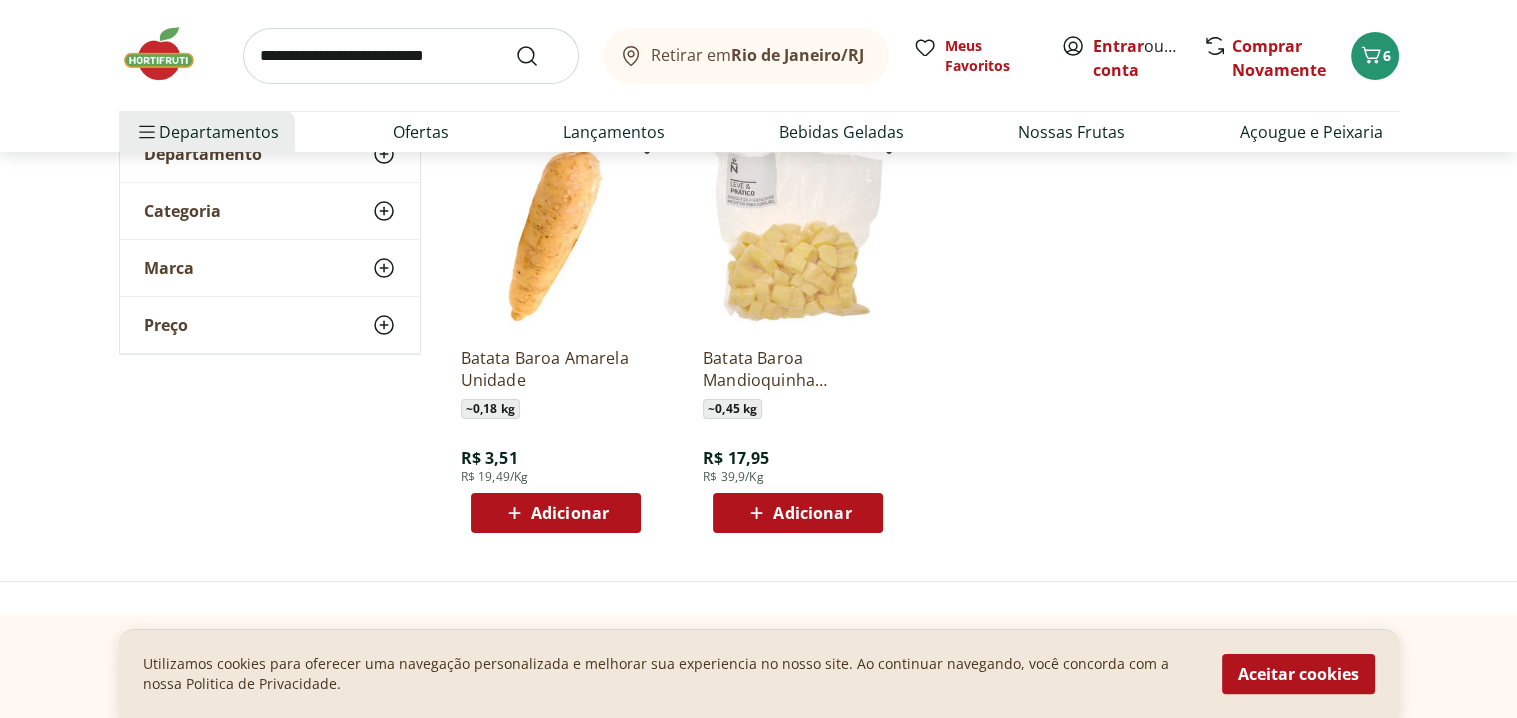 scroll, scrollTop: 400, scrollLeft: 0, axis: vertical 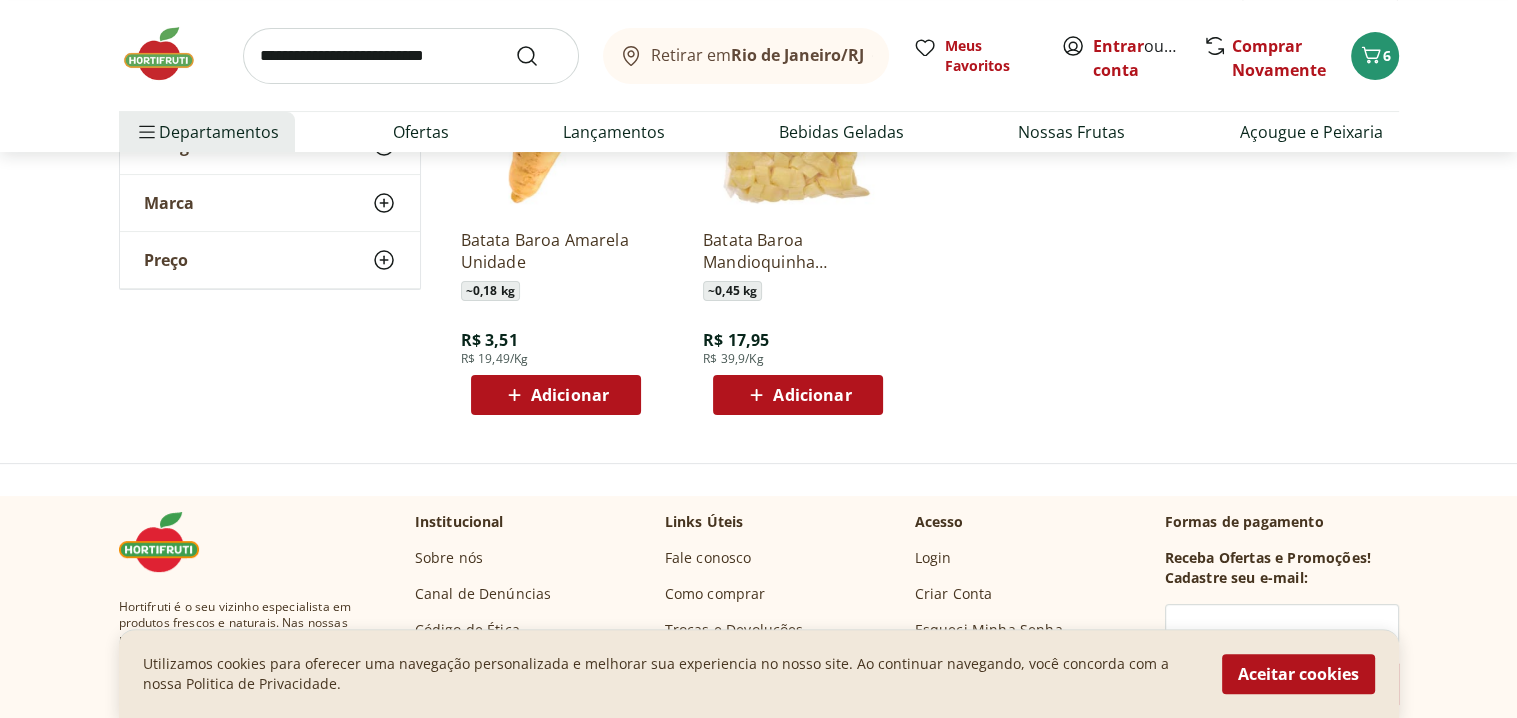 click on "Adicionar" at bounding box center [570, 395] 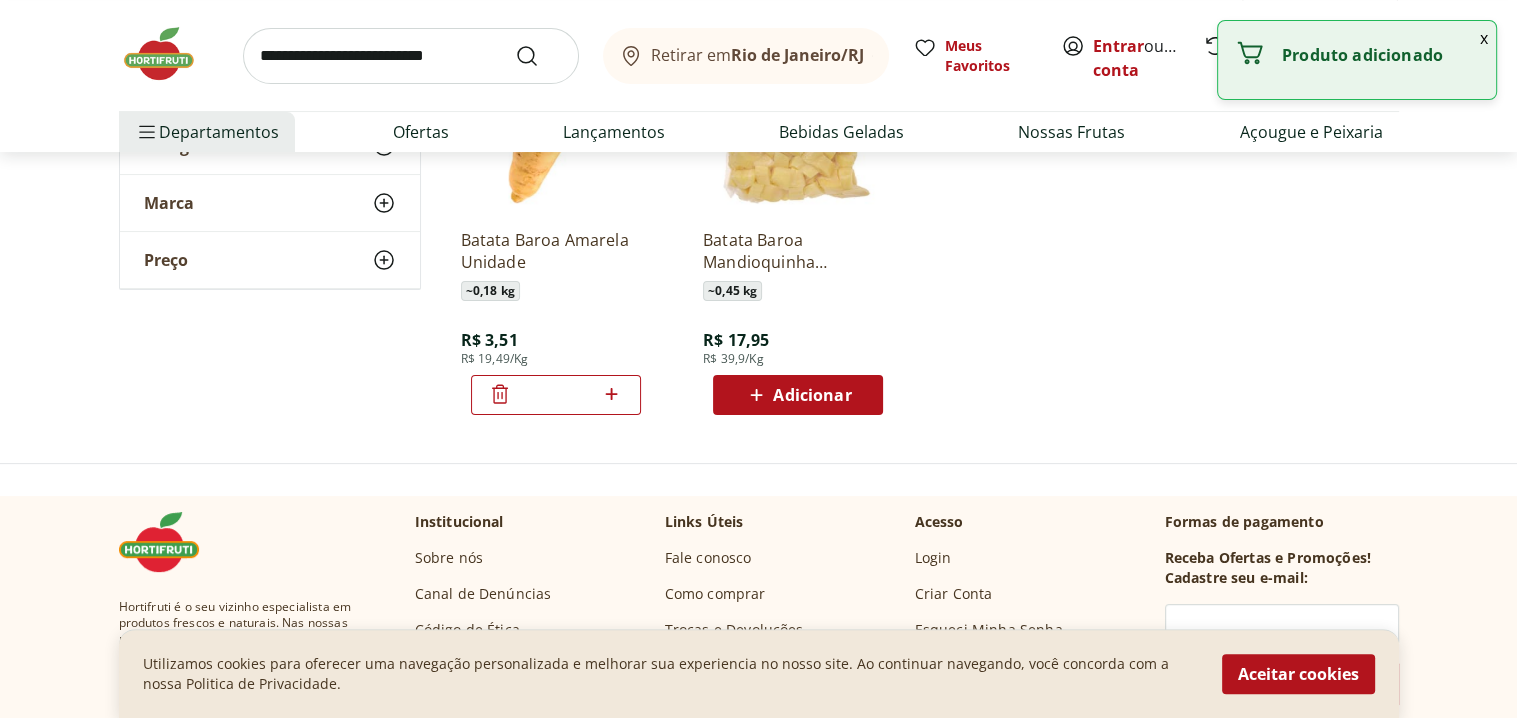 click 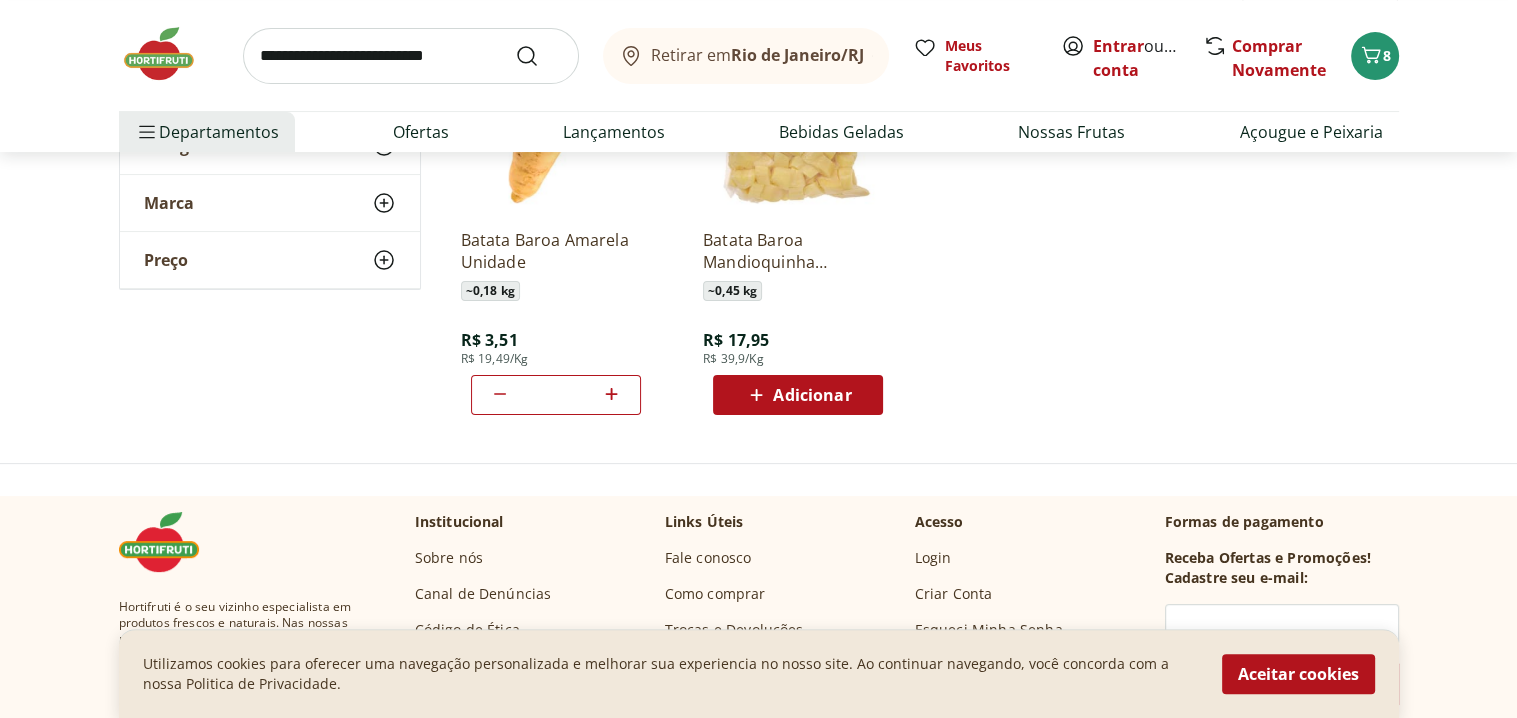 click at bounding box center (411, 56) 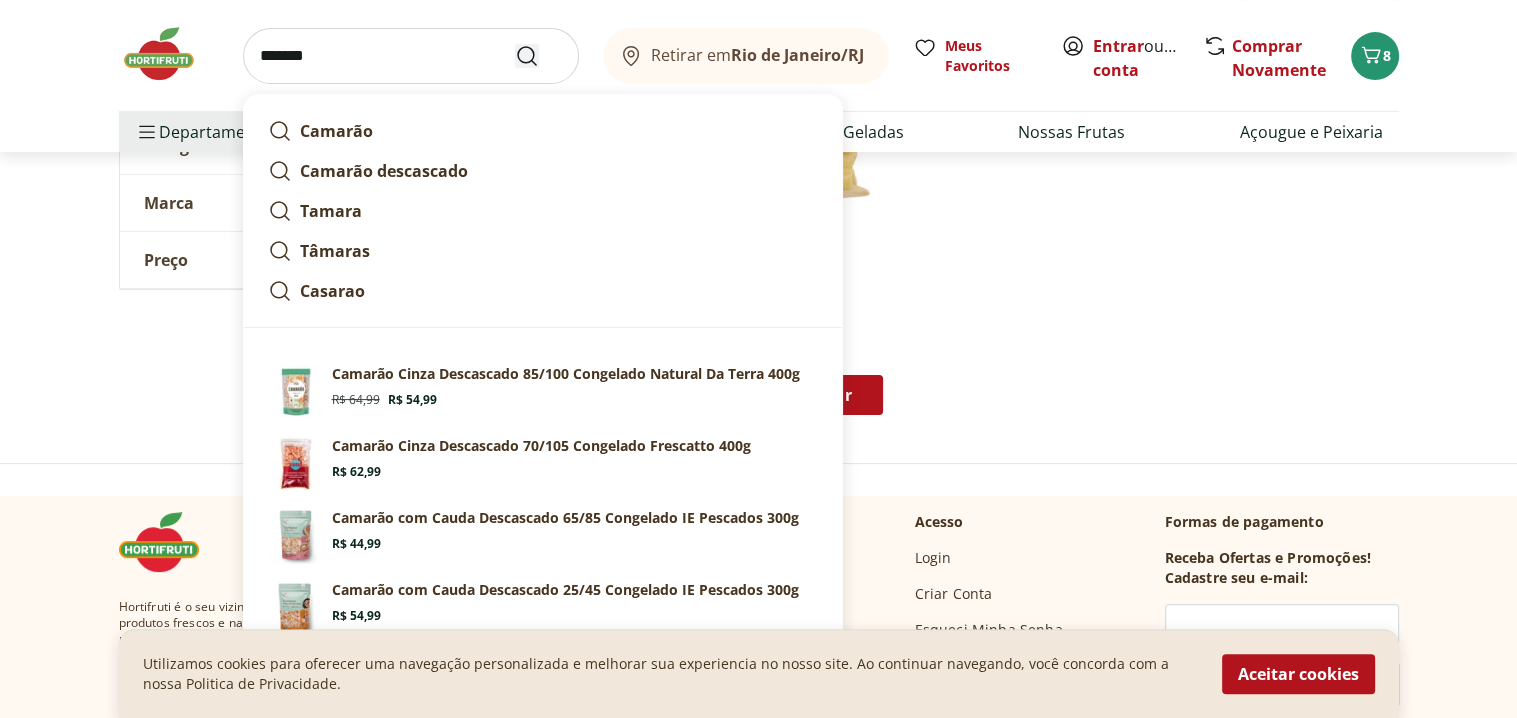 type on "*******" 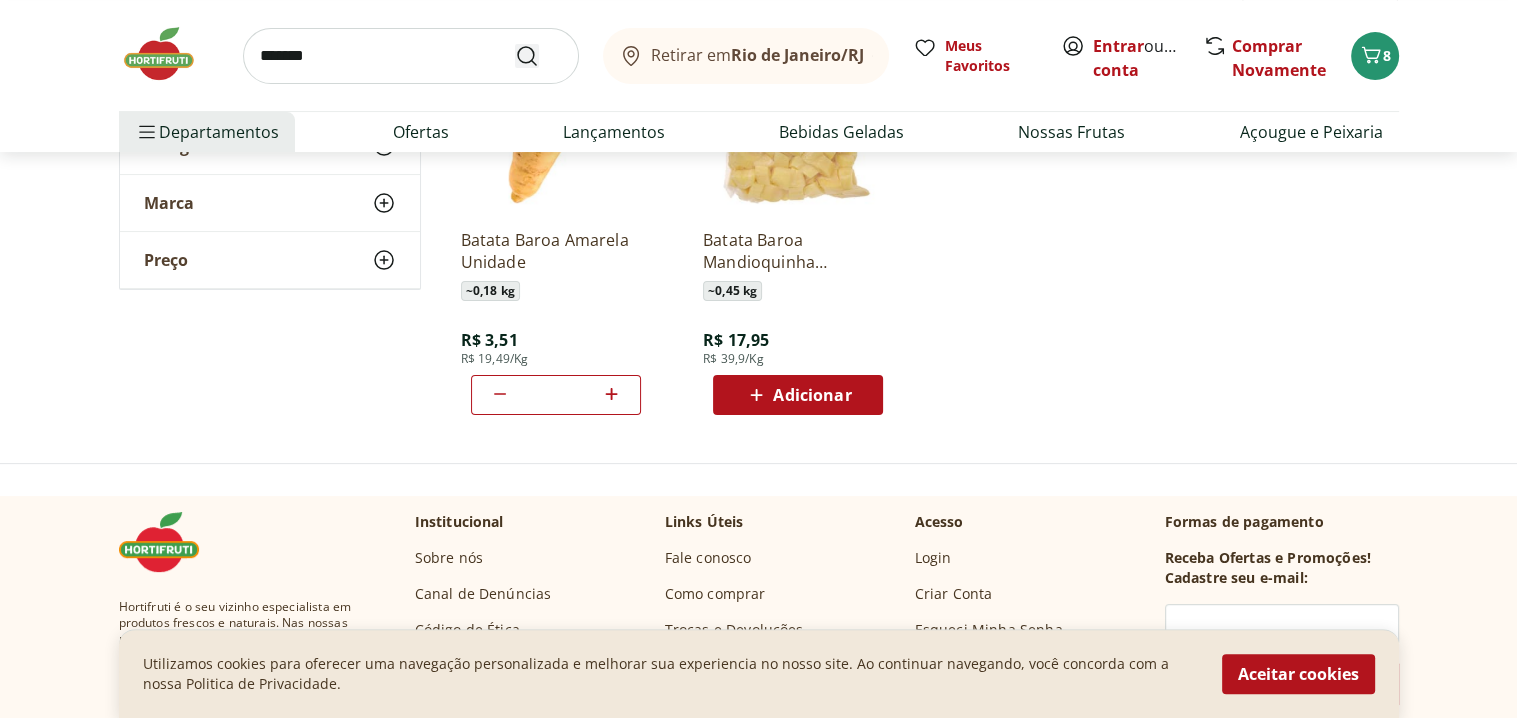 scroll, scrollTop: 0, scrollLeft: 0, axis: both 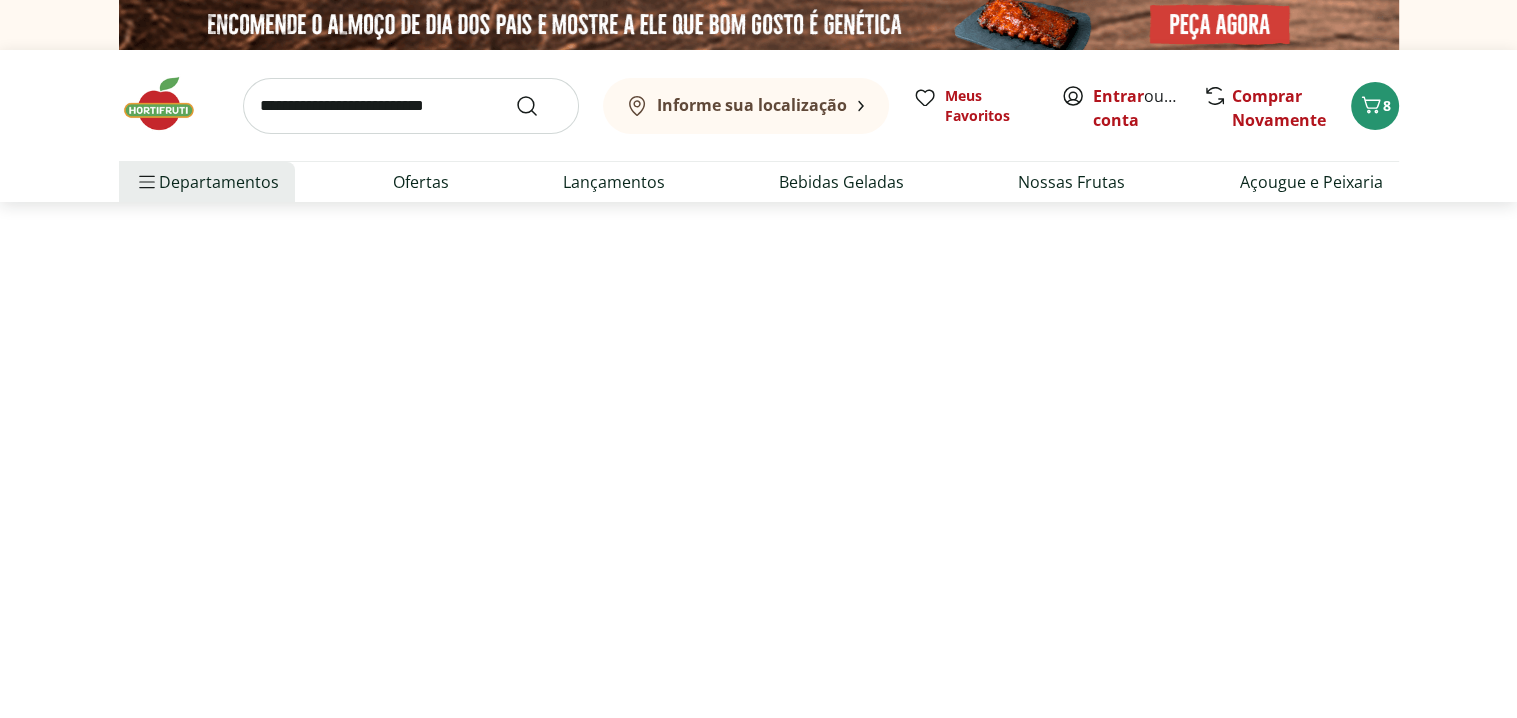 select on "**********" 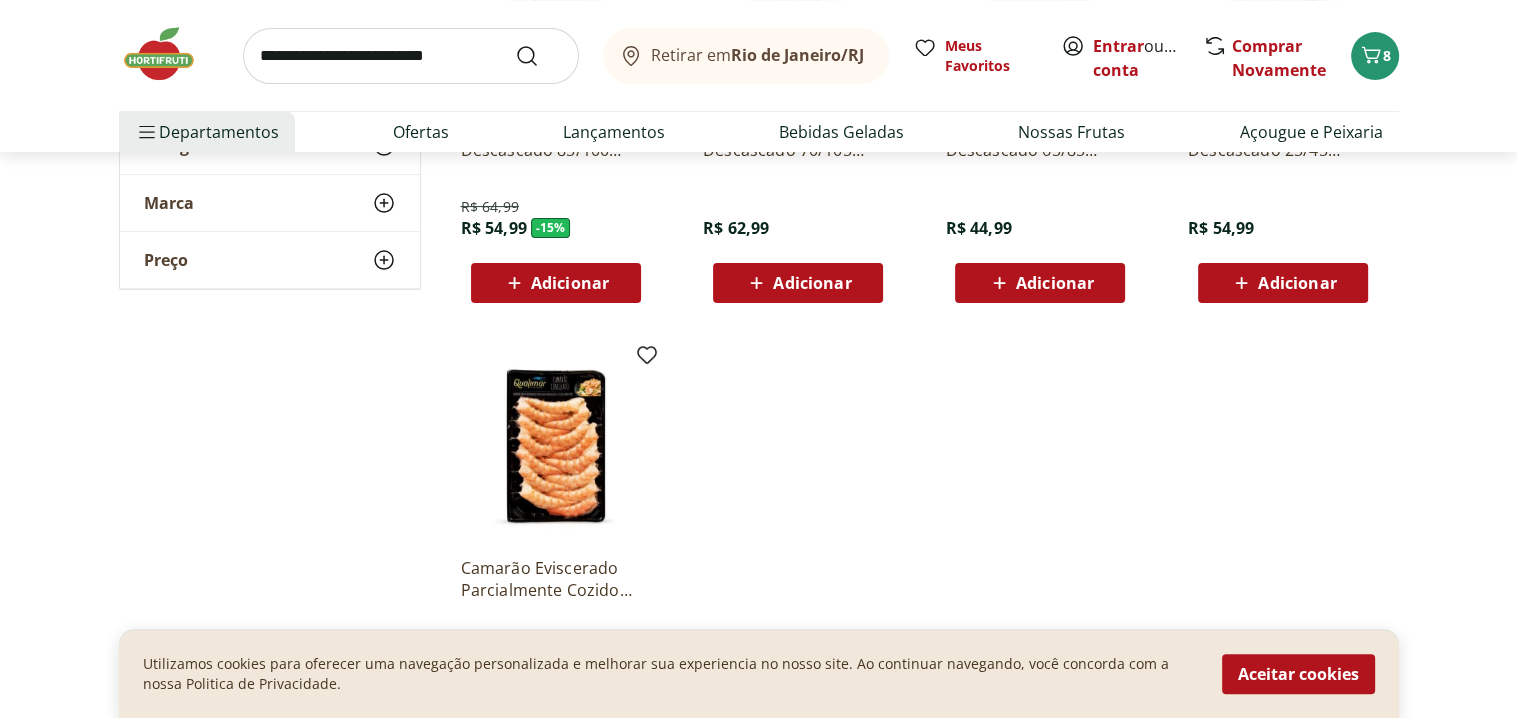 scroll, scrollTop: 500, scrollLeft: 0, axis: vertical 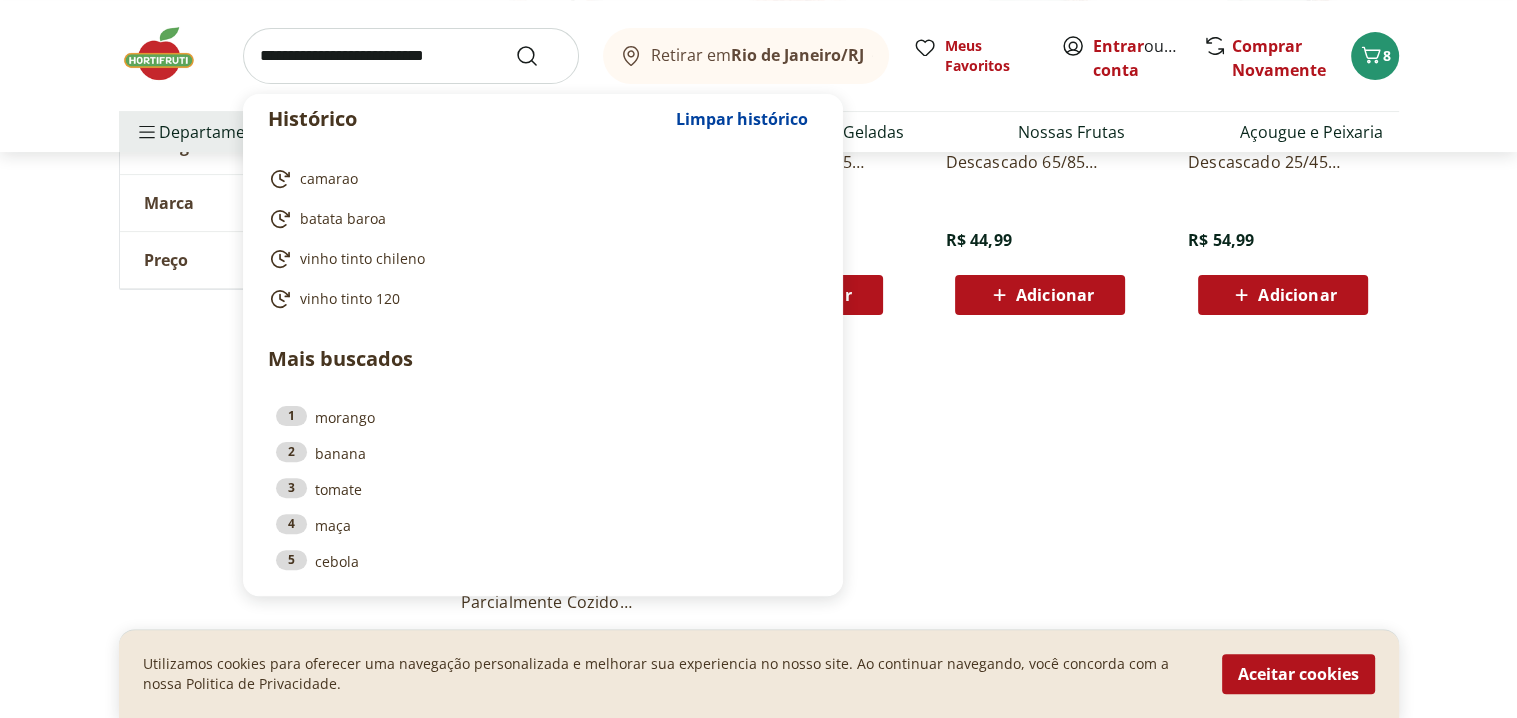 click at bounding box center [411, 56] 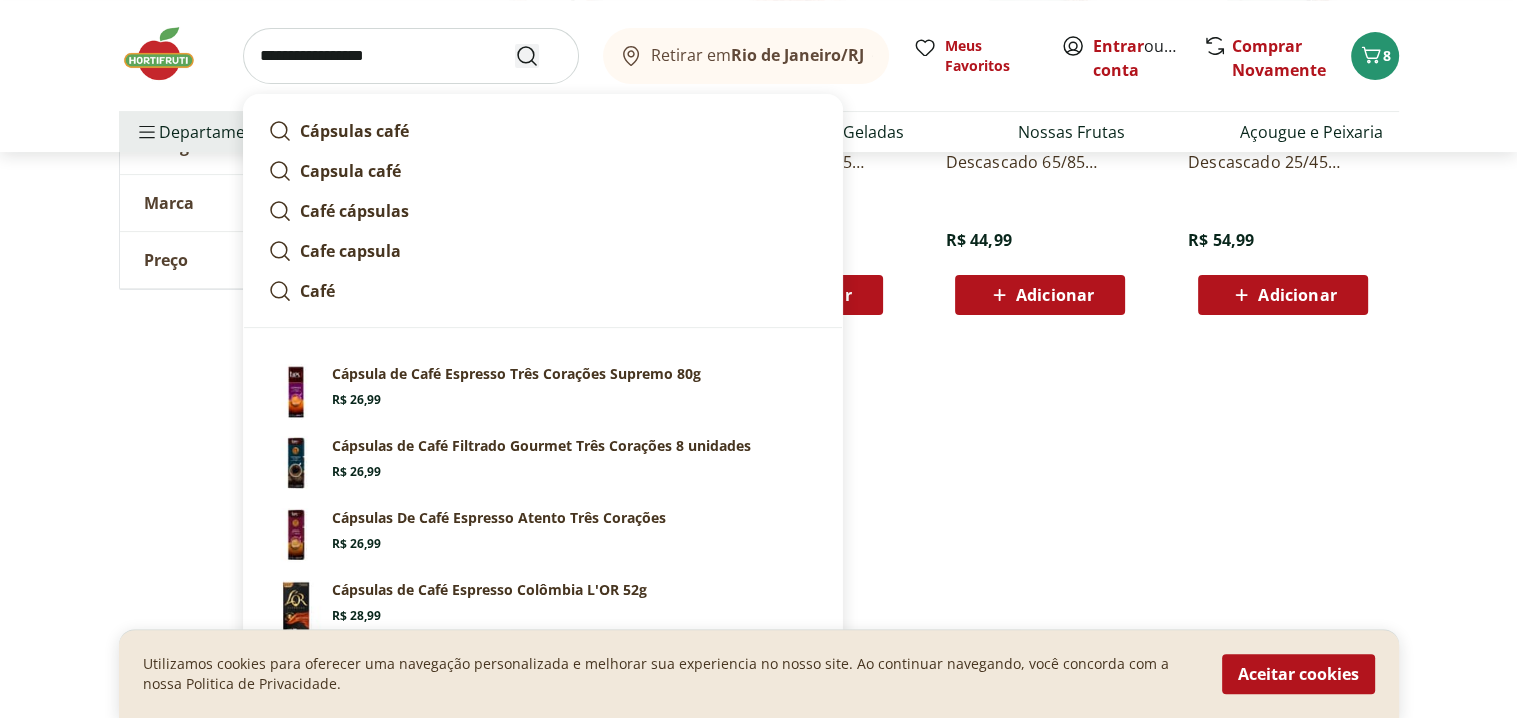 type on "**********" 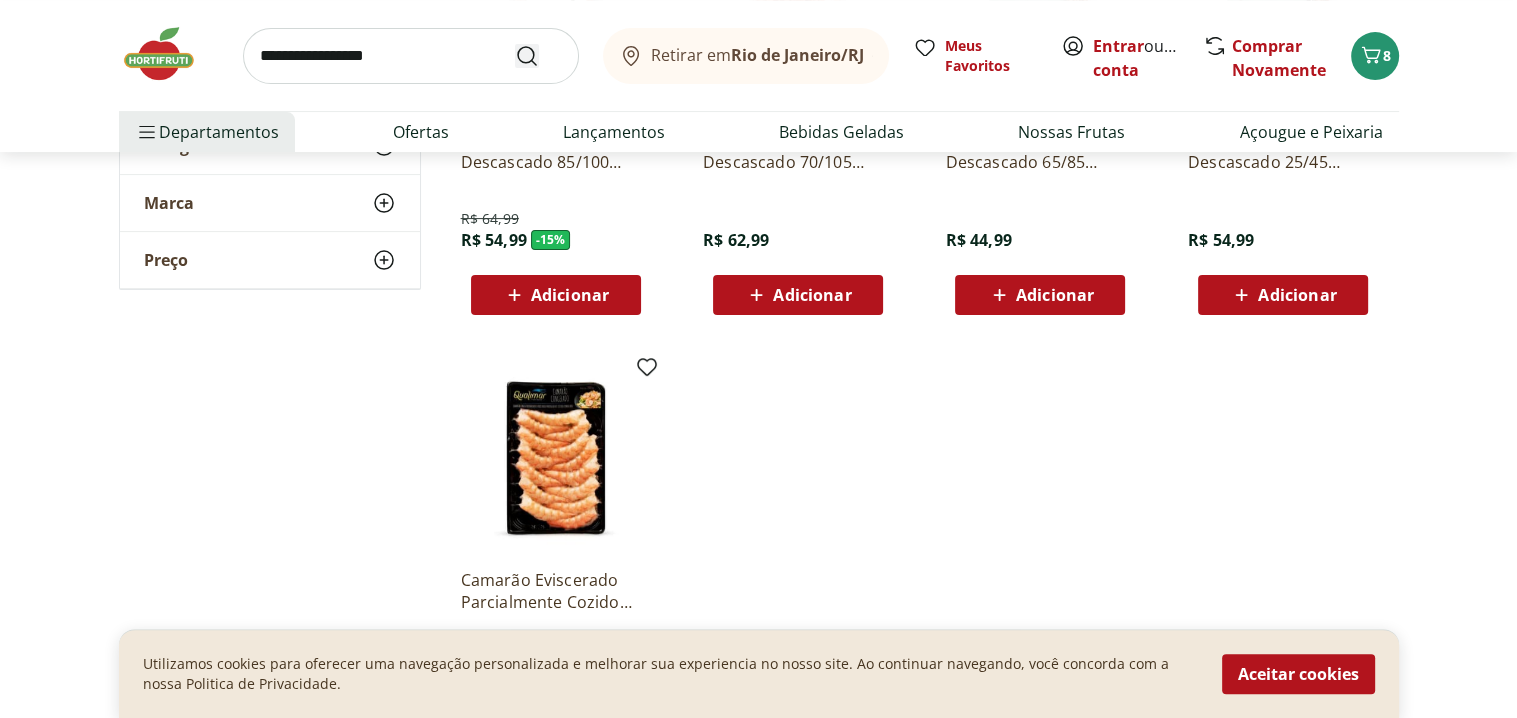 scroll, scrollTop: 0, scrollLeft: 0, axis: both 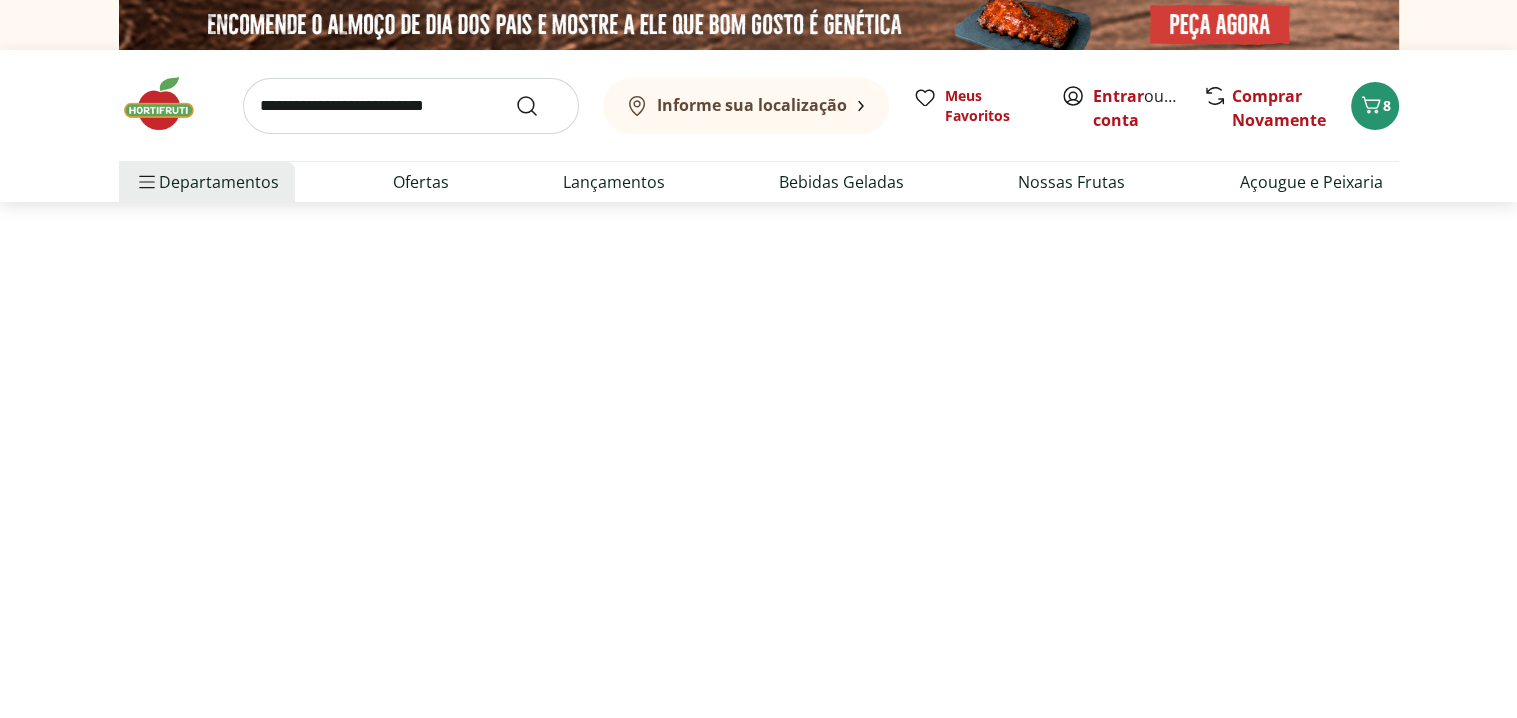 select on "**********" 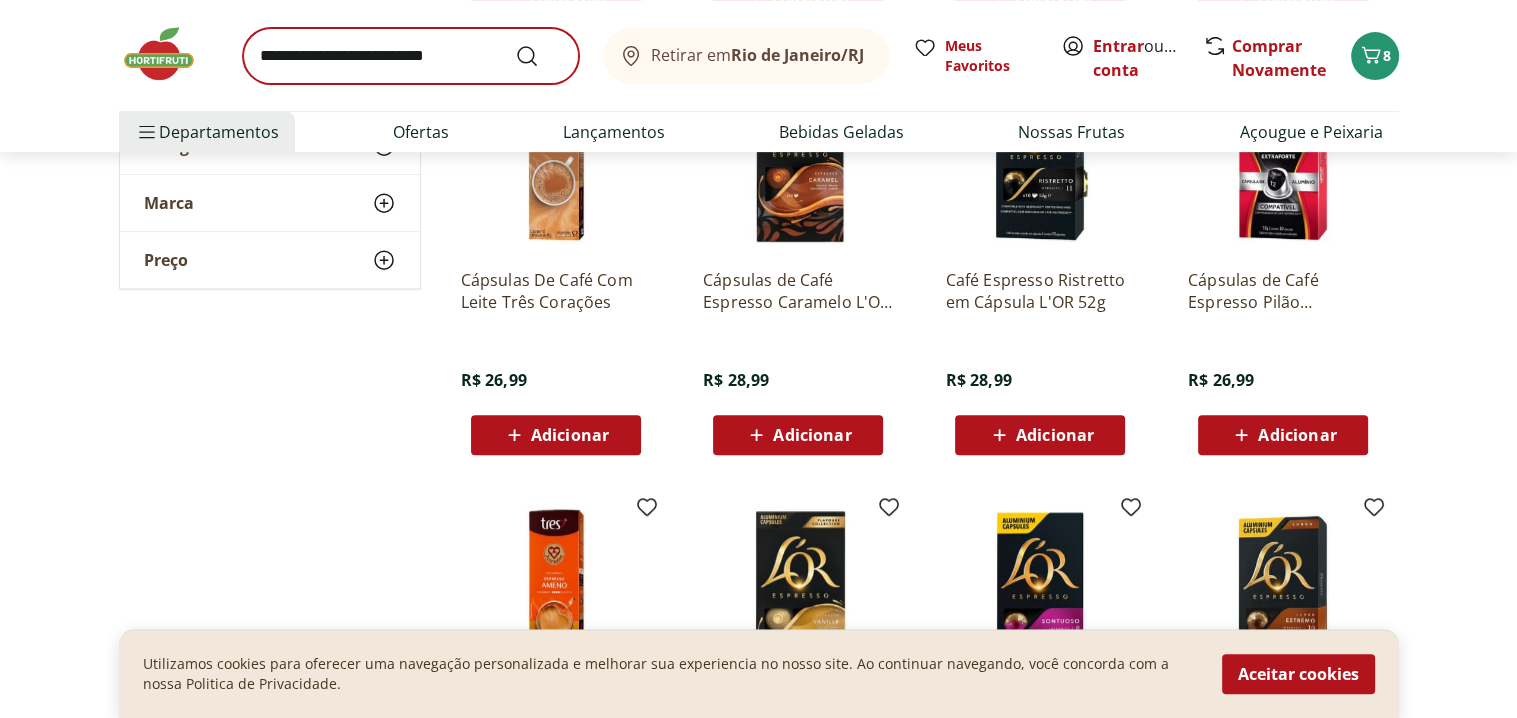 scroll, scrollTop: 900, scrollLeft: 0, axis: vertical 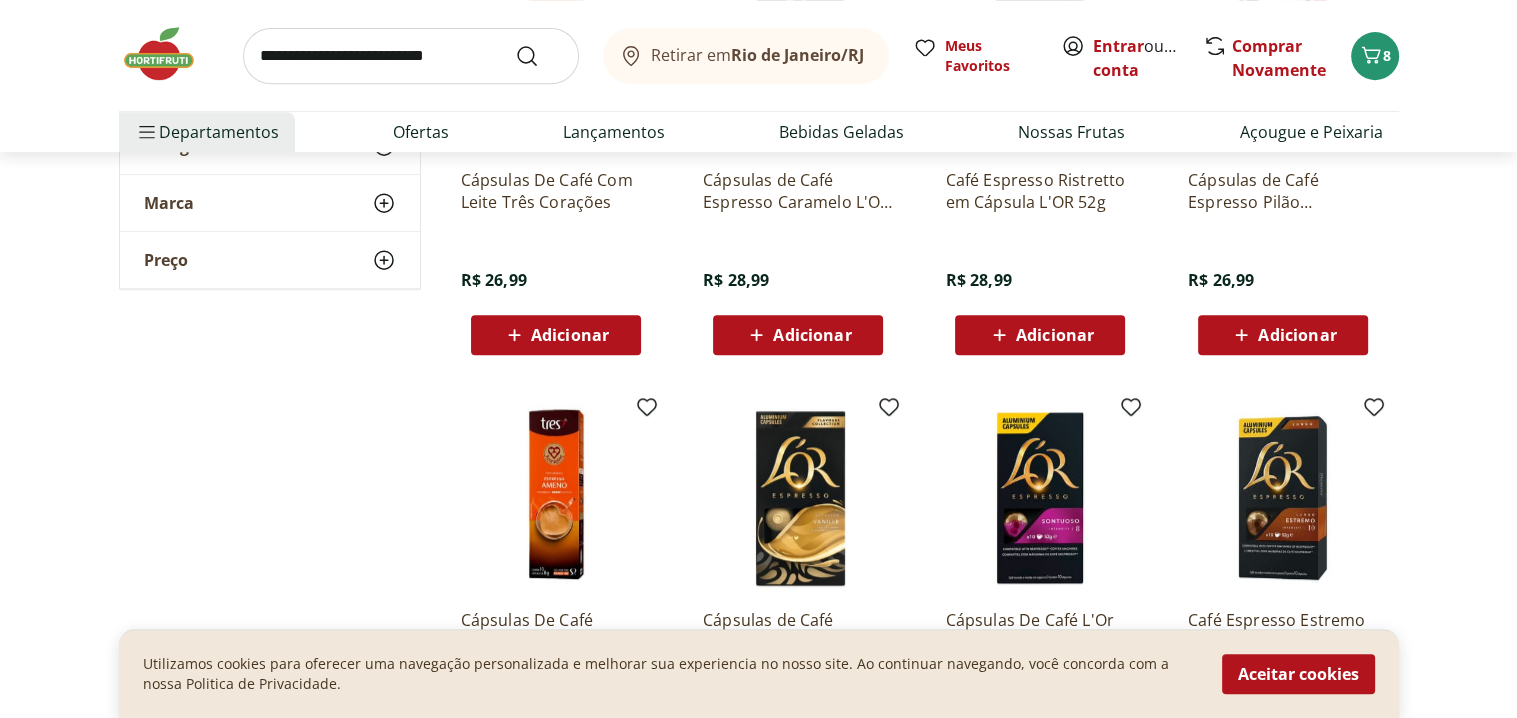click on "Adicionar" at bounding box center (1297, 335) 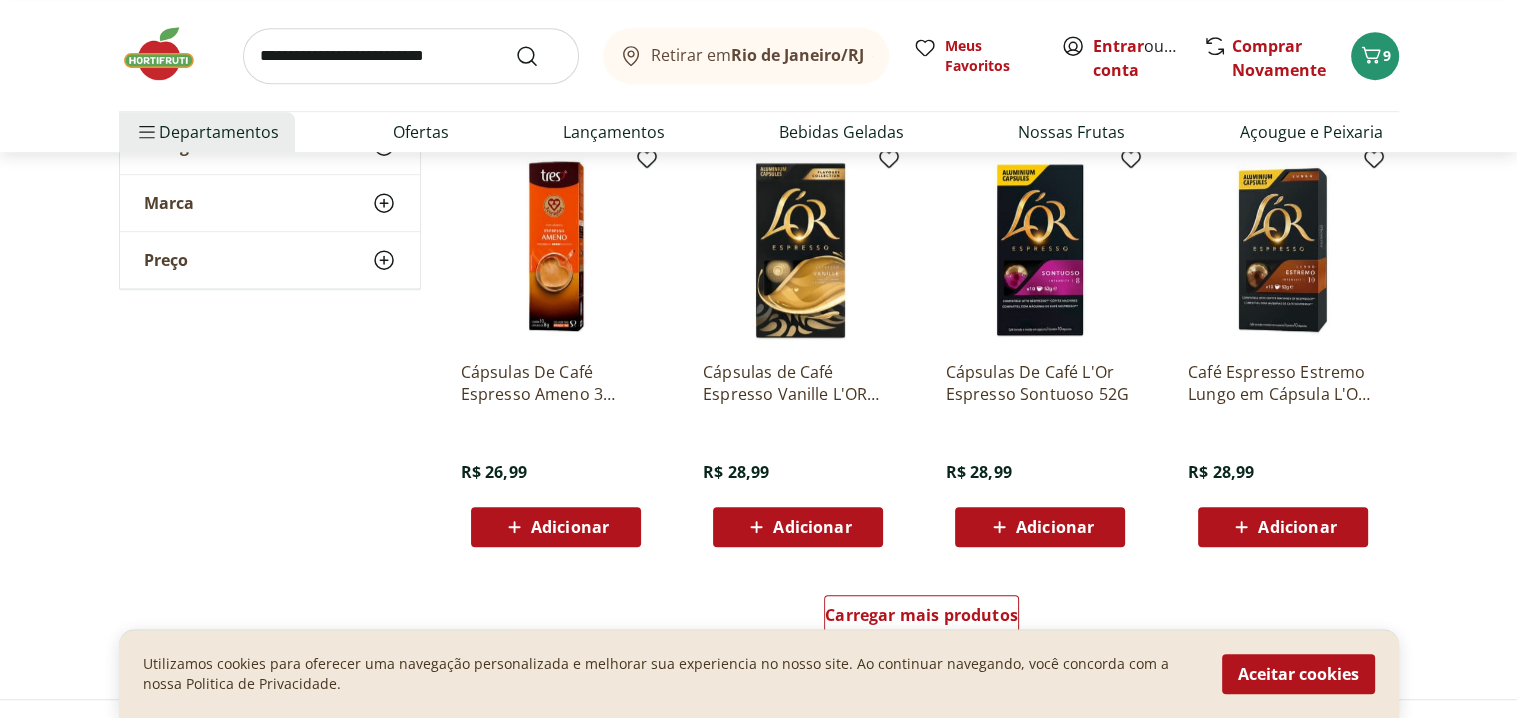 scroll, scrollTop: 1200, scrollLeft: 0, axis: vertical 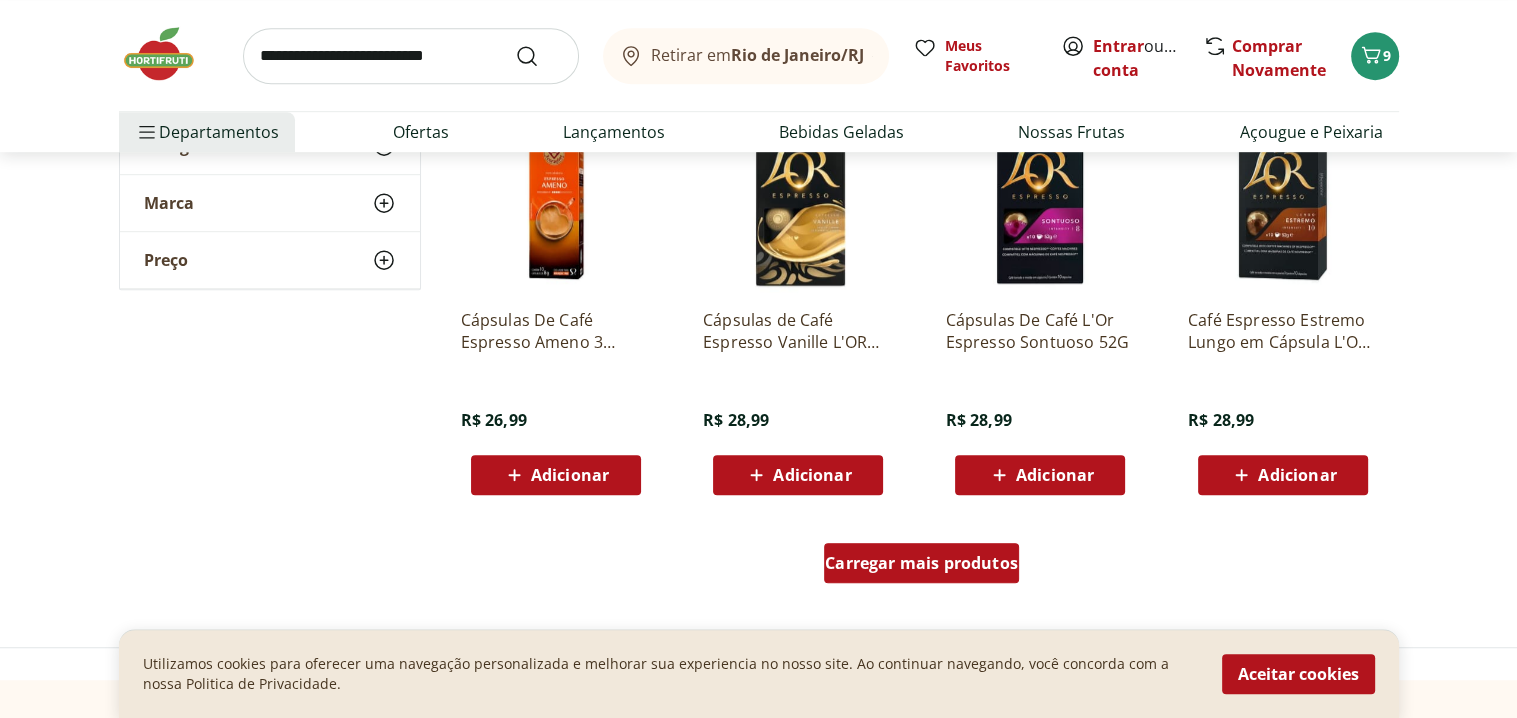 click on "Carregar mais produtos" at bounding box center [921, 563] 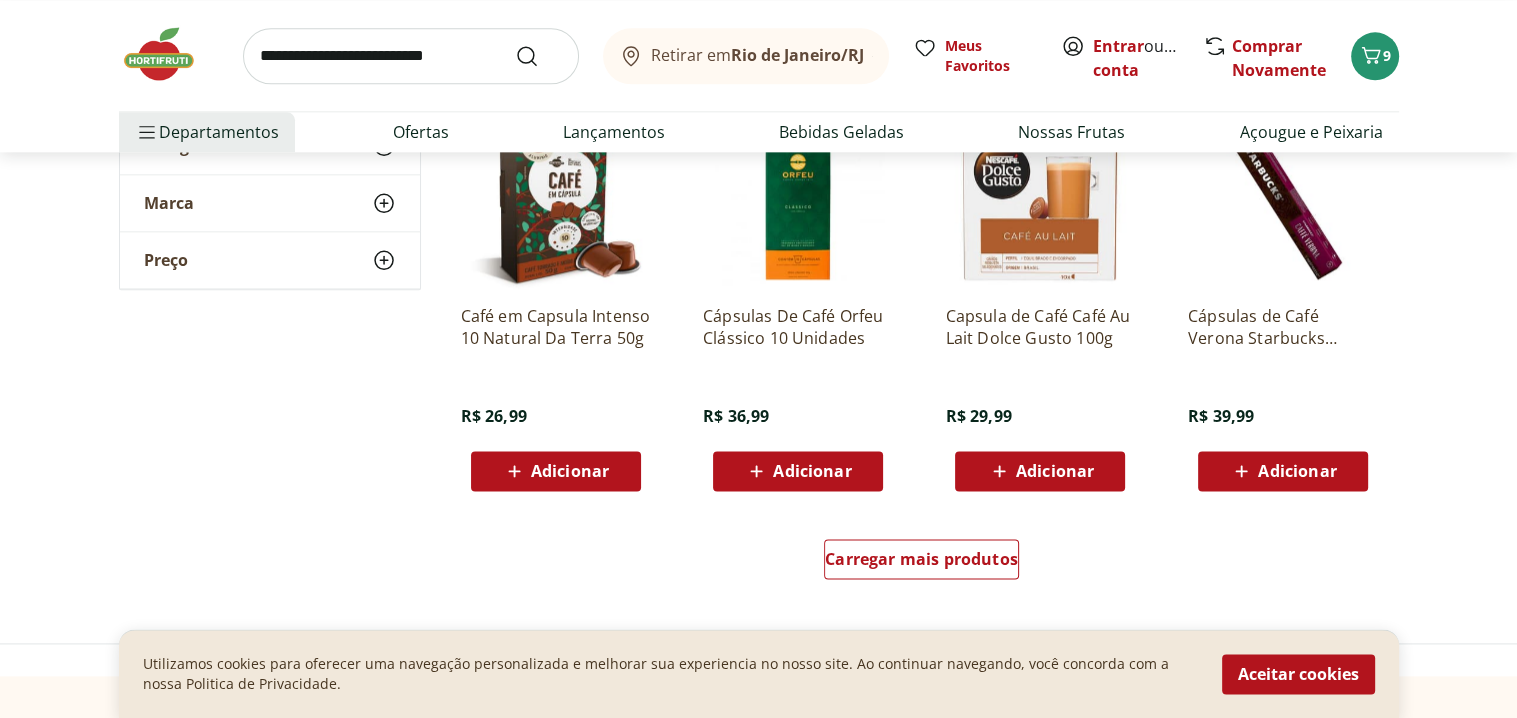 scroll, scrollTop: 2600, scrollLeft: 0, axis: vertical 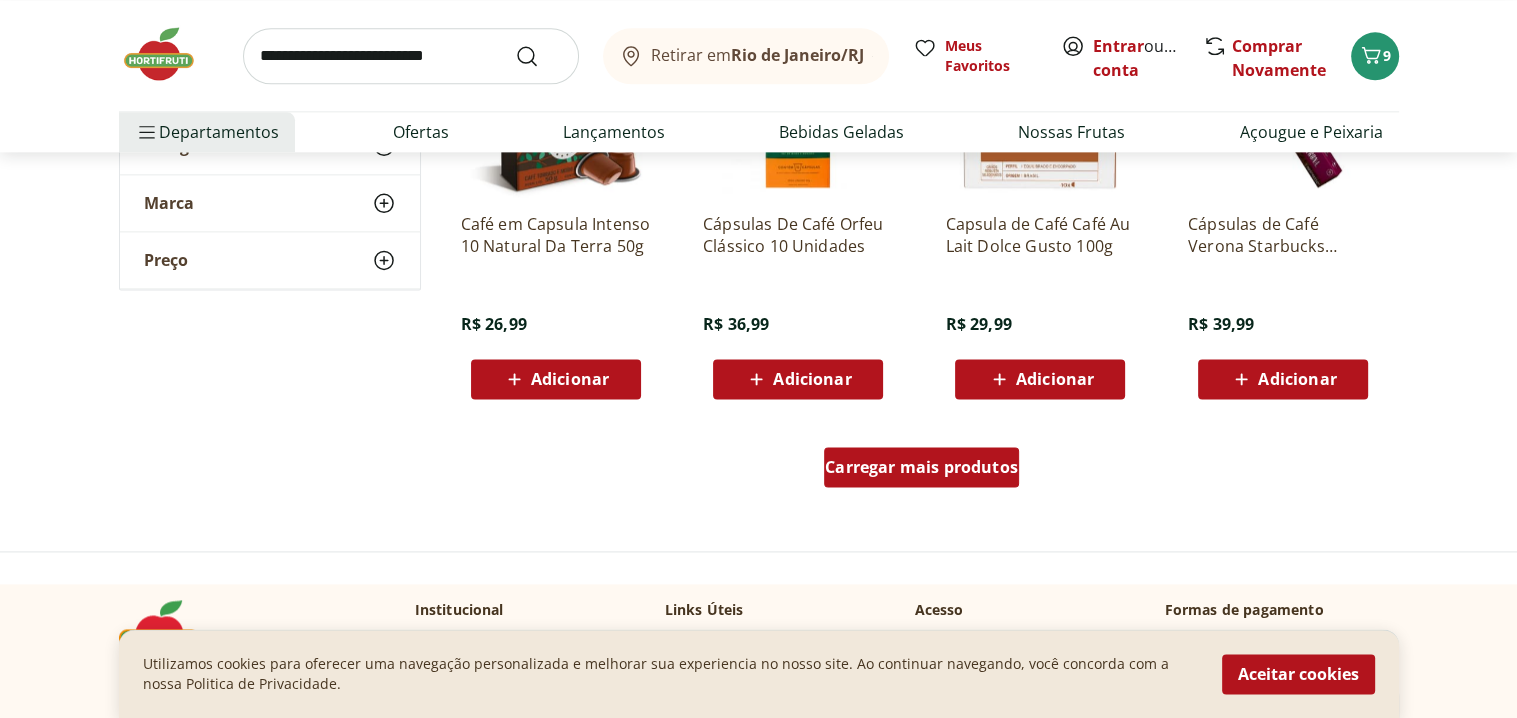 click on "Carregar mais produtos" at bounding box center [921, 467] 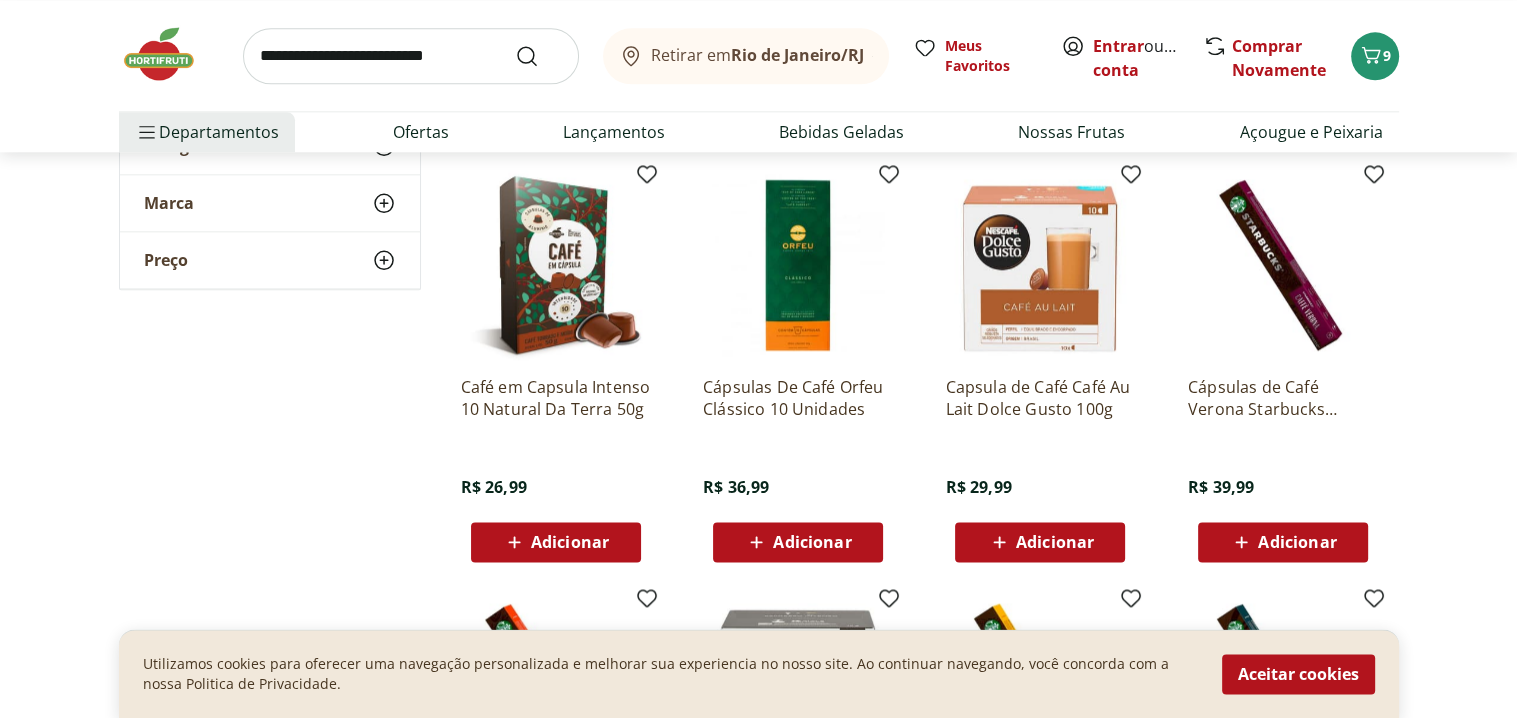 scroll, scrollTop: 2400, scrollLeft: 0, axis: vertical 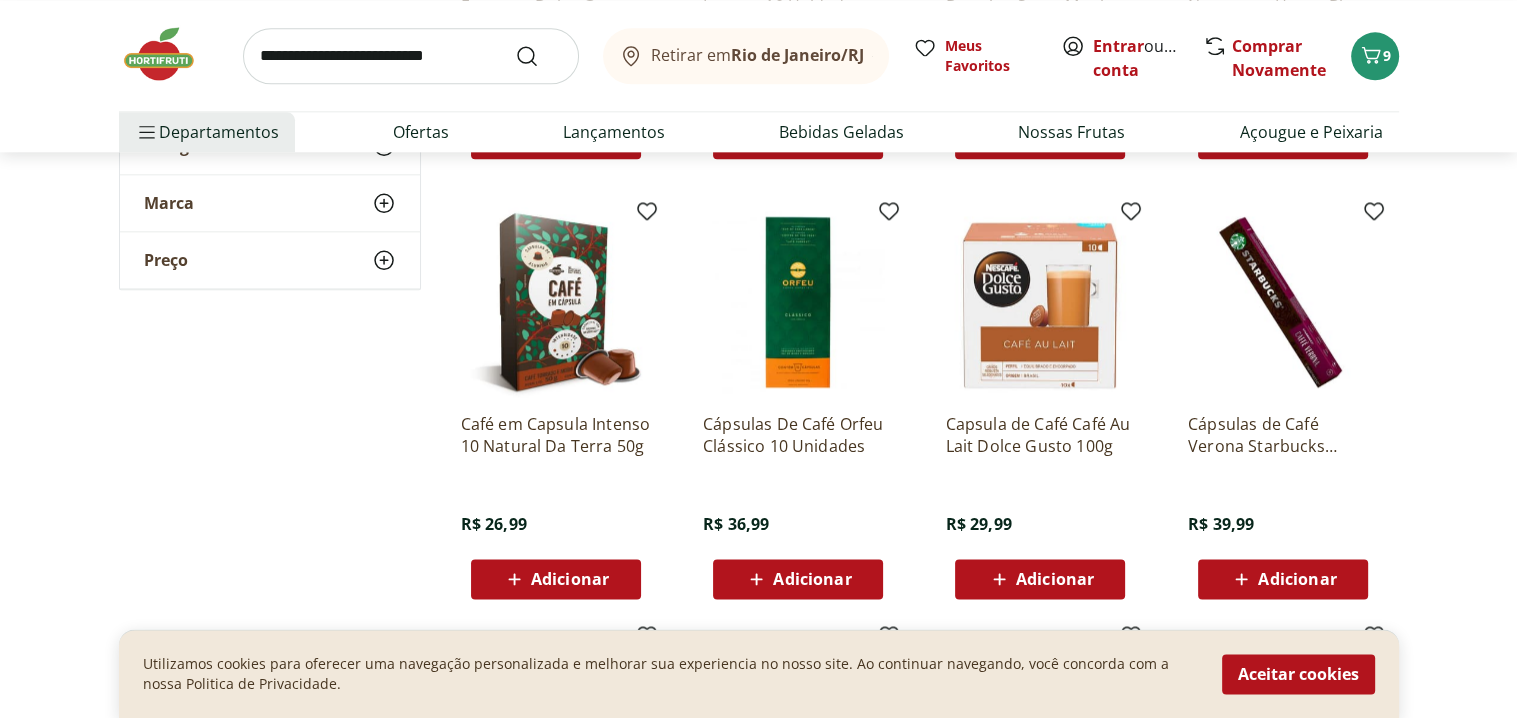 click at bounding box center [556, 302] 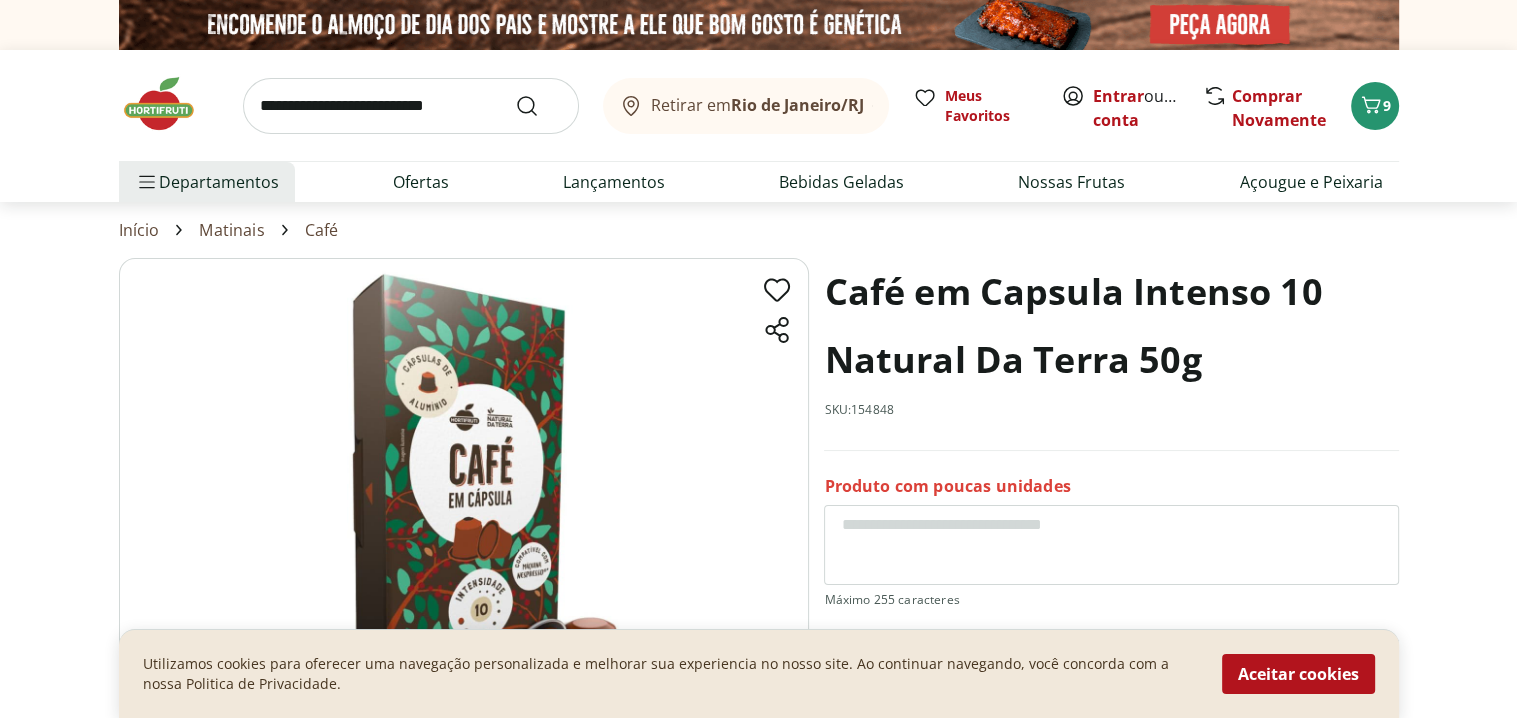 scroll, scrollTop: 100, scrollLeft: 0, axis: vertical 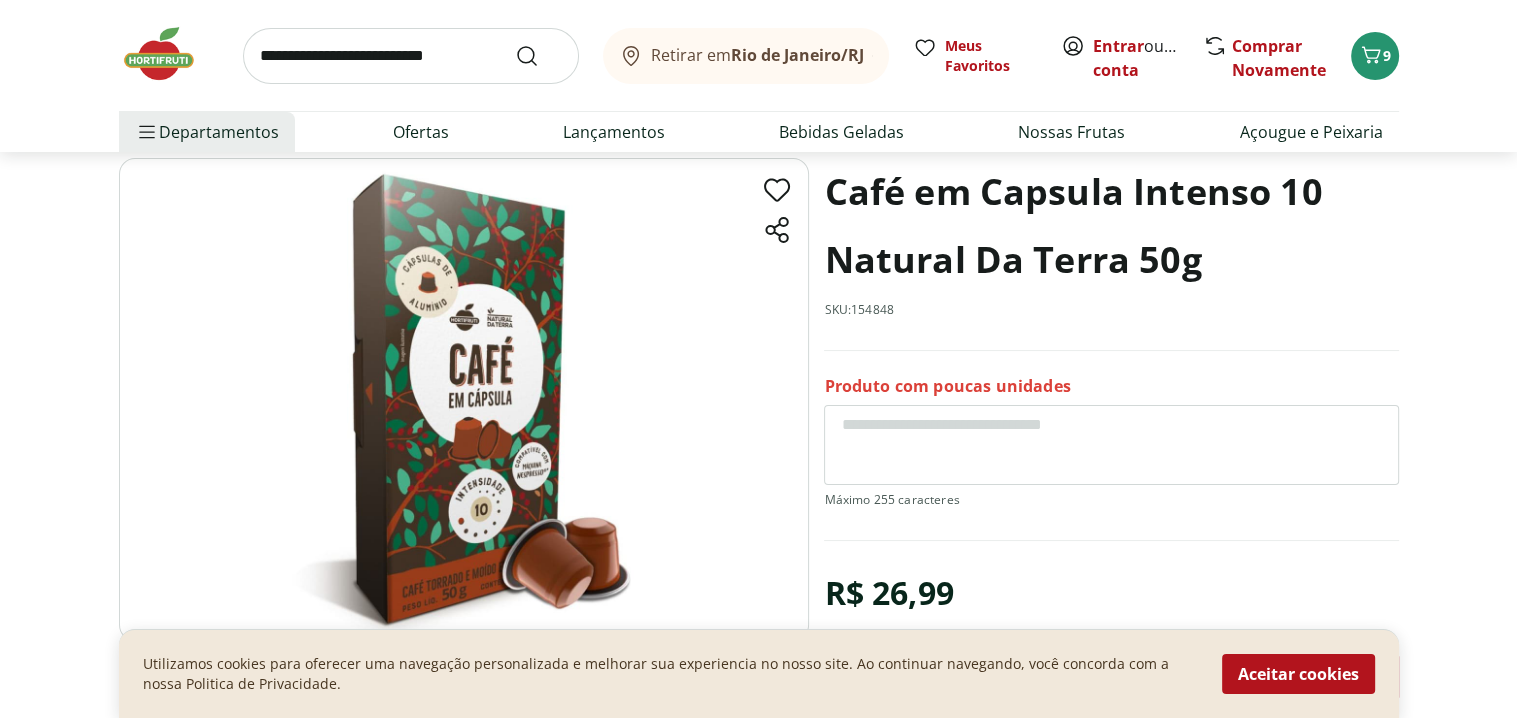 select on "**********" 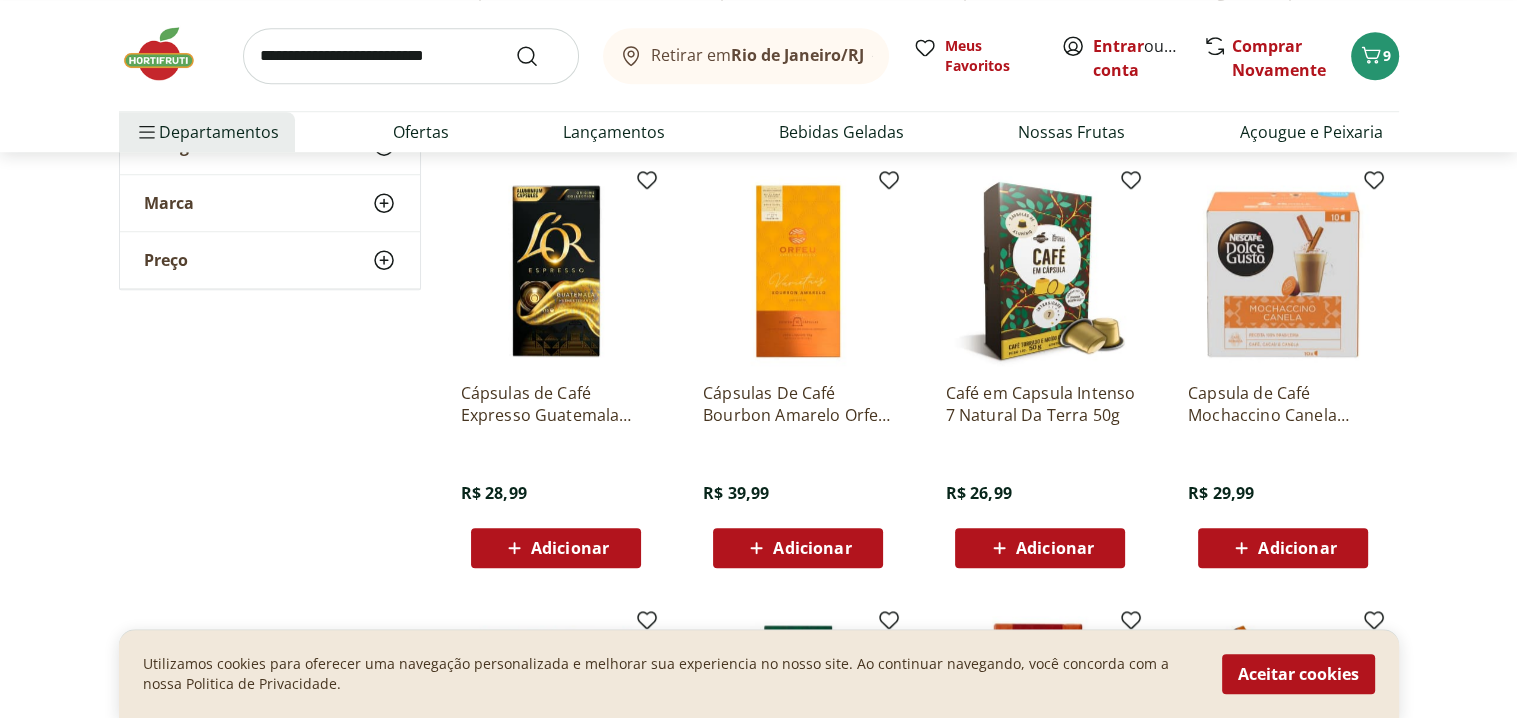 scroll, scrollTop: 1600, scrollLeft: 0, axis: vertical 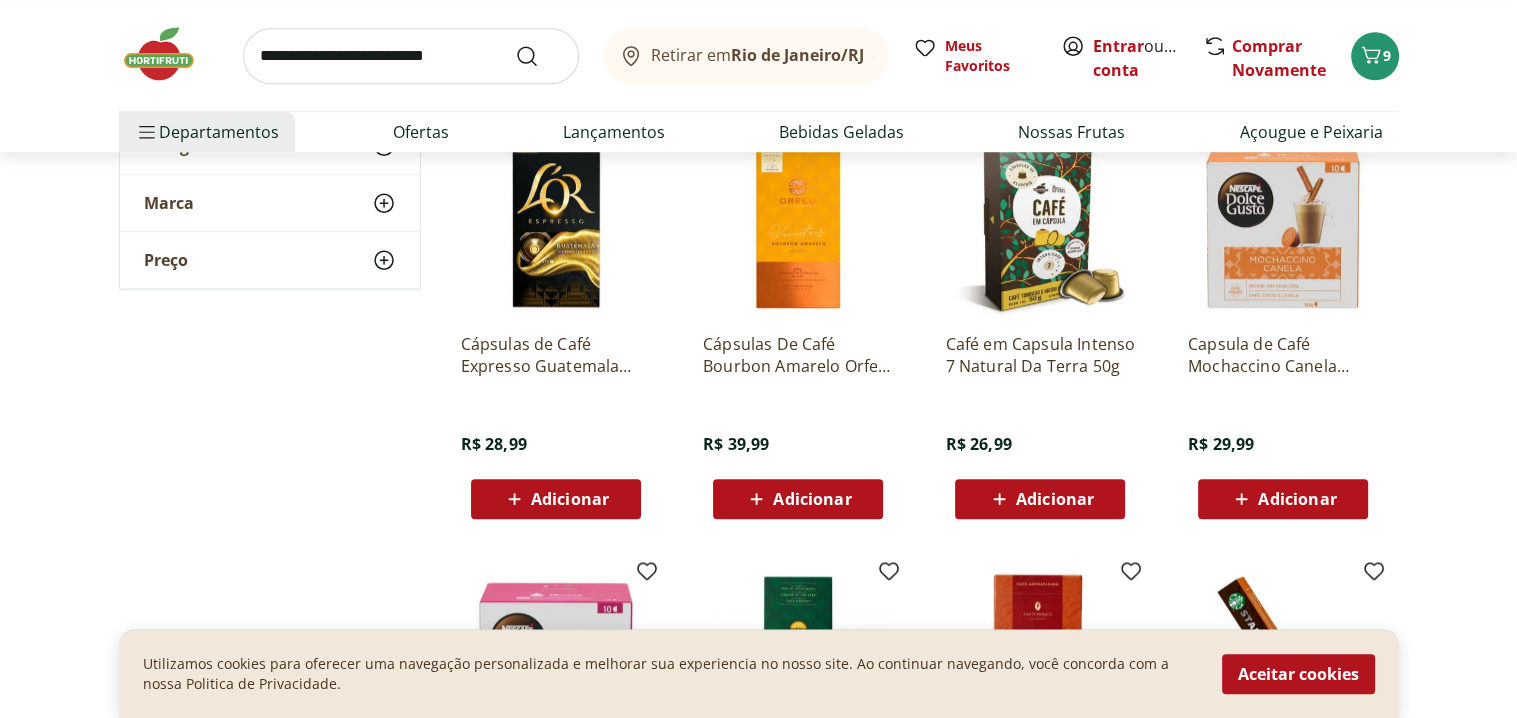 click on "Adicionar" at bounding box center (1055, 499) 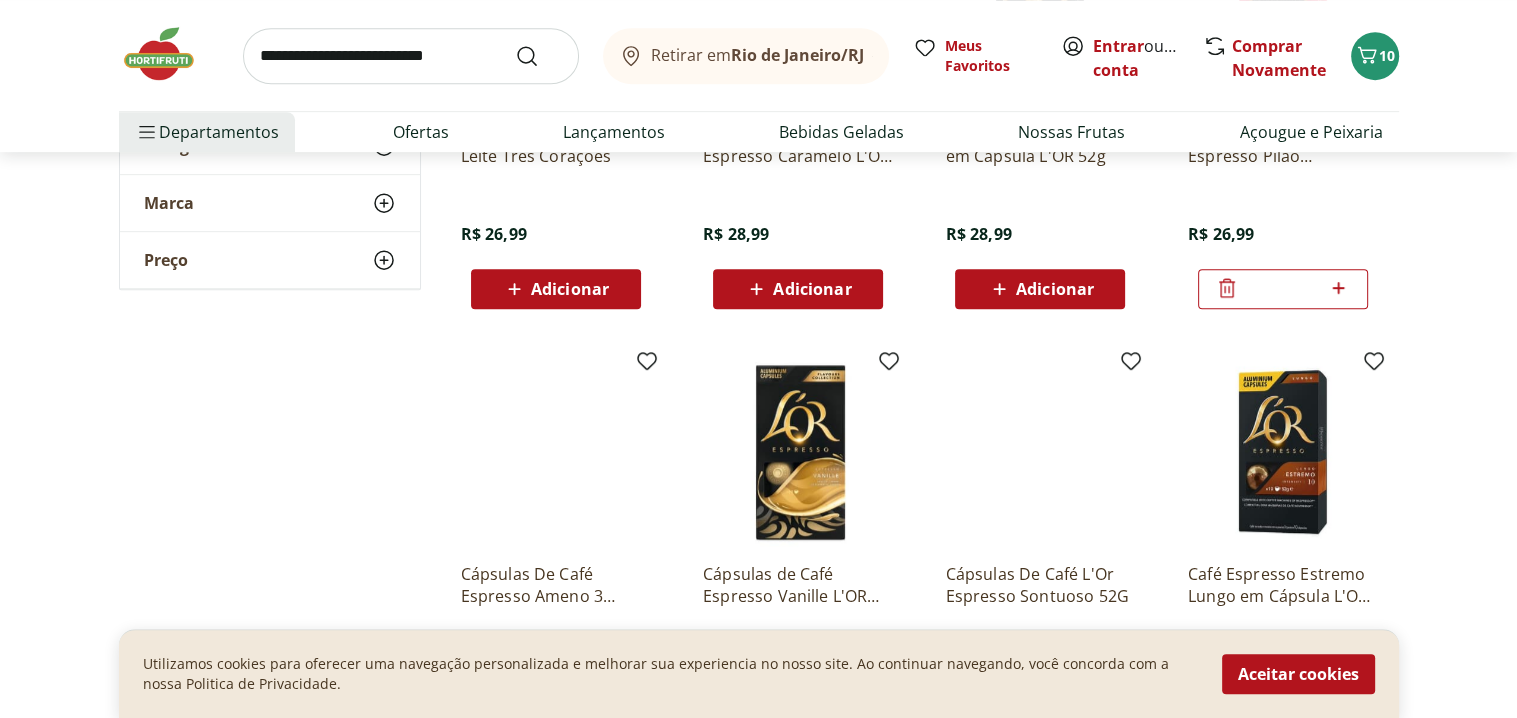 scroll, scrollTop: 900, scrollLeft: 0, axis: vertical 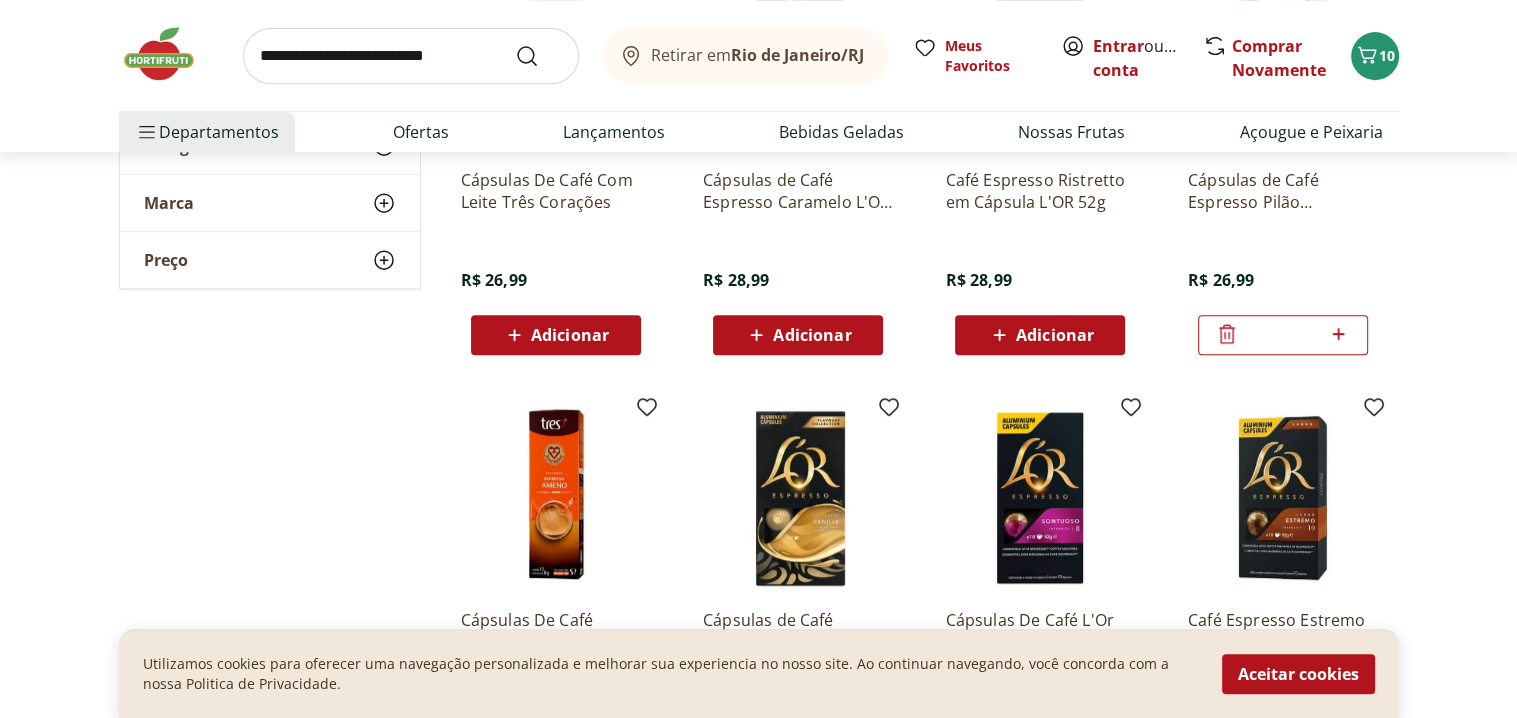 click 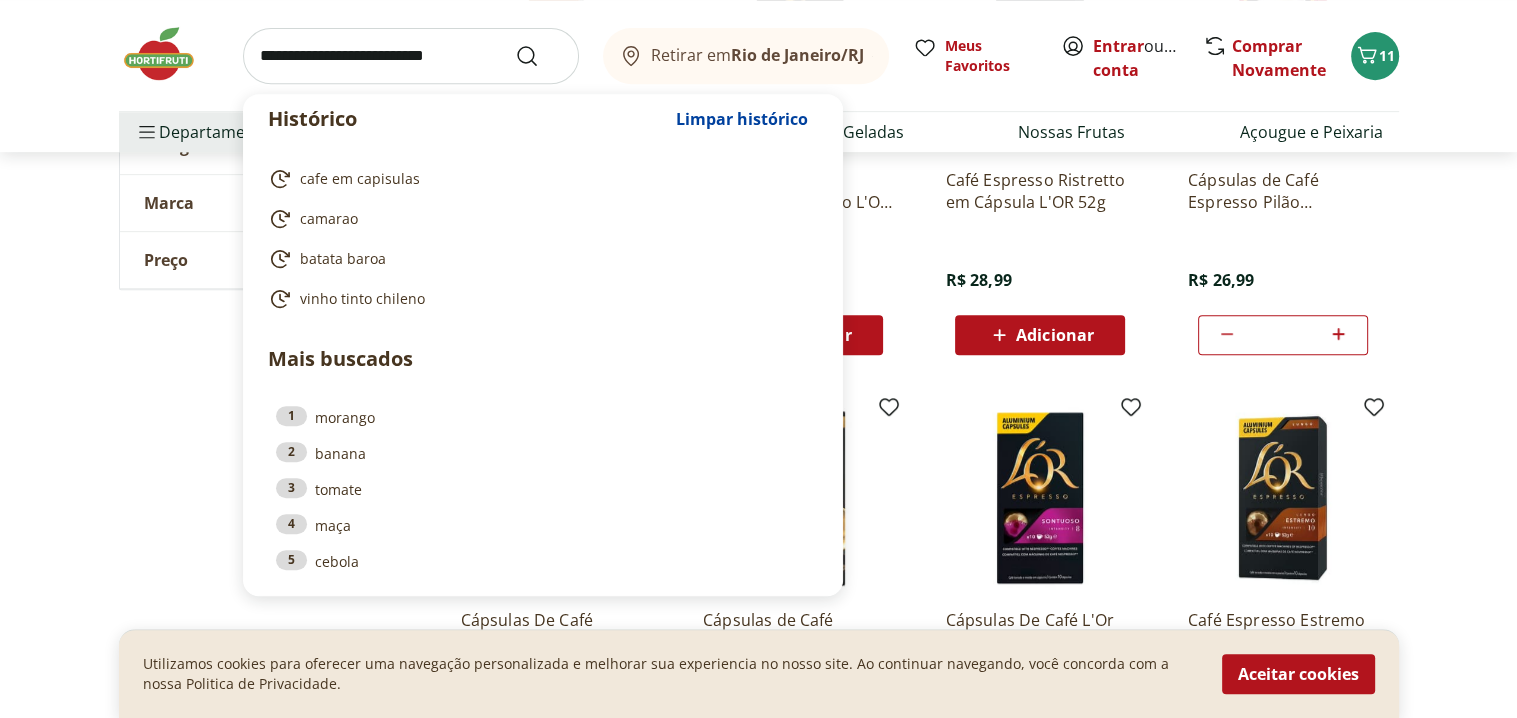 click at bounding box center [411, 56] 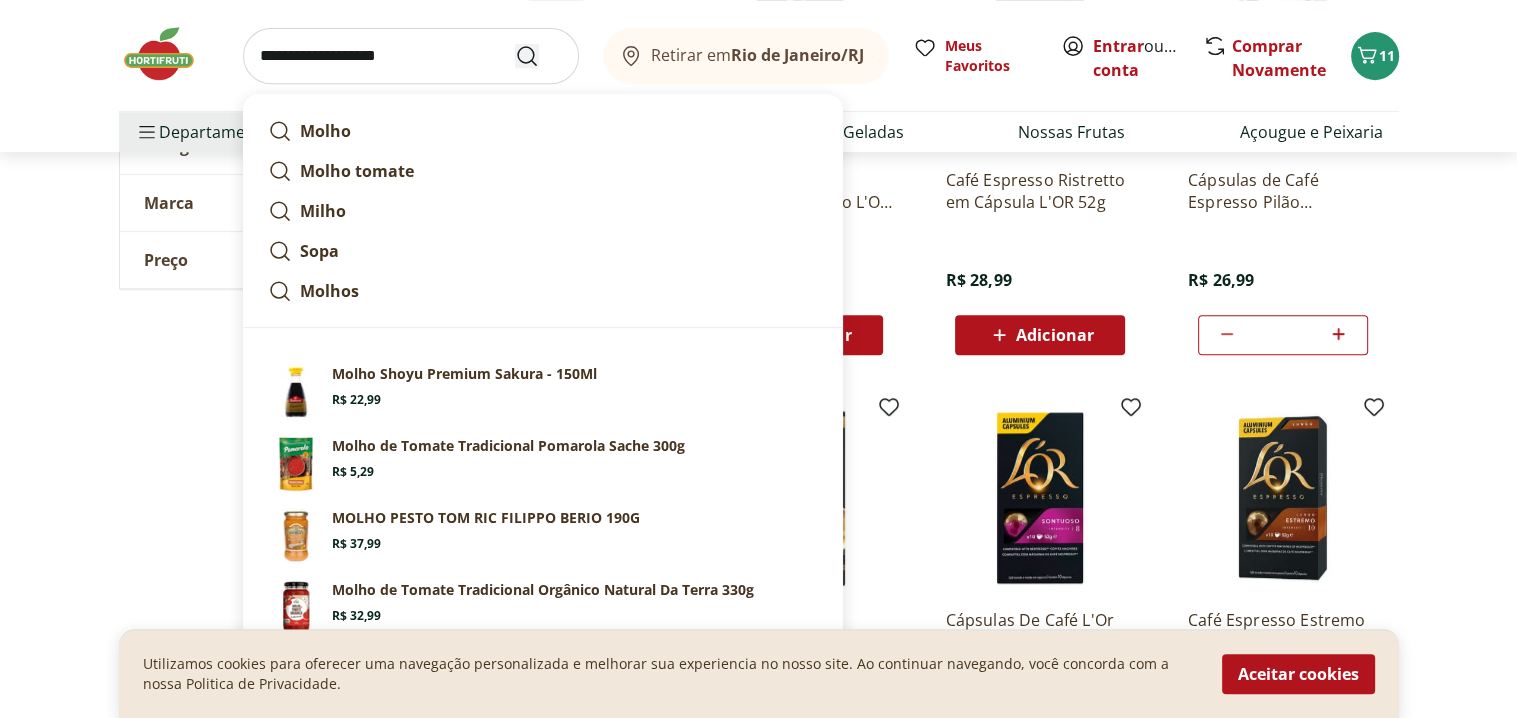 type on "**********" 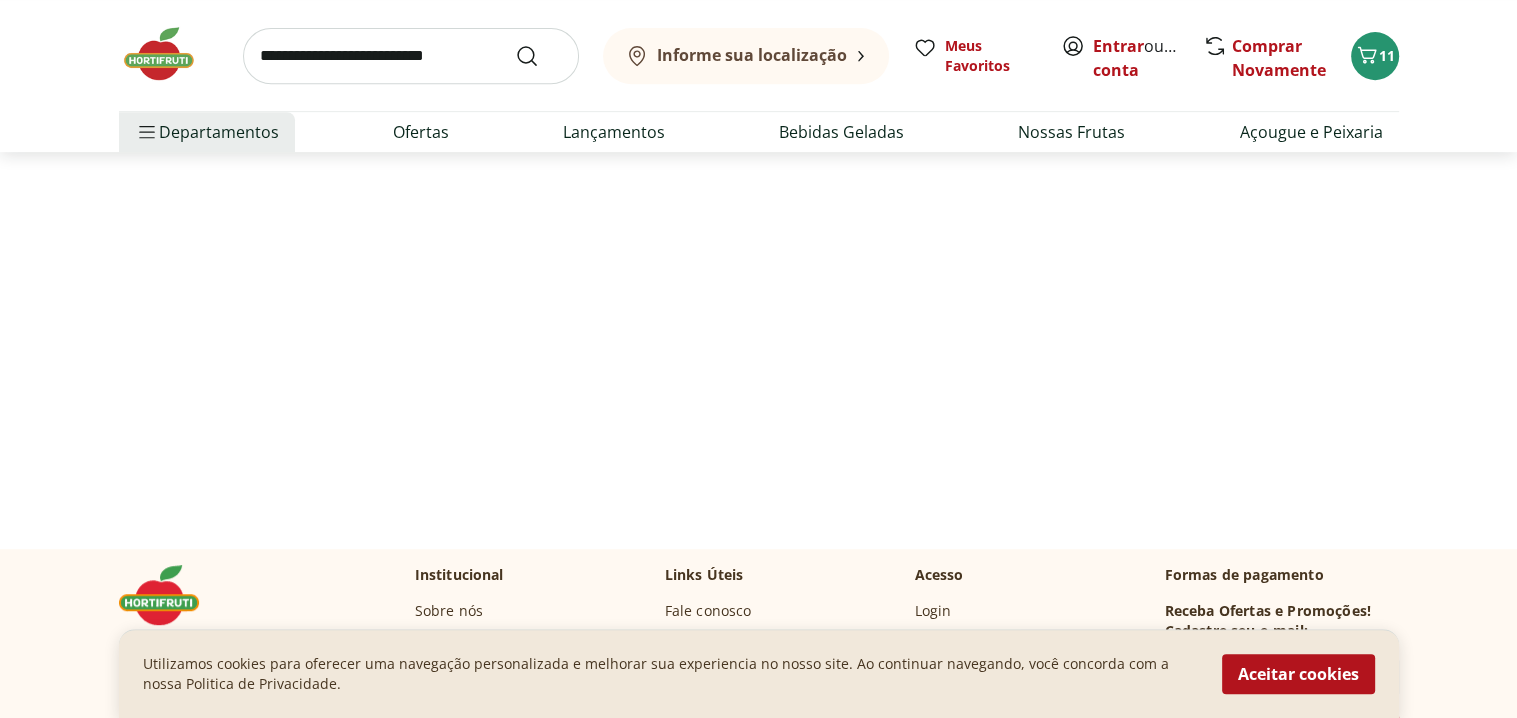 scroll, scrollTop: 0, scrollLeft: 0, axis: both 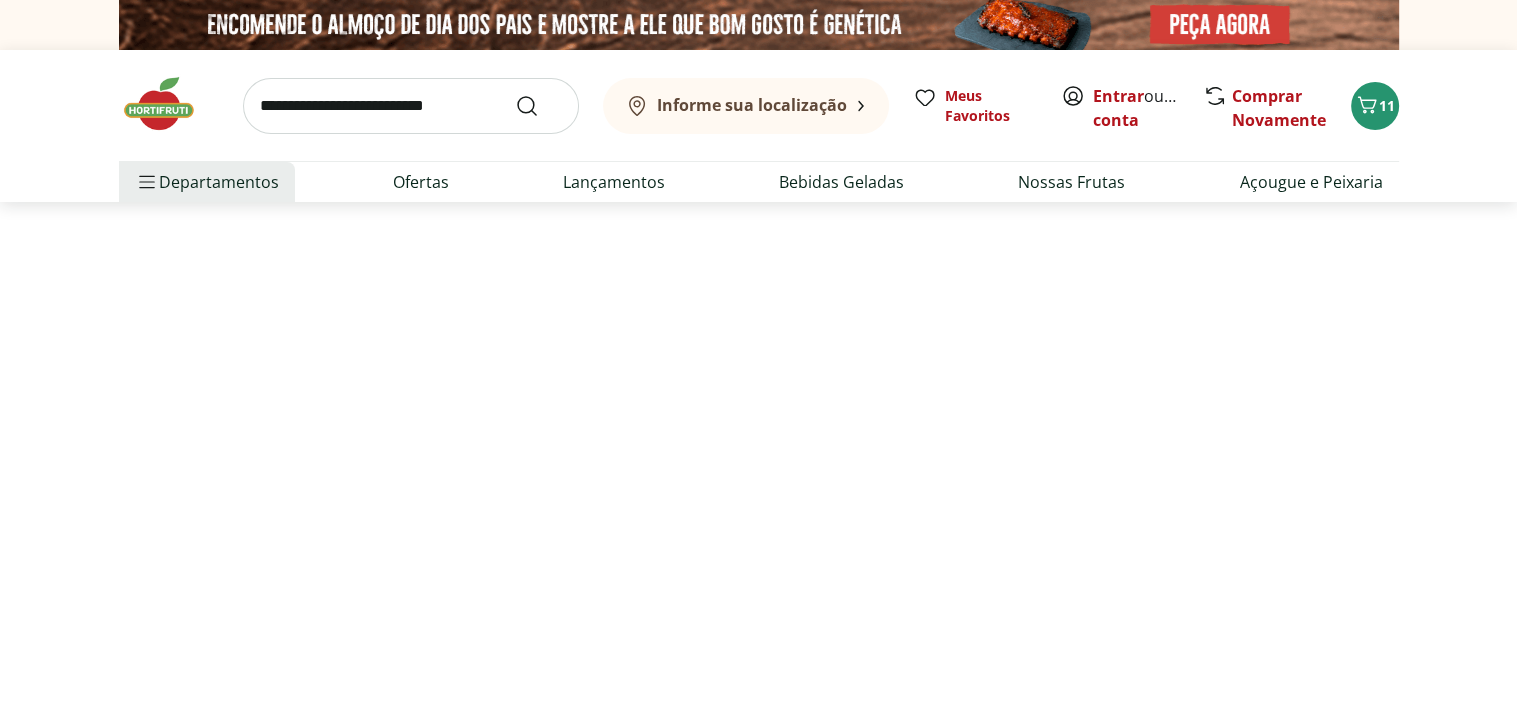 select on "**********" 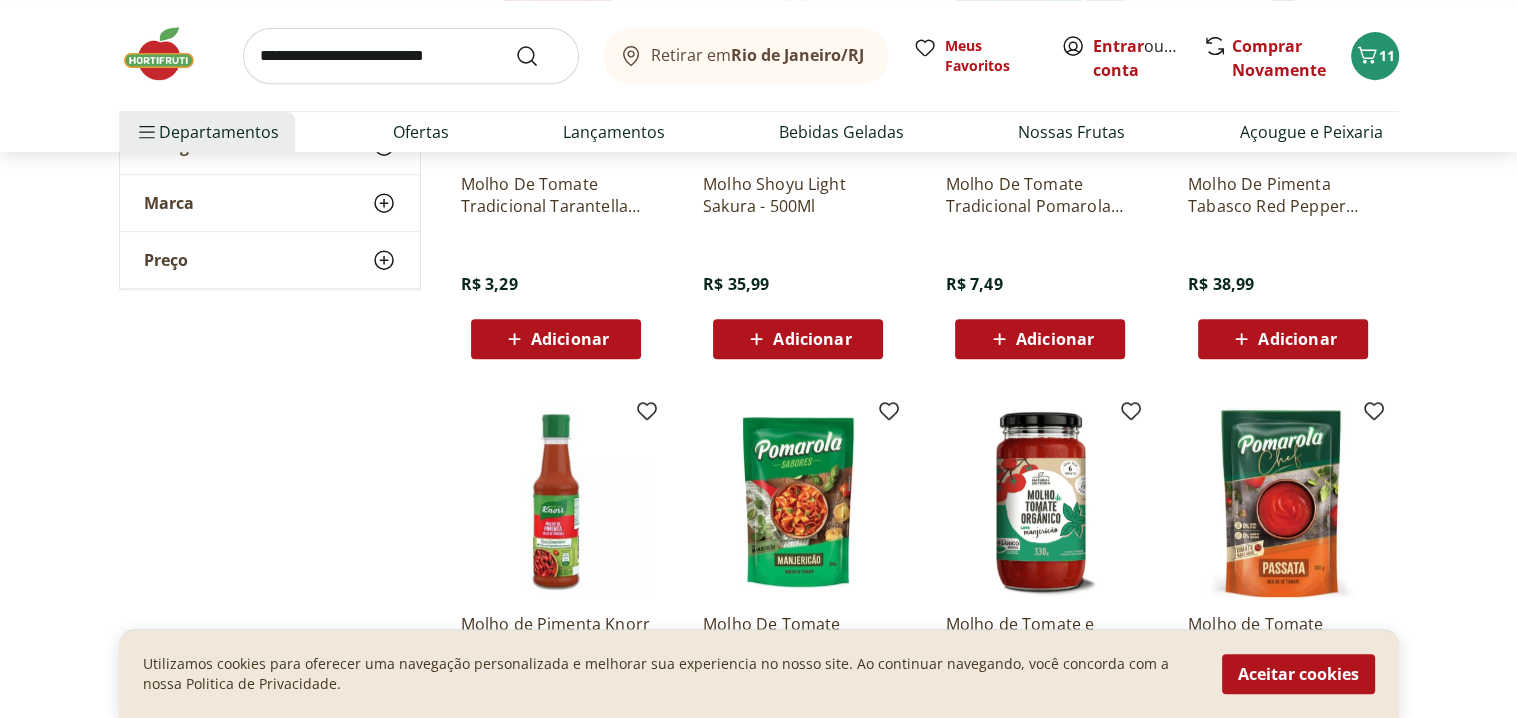 scroll, scrollTop: 900, scrollLeft: 0, axis: vertical 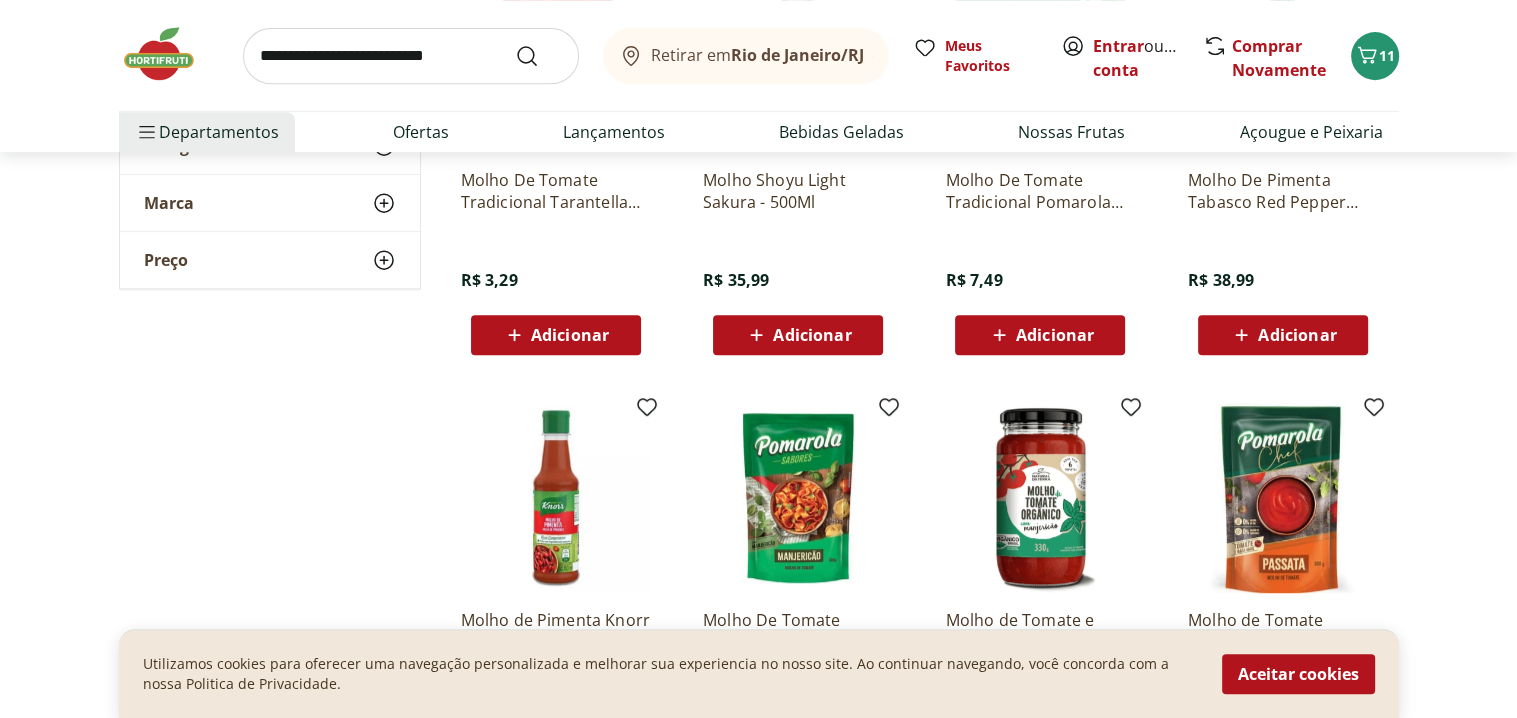 click on "Adicionar" at bounding box center [812, 335] 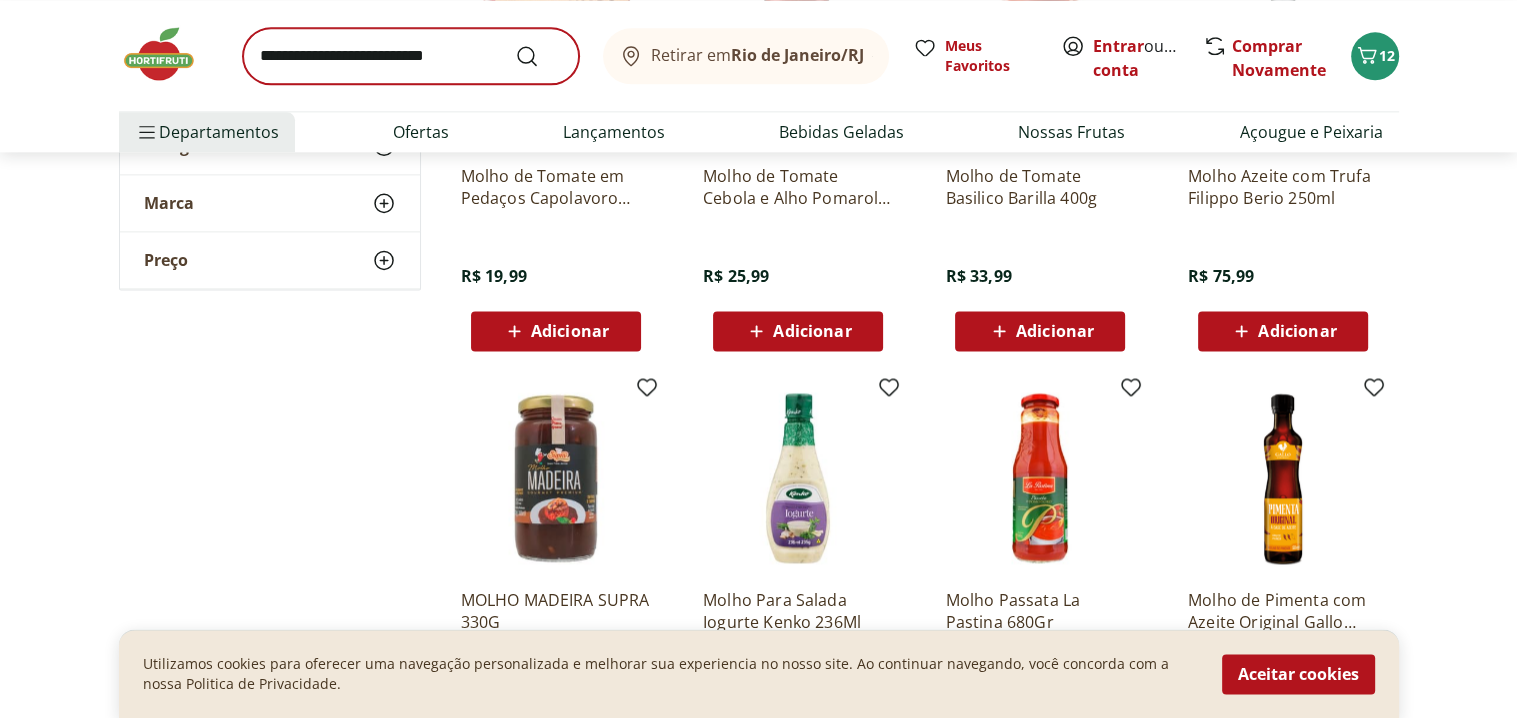 scroll, scrollTop: 2600, scrollLeft: 0, axis: vertical 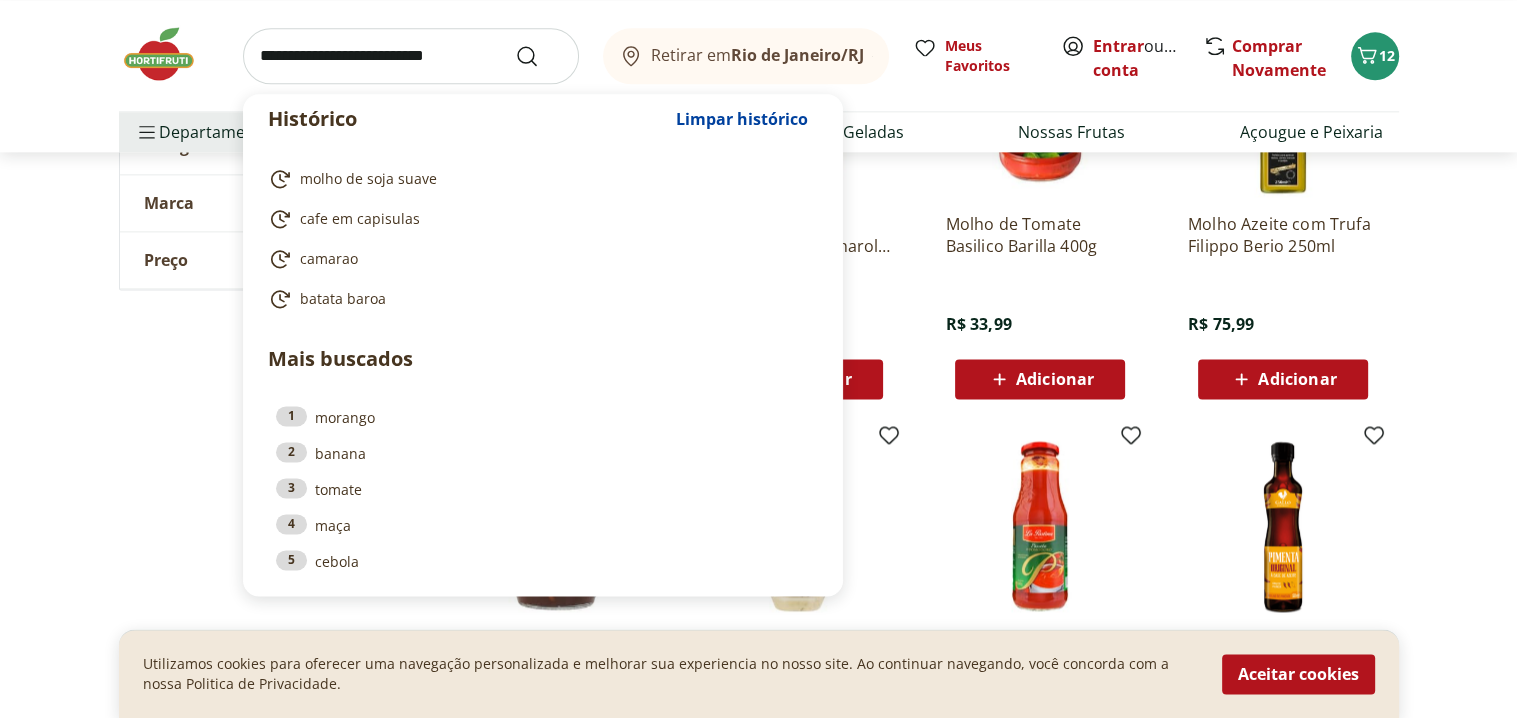 click at bounding box center (411, 56) 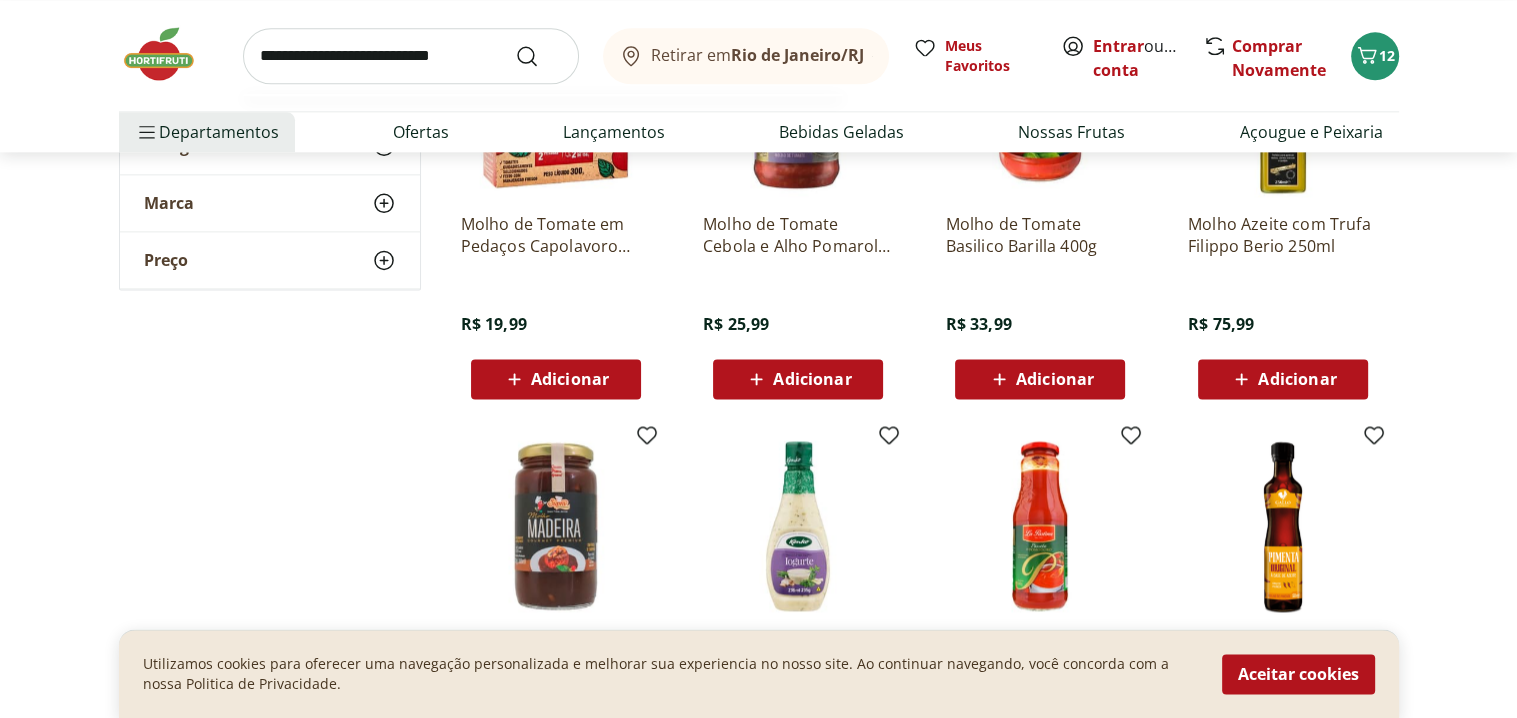 scroll, scrollTop: 2300, scrollLeft: 0, axis: vertical 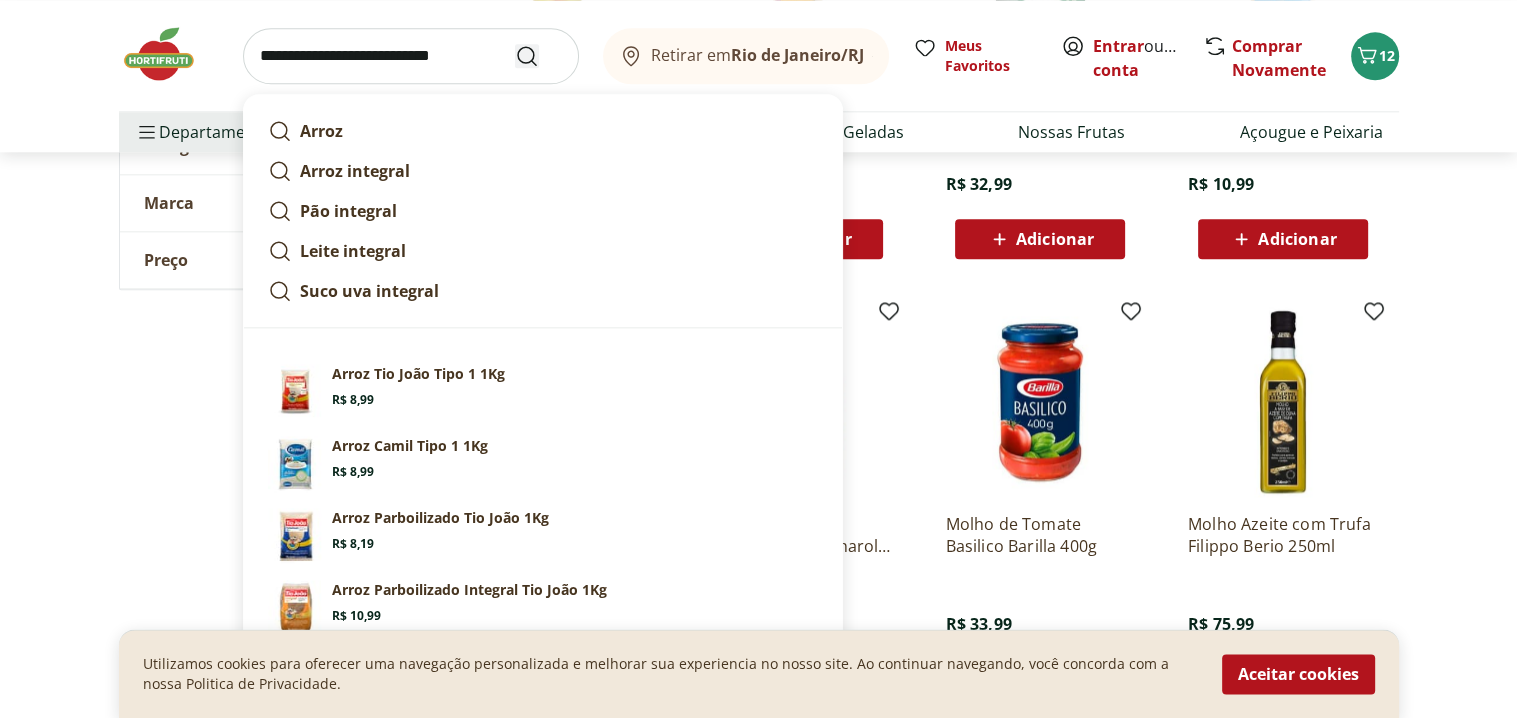 type on "**********" 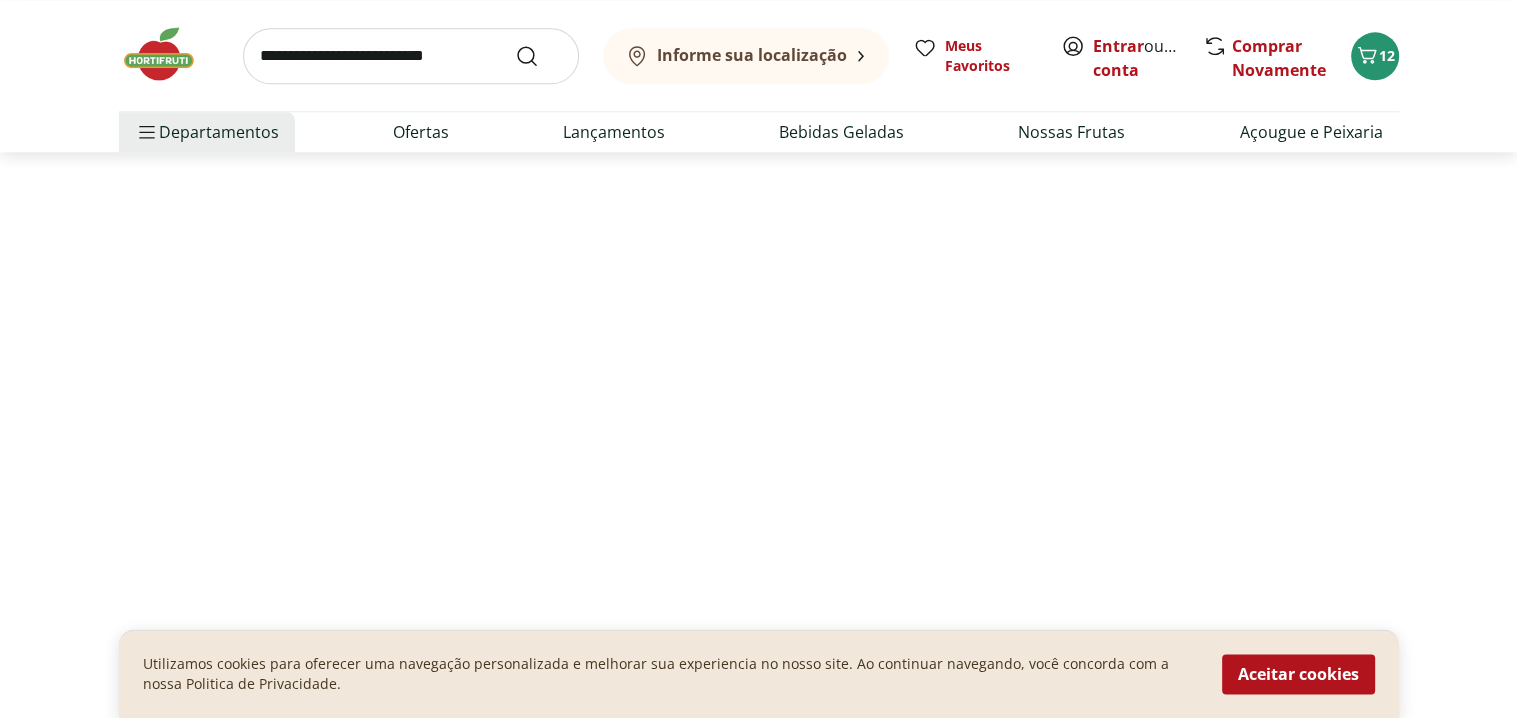scroll, scrollTop: 0, scrollLeft: 0, axis: both 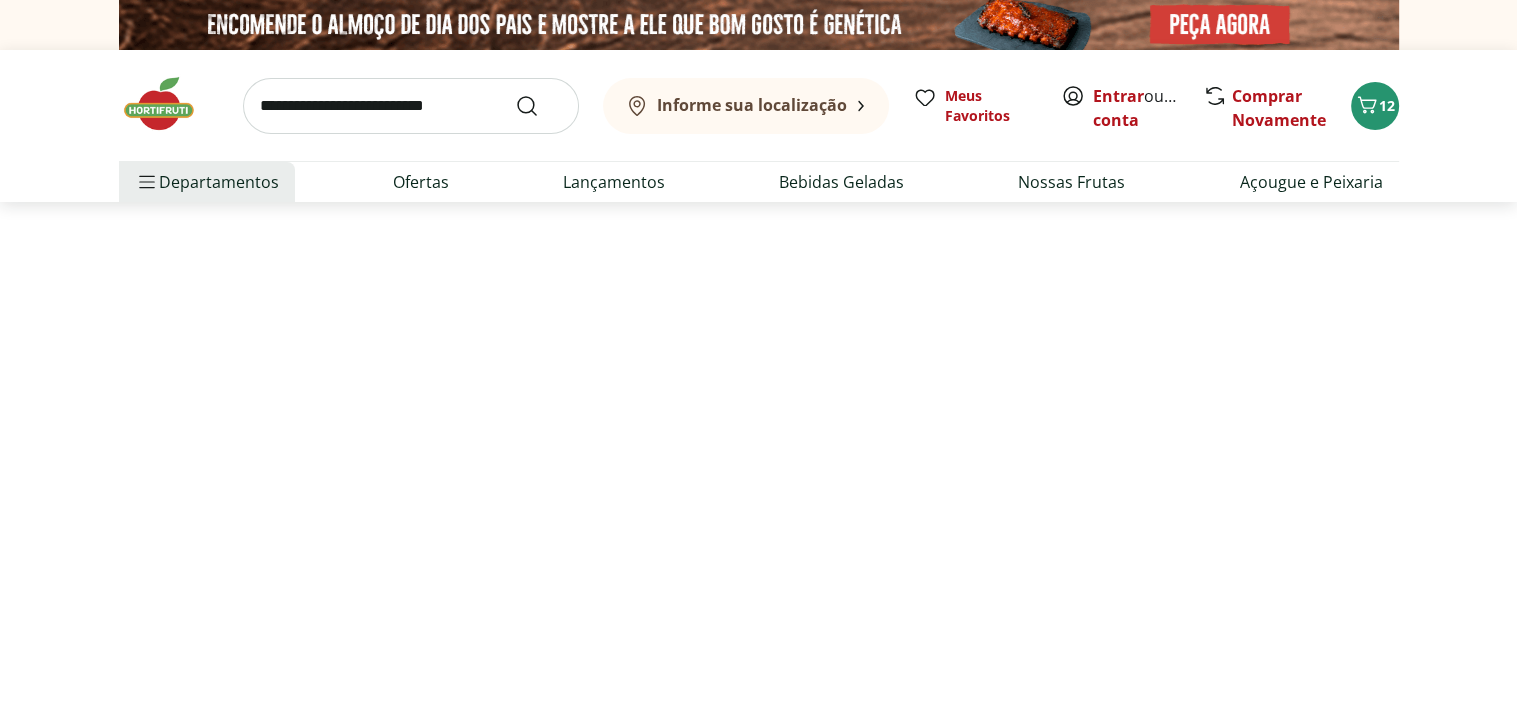select on "**********" 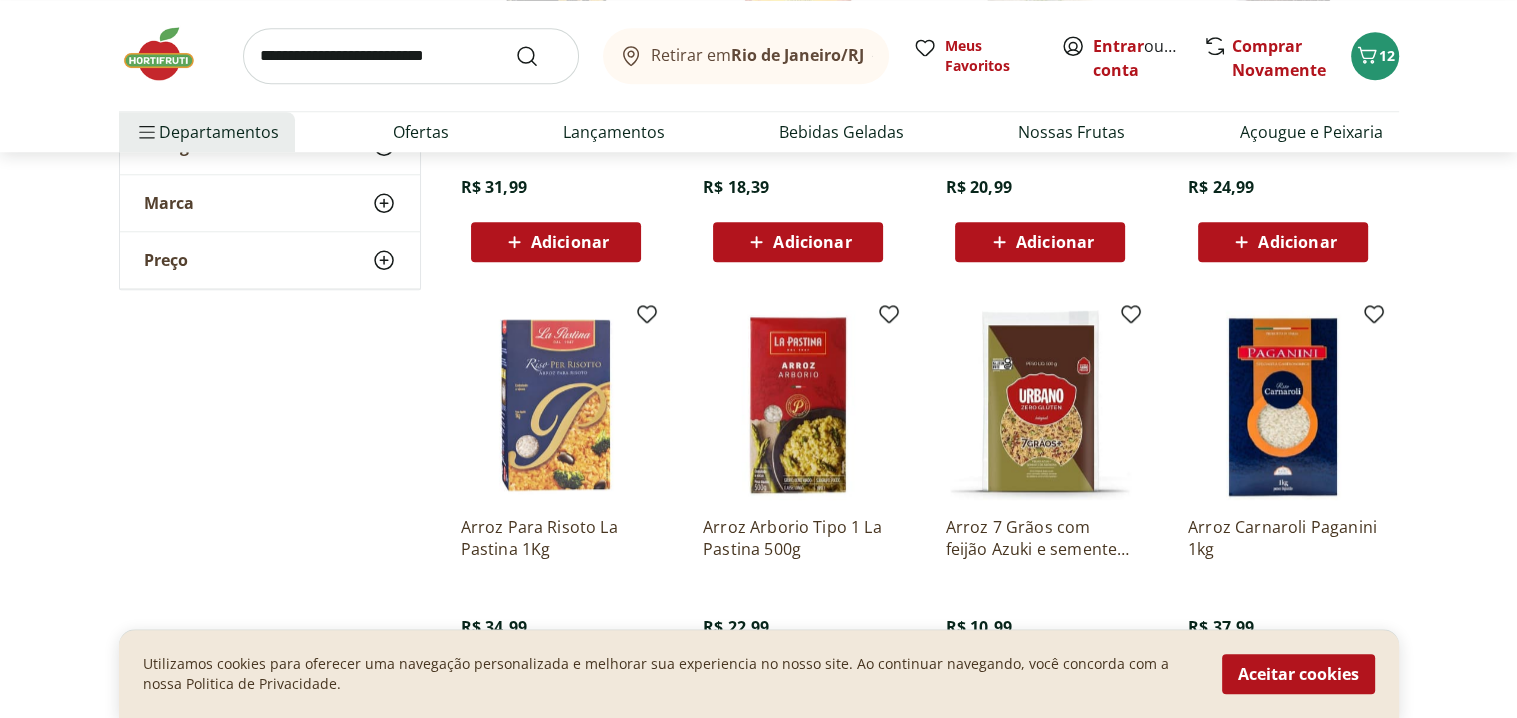 scroll, scrollTop: 1900, scrollLeft: 0, axis: vertical 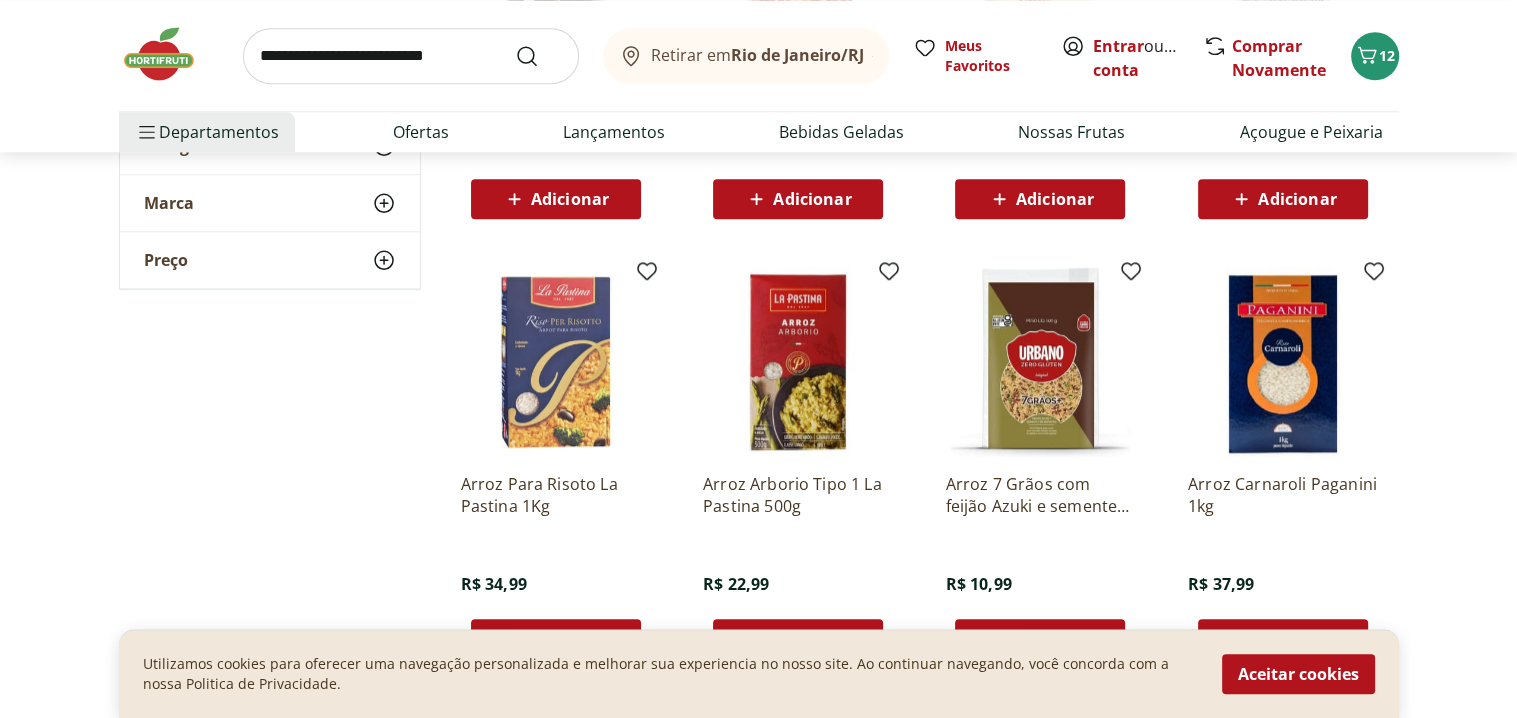 click at bounding box center (1040, 362) 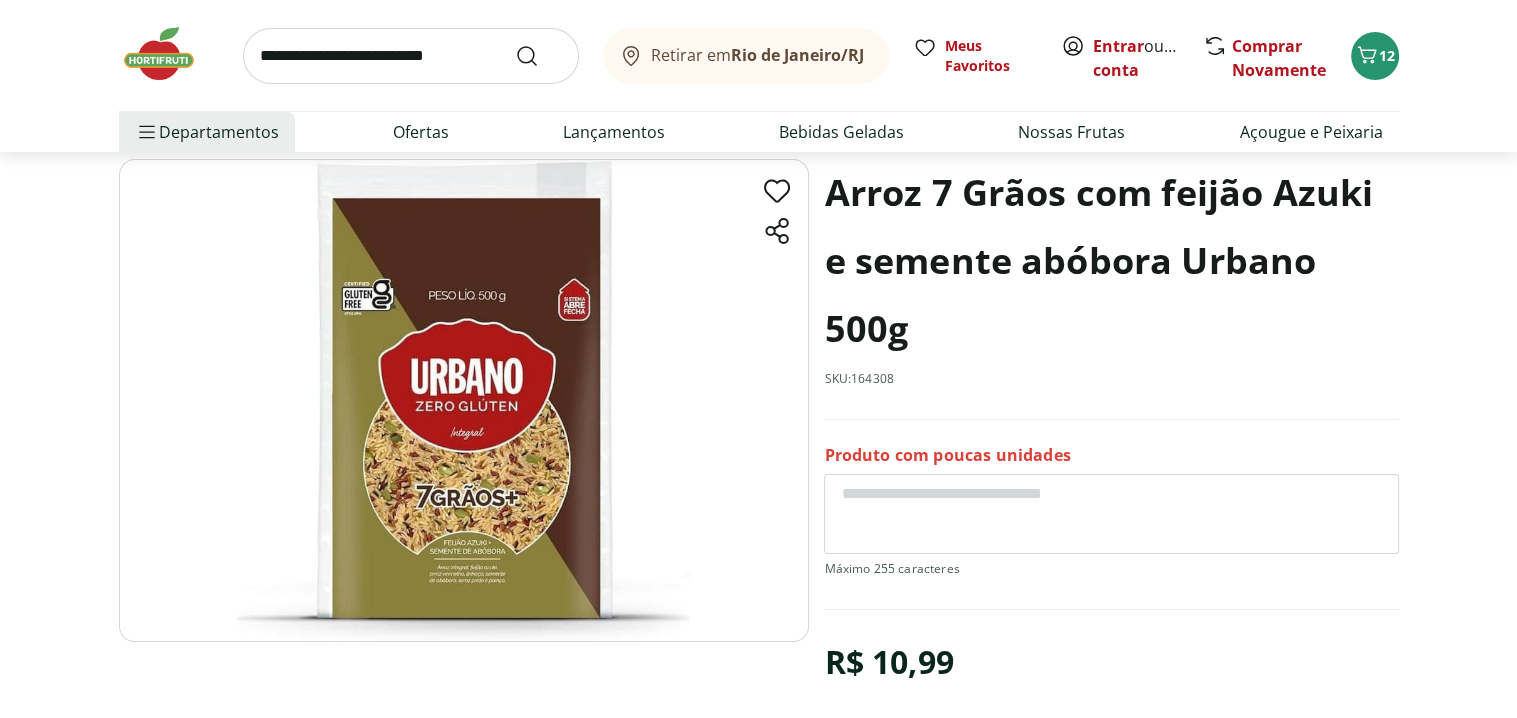 scroll, scrollTop: 100, scrollLeft: 0, axis: vertical 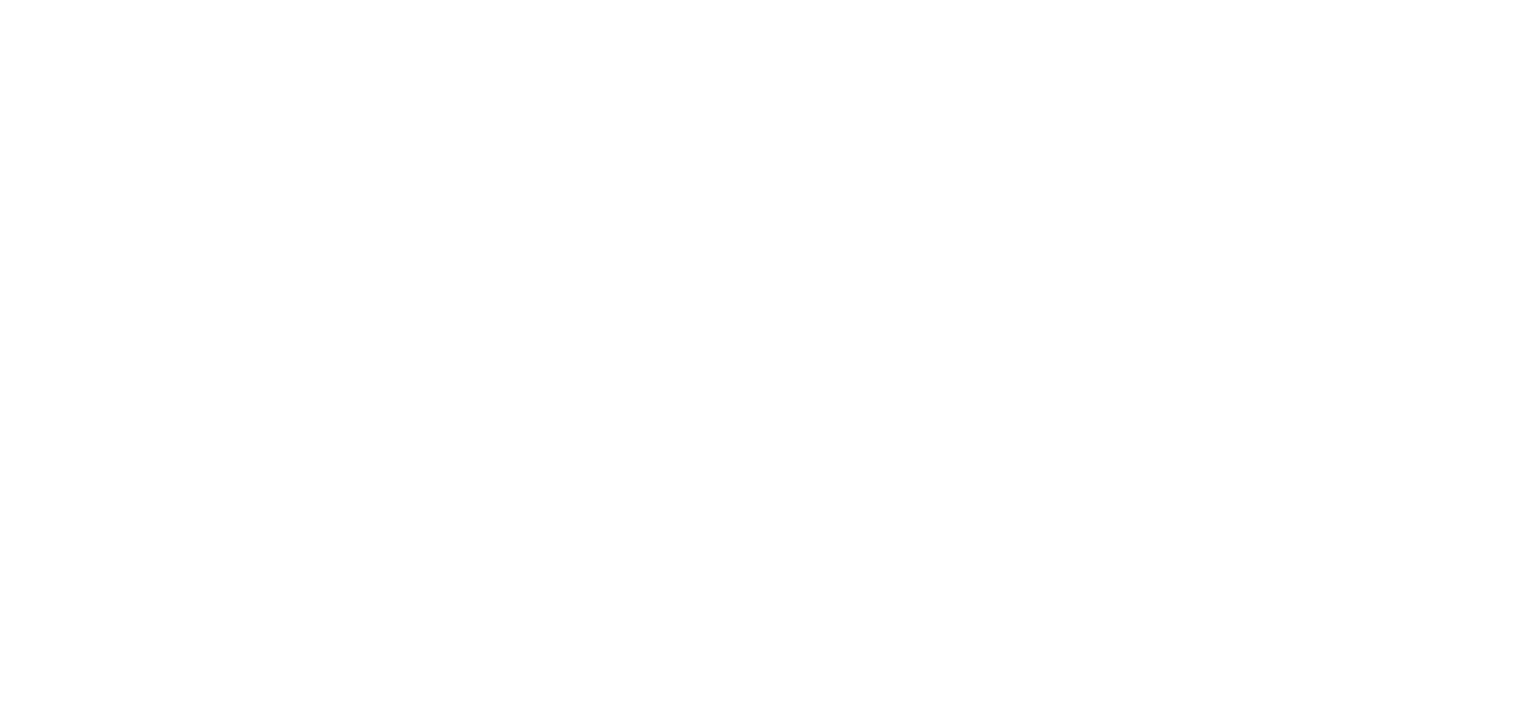 select on "**********" 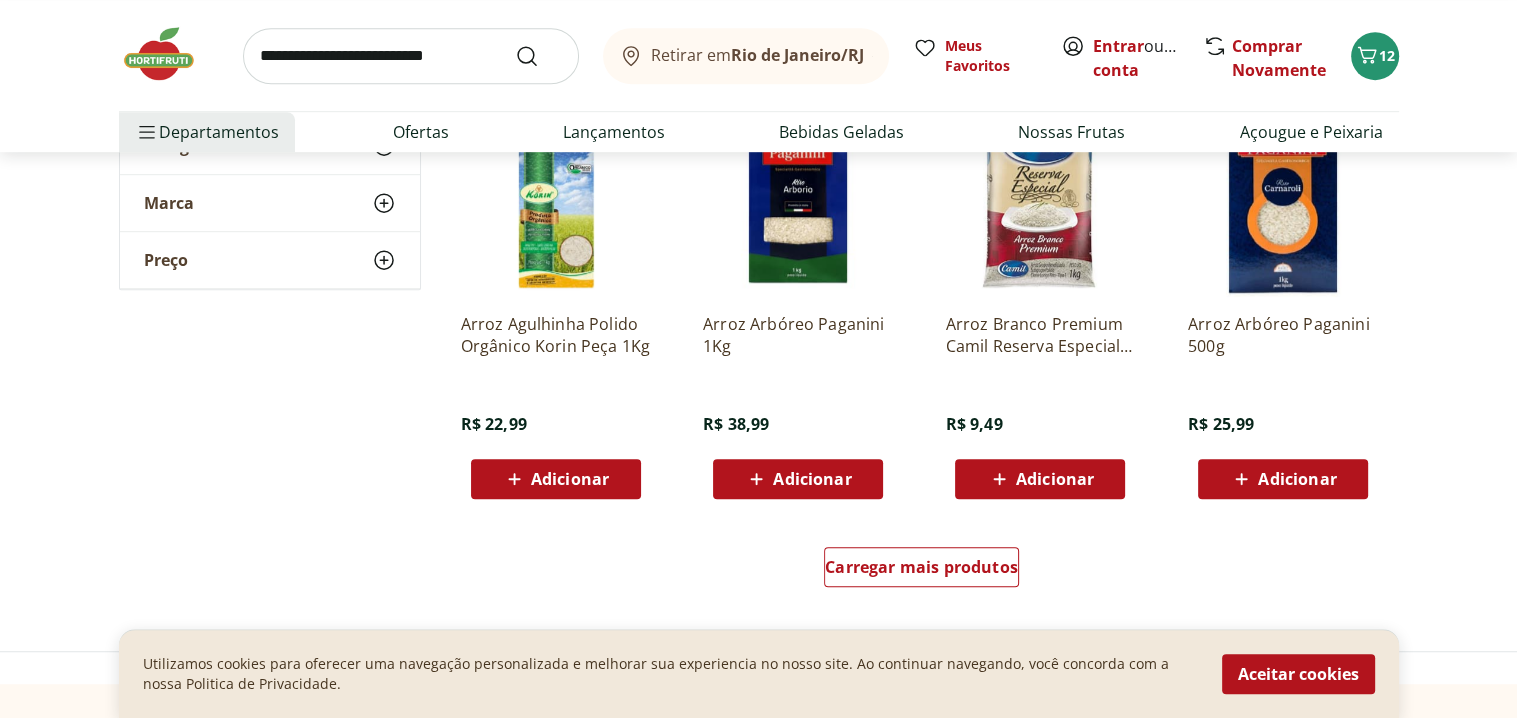 scroll, scrollTop: 1200, scrollLeft: 0, axis: vertical 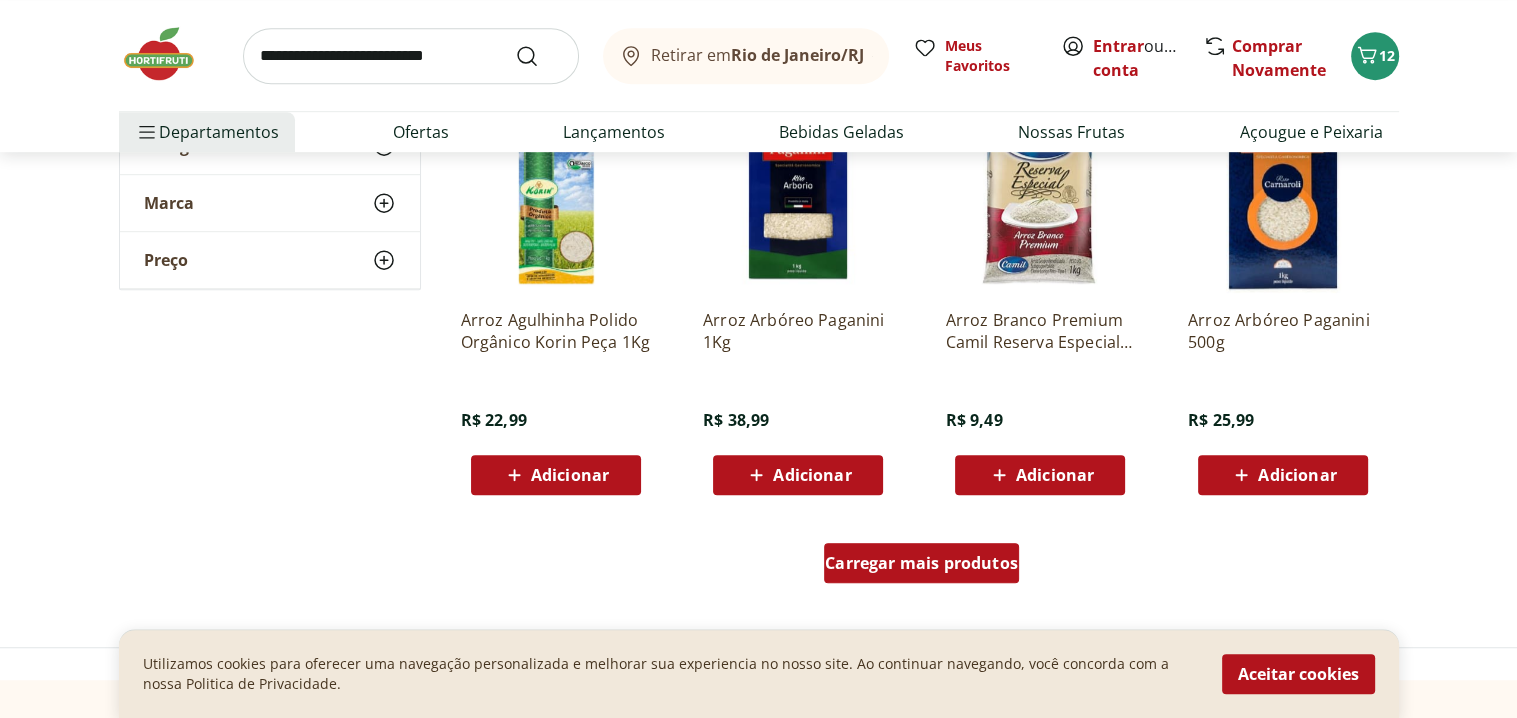 click on "Carregar mais produtos" at bounding box center (921, 563) 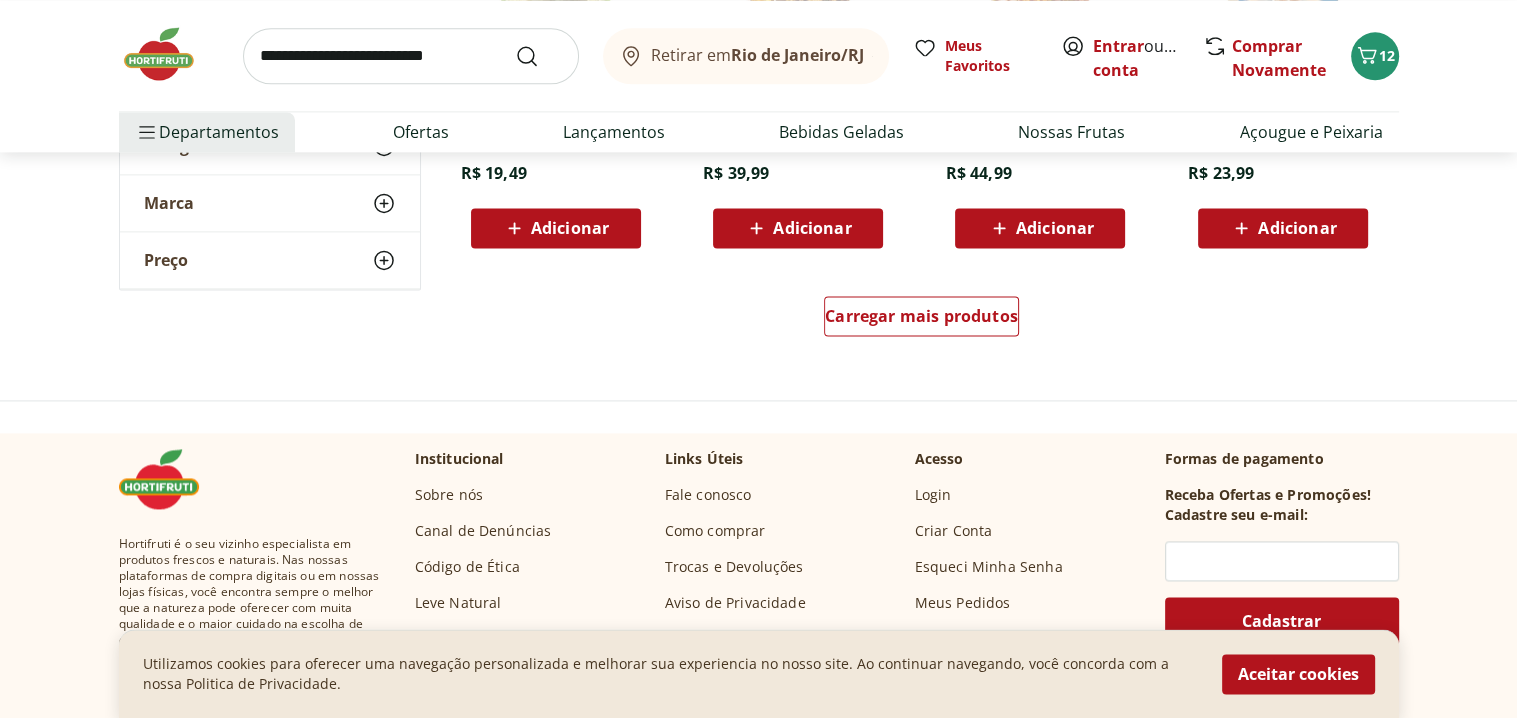 scroll, scrollTop: 2800, scrollLeft: 0, axis: vertical 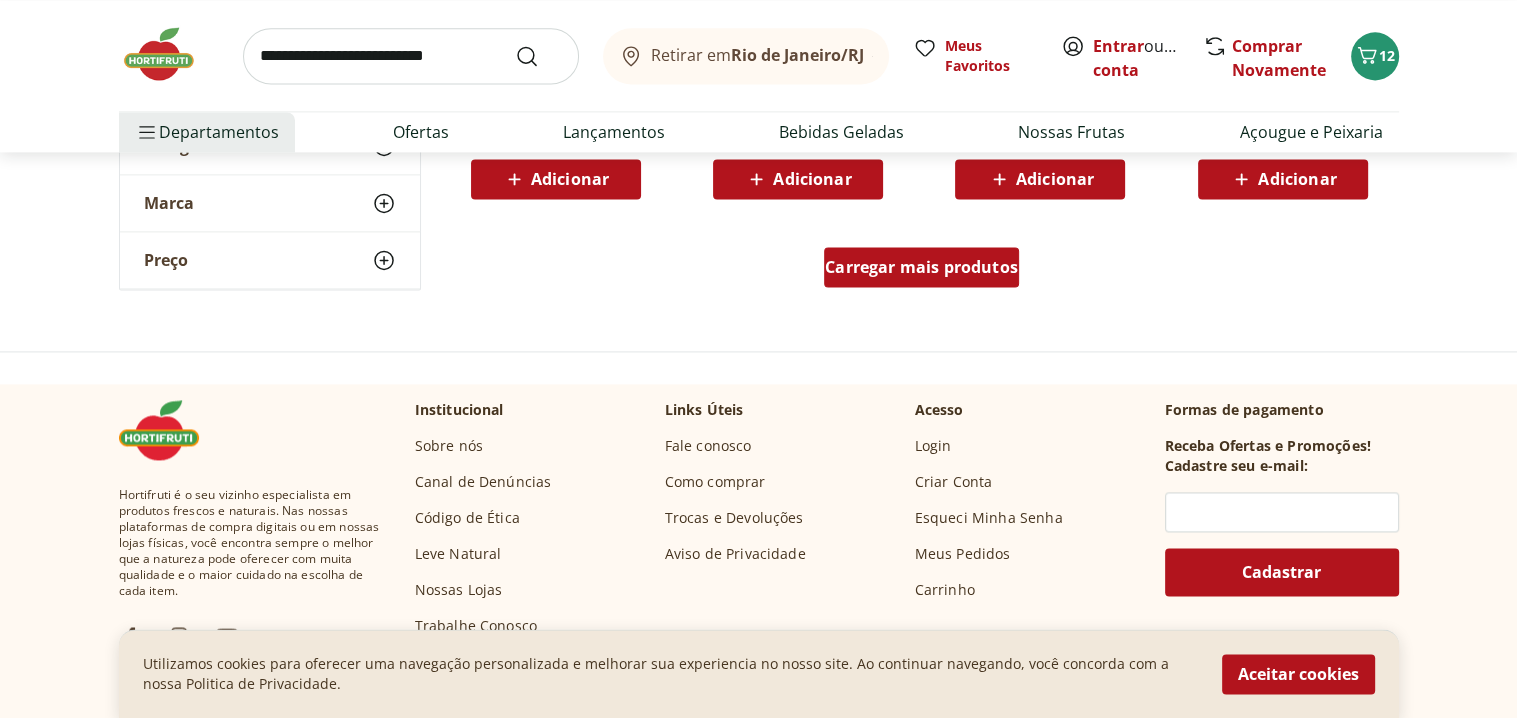 click on "Carregar mais produtos" at bounding box center (921, 267) 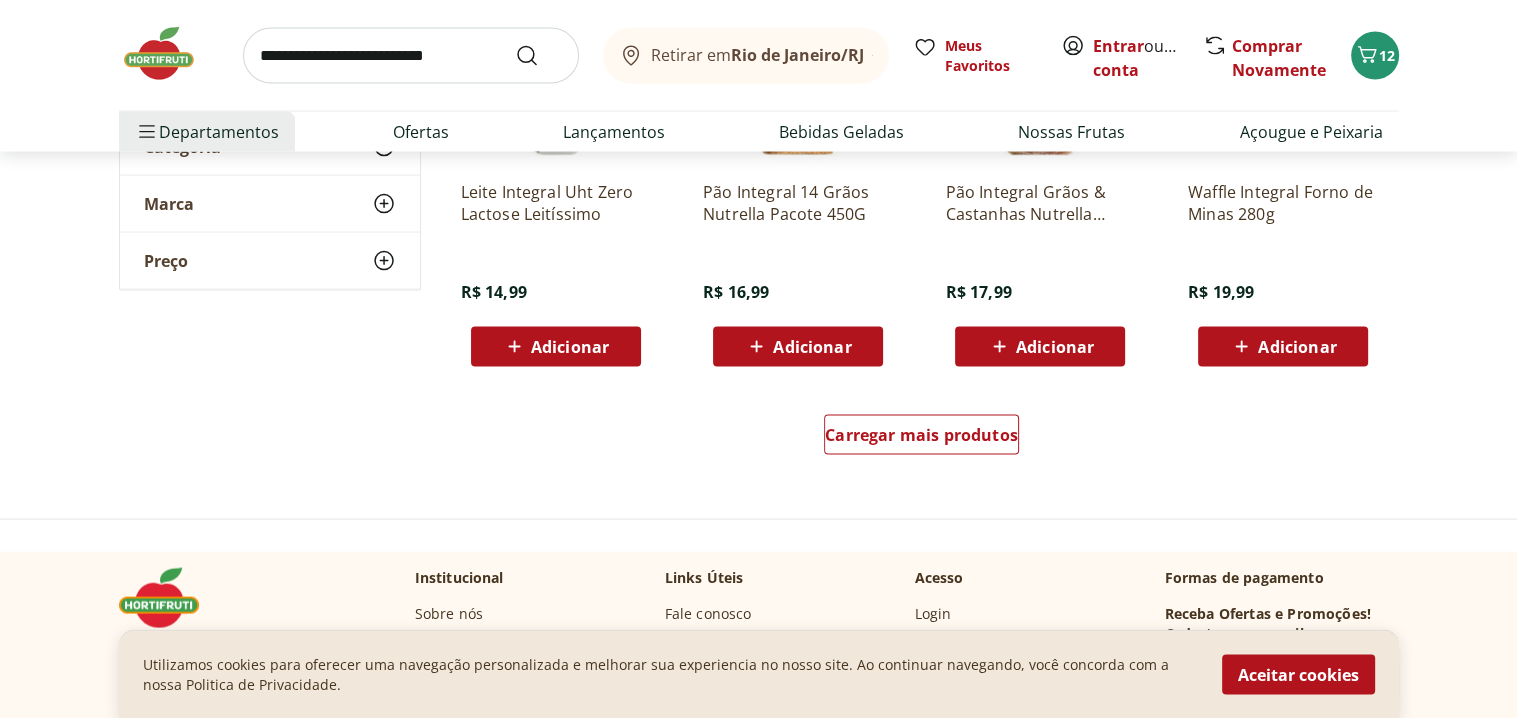scroll, scrollTop: 4000, scrollLeft: 0, axis: vertical 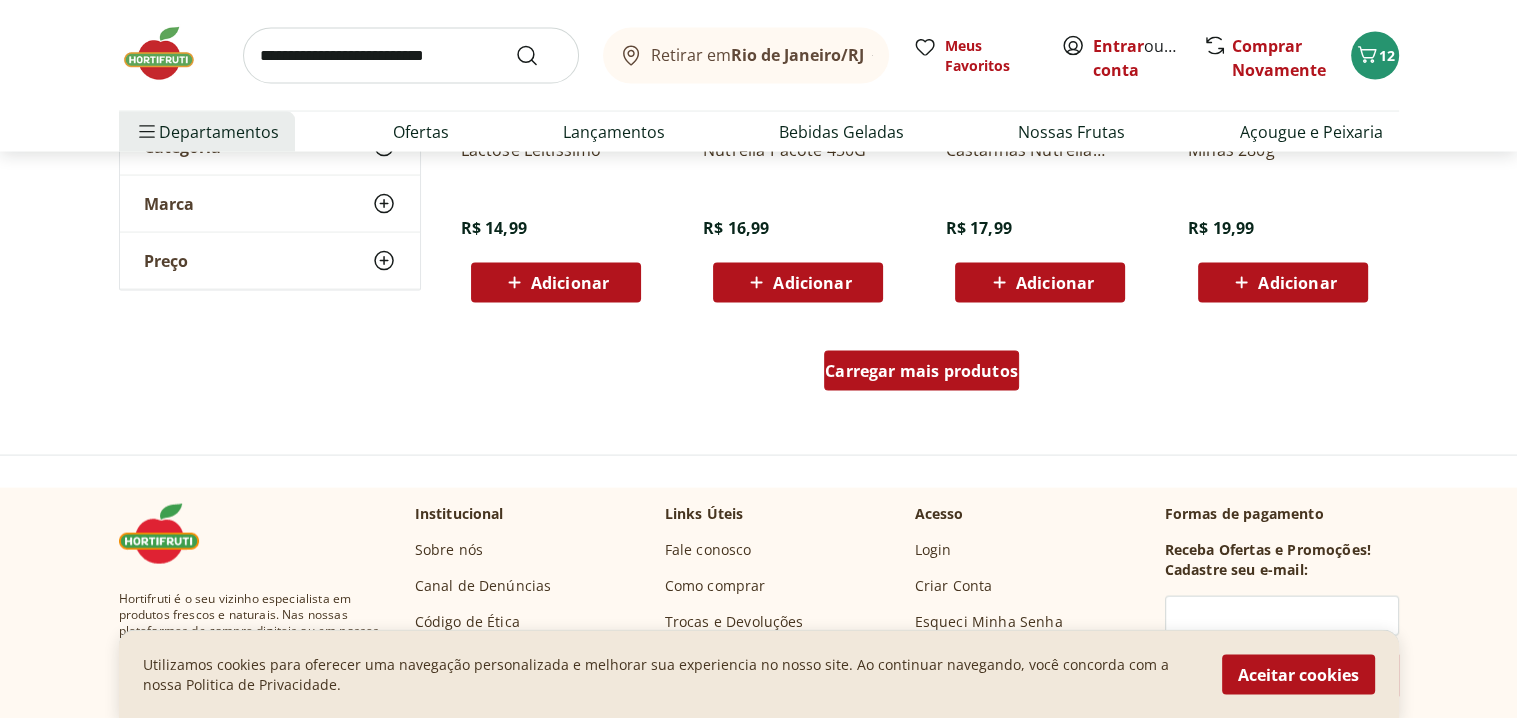click on "Carregar mais produtos" at bounding box center (921, 371) 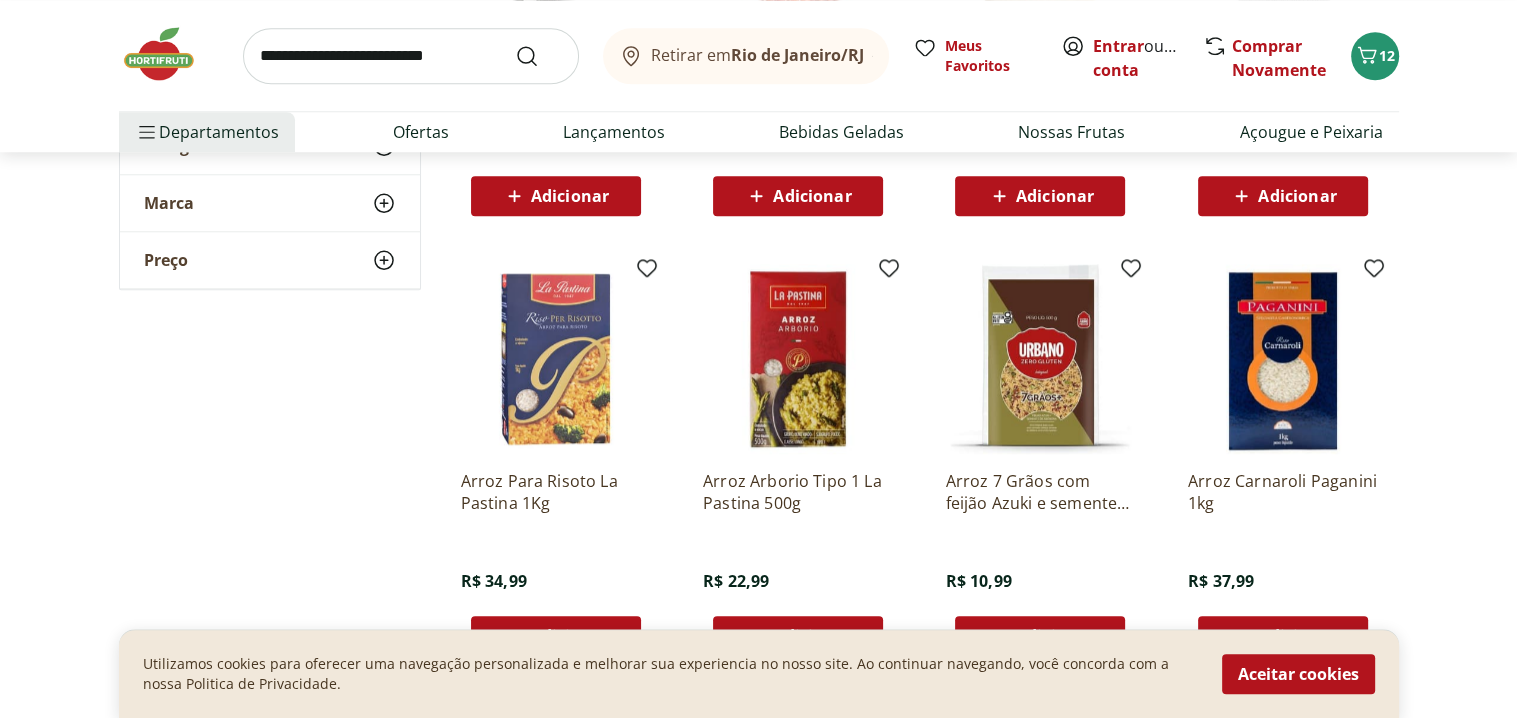 scroll, scrollTop: 1900, scrollLeft: 0, axis: vertical 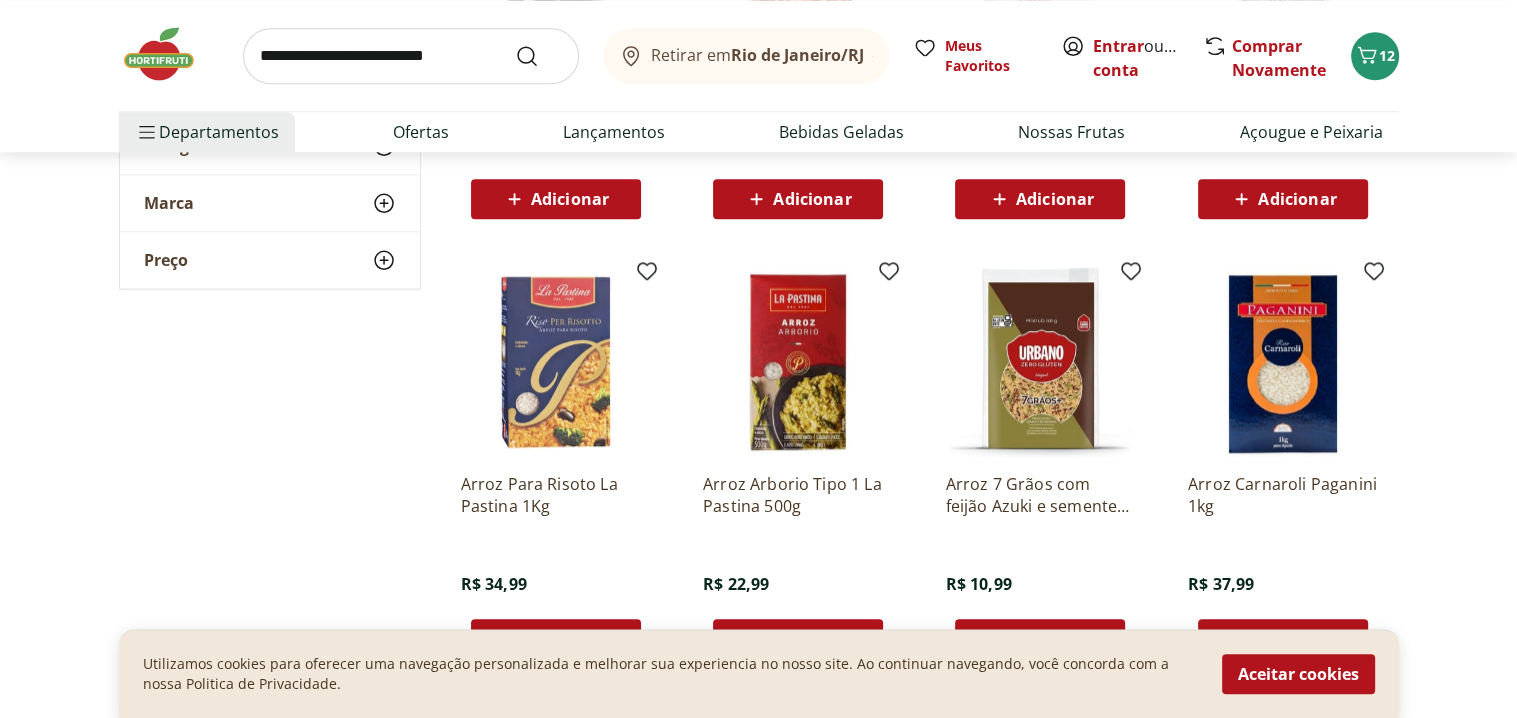 click at bounding box center [1040, 362] 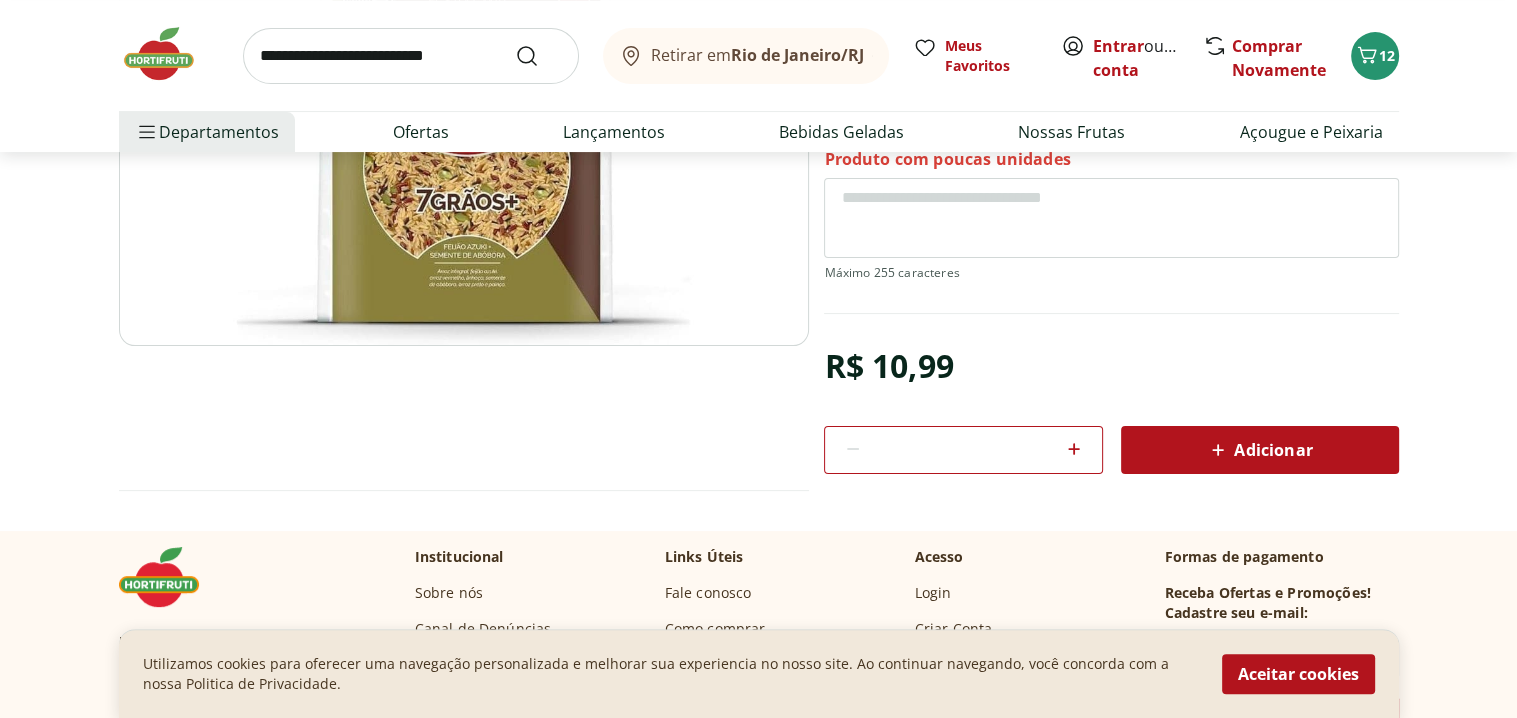 scroll, scrollTop: 400, scrollLeft: 0, axis: vertical 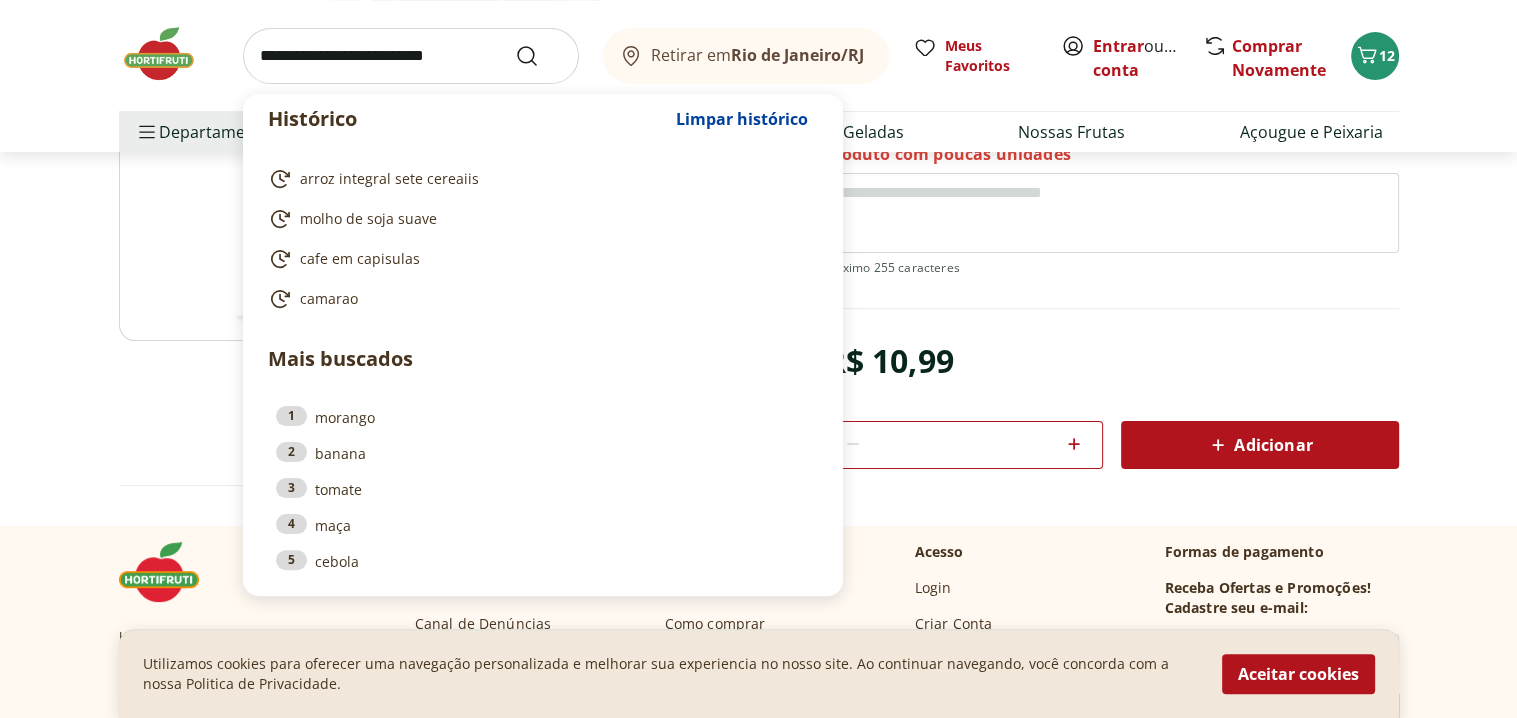 click at bounding box center [411, 56] 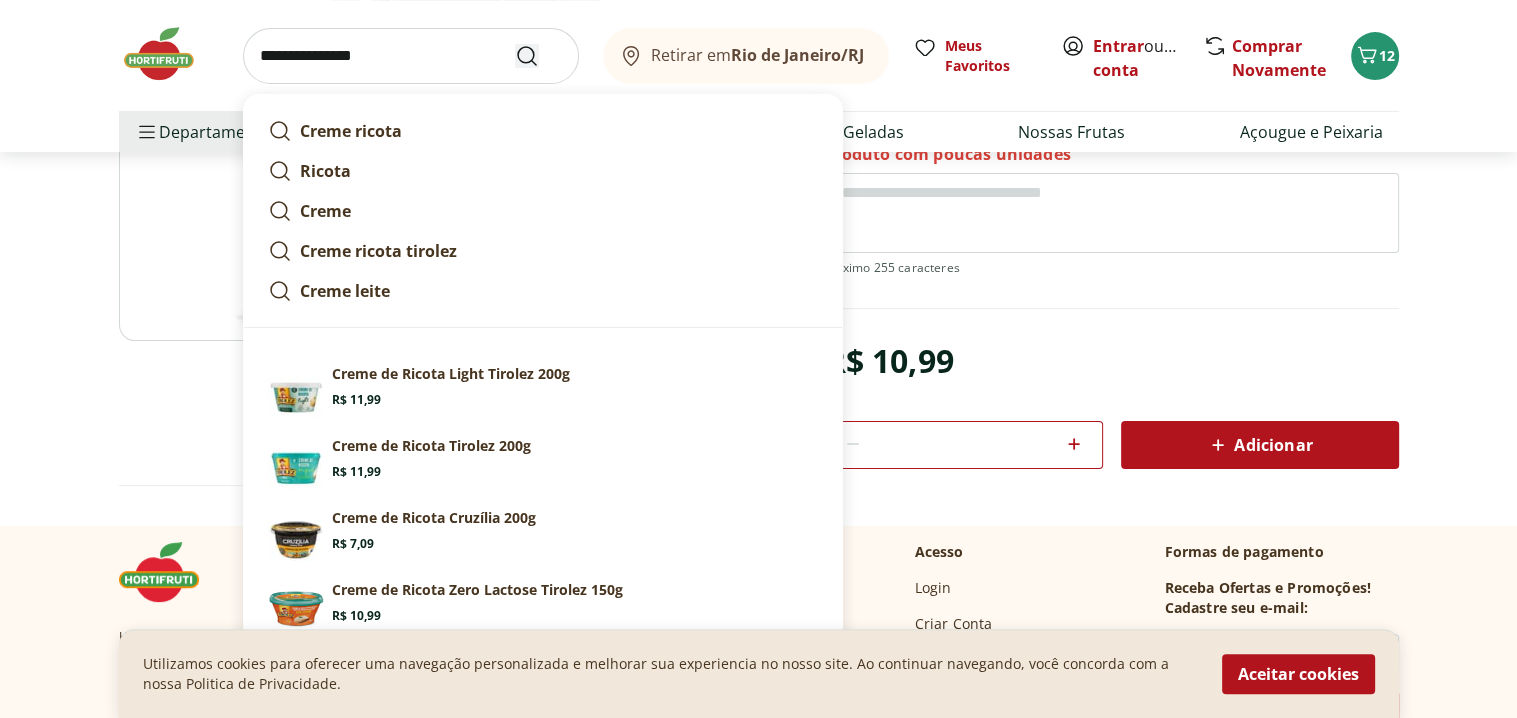 type on "**********" 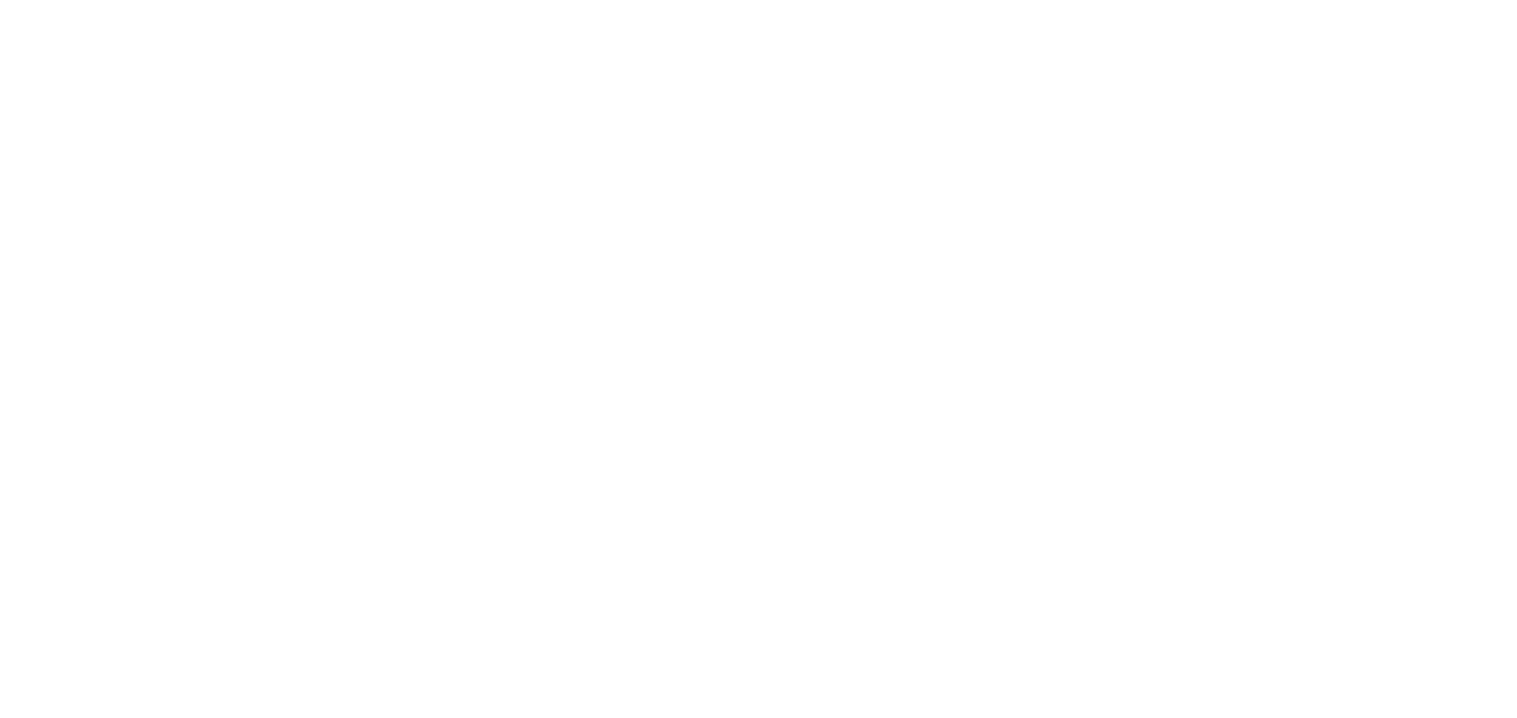 scroll, scrollTop: 0, scrollLeft: 0, axis: both 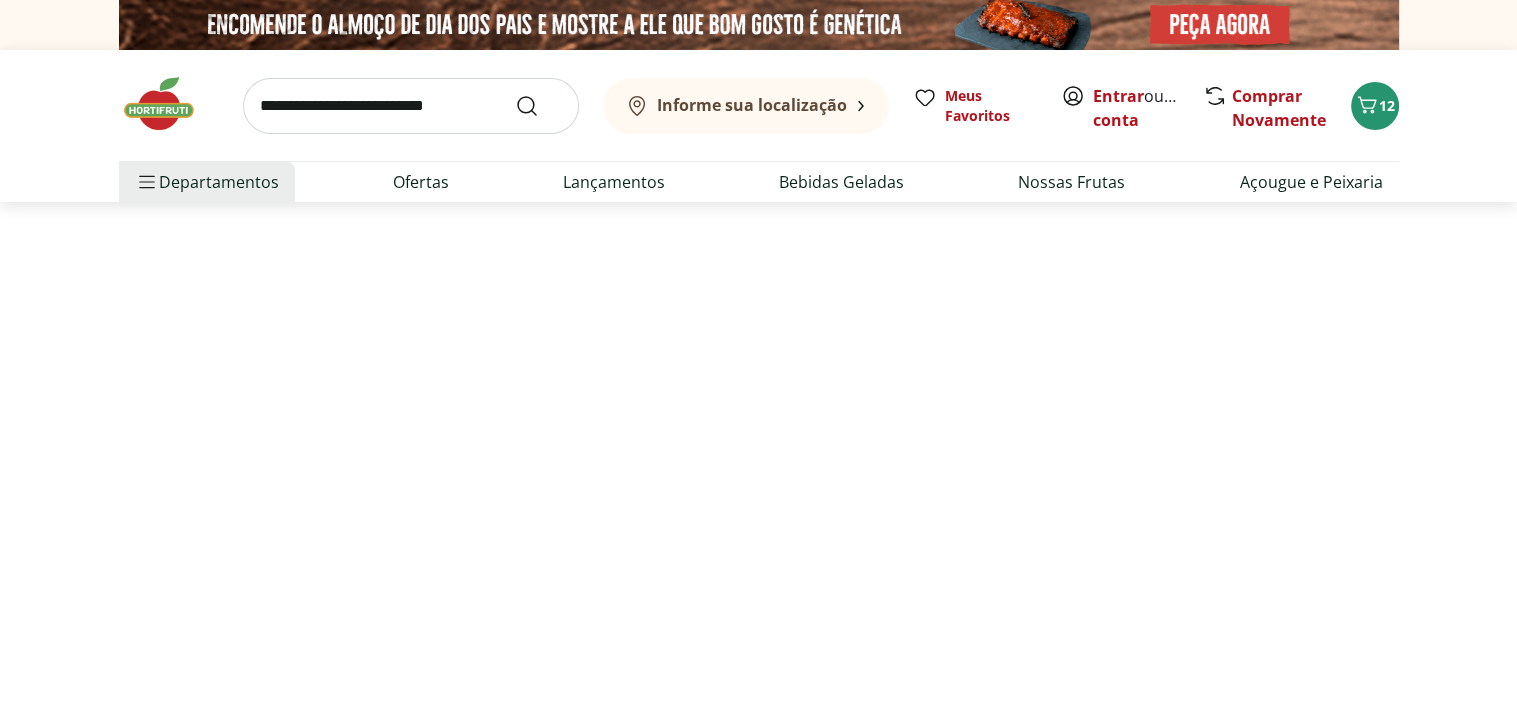 select on "**********" 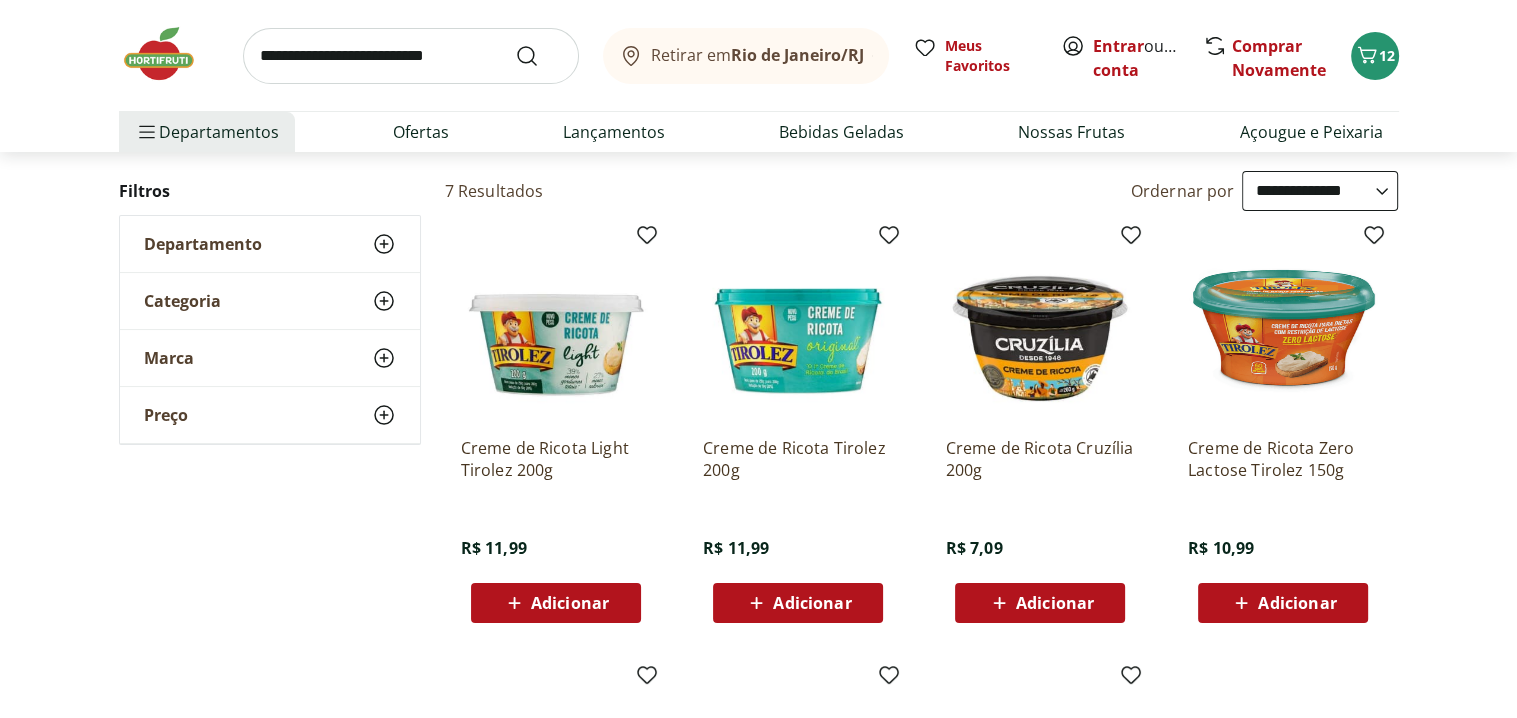 scroll, scrollTop: 200, scrollLeft: 0, axis: vertical 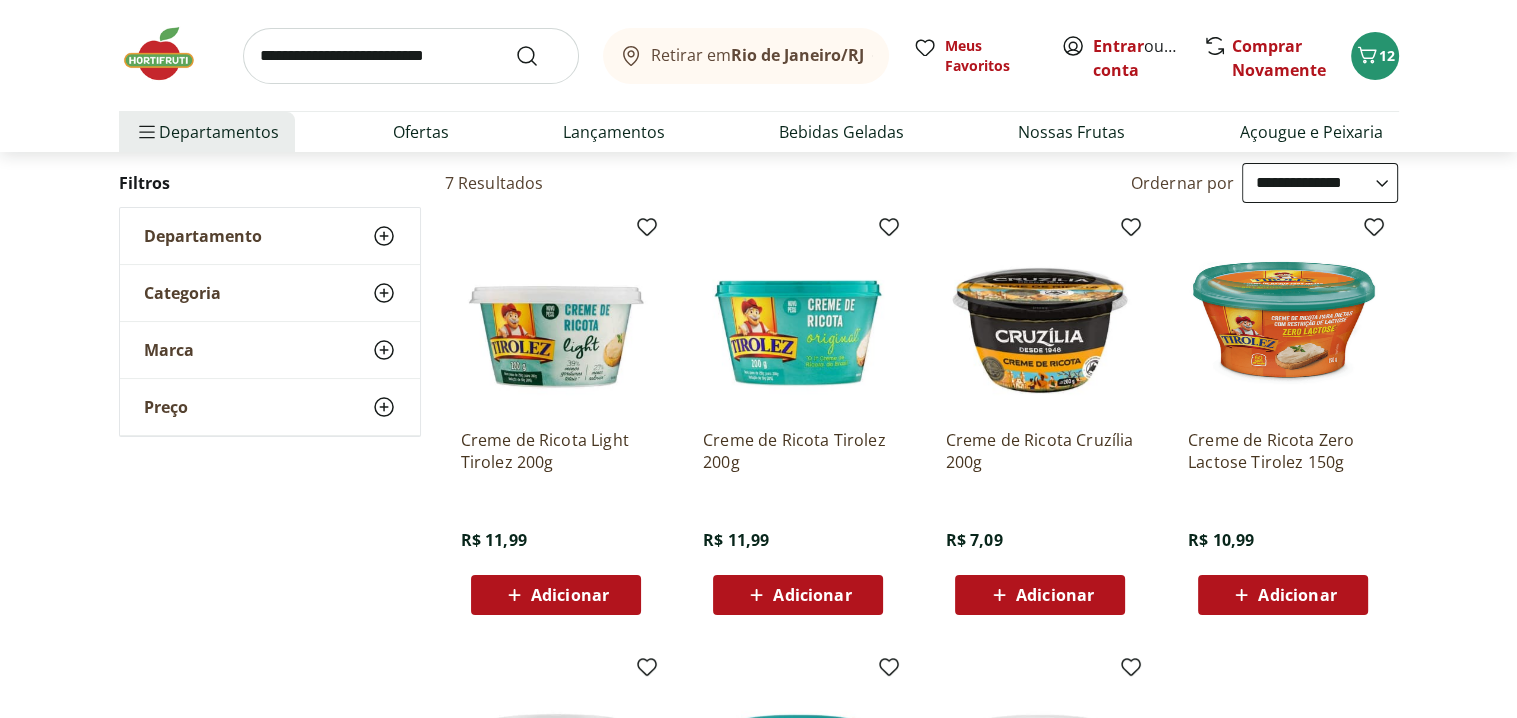 click on "Adicionar" at bounding box center (570, 595) 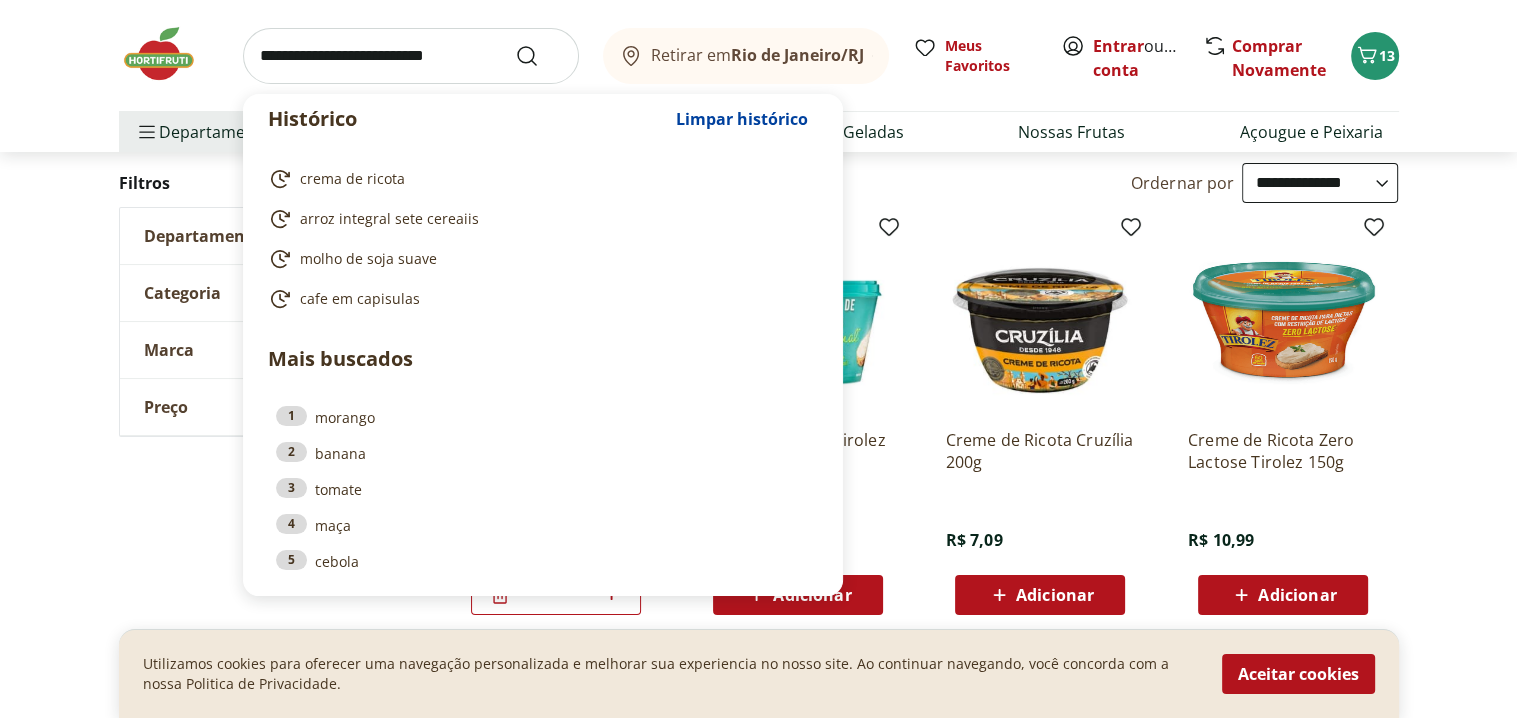 click at bounding box center [411, 56] 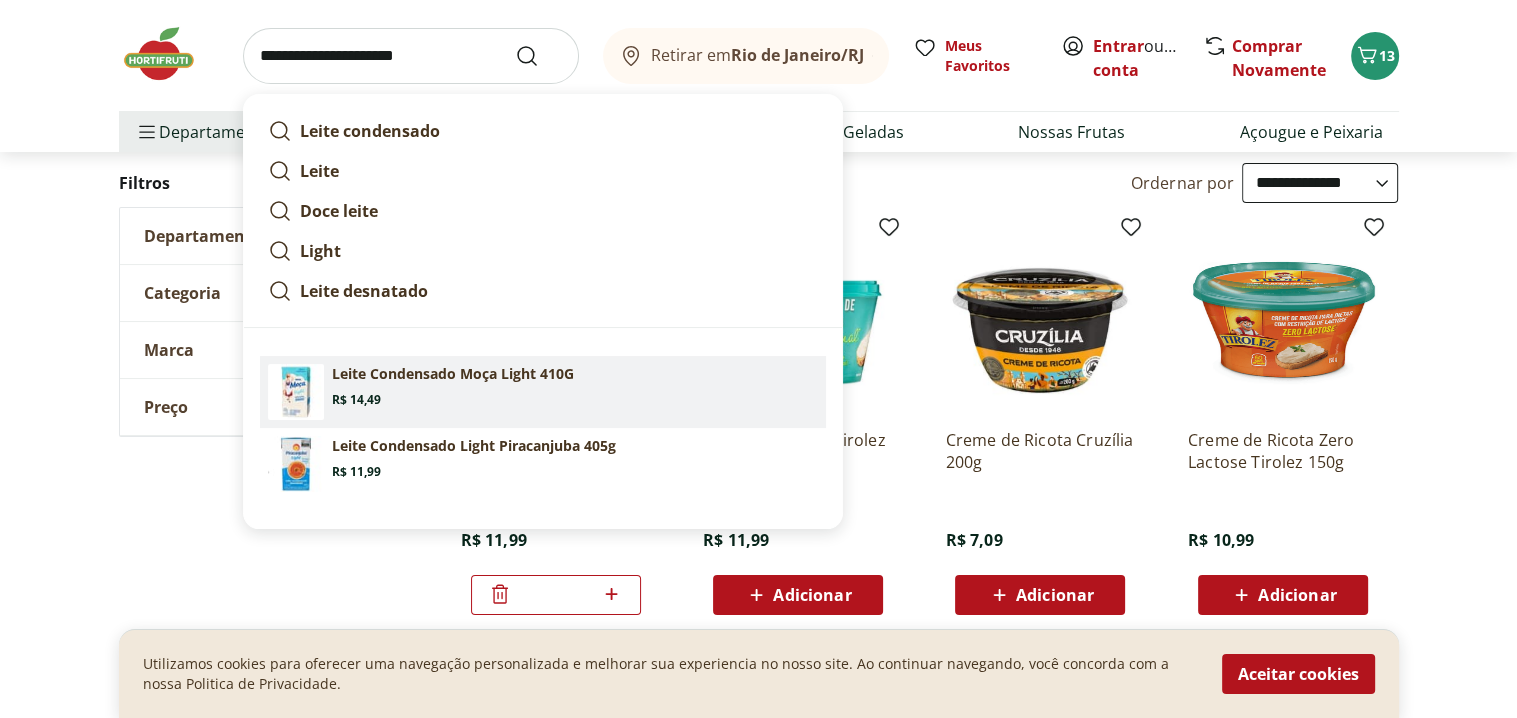 click on "Leite Condensado Moça Light 410G" at bounding box center [453, 374] 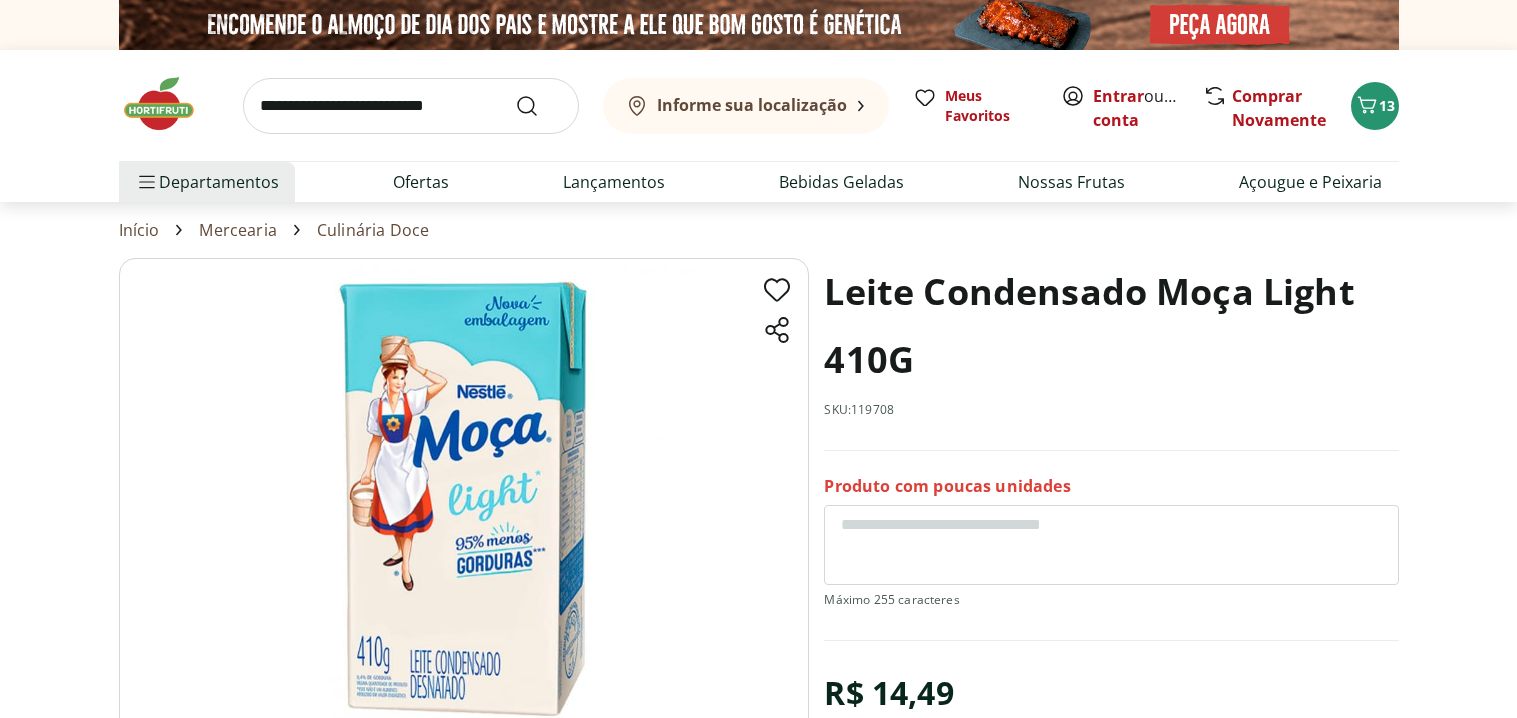 scroll, scrollTop: 0, scrollLeft: 0, axis: both 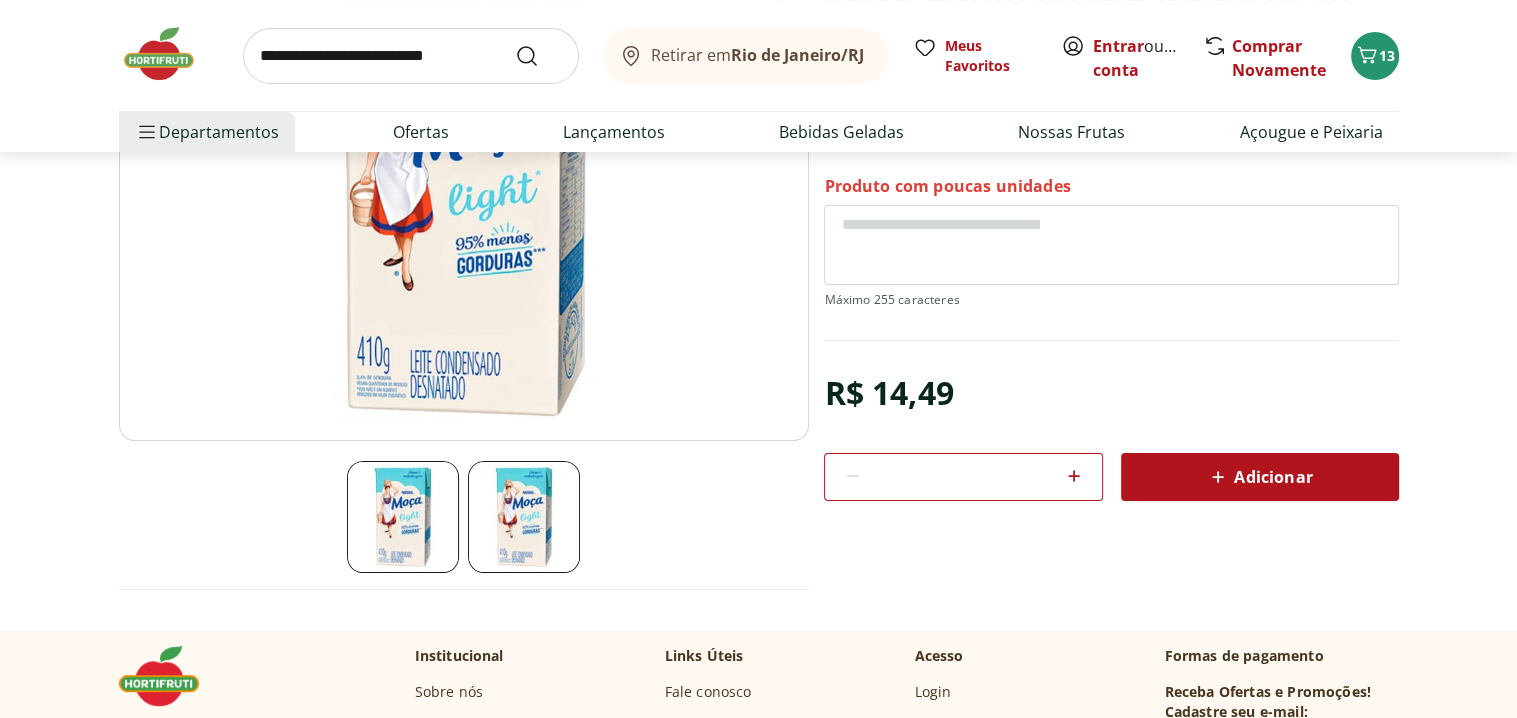 click 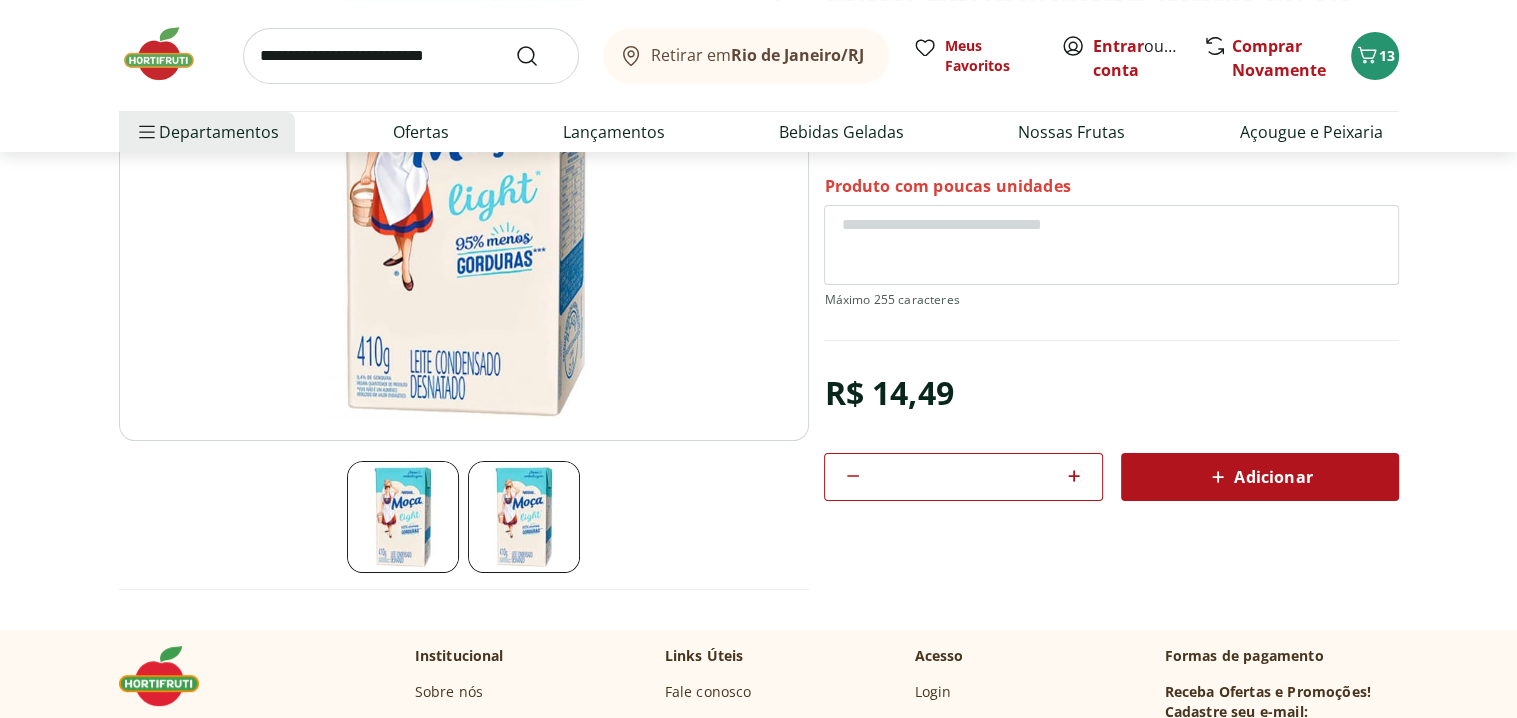 click 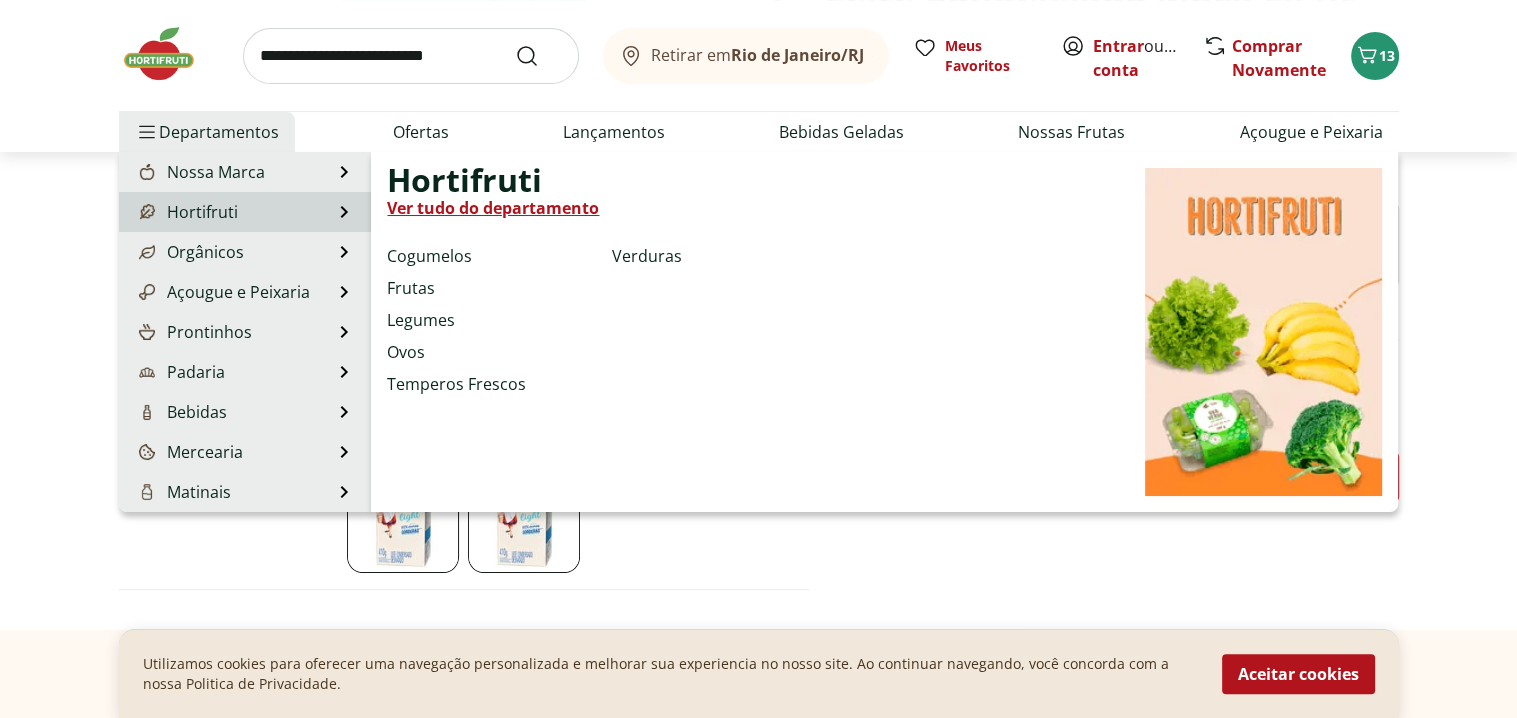 click on "Hortifruti" at bounding box center [186, 212] 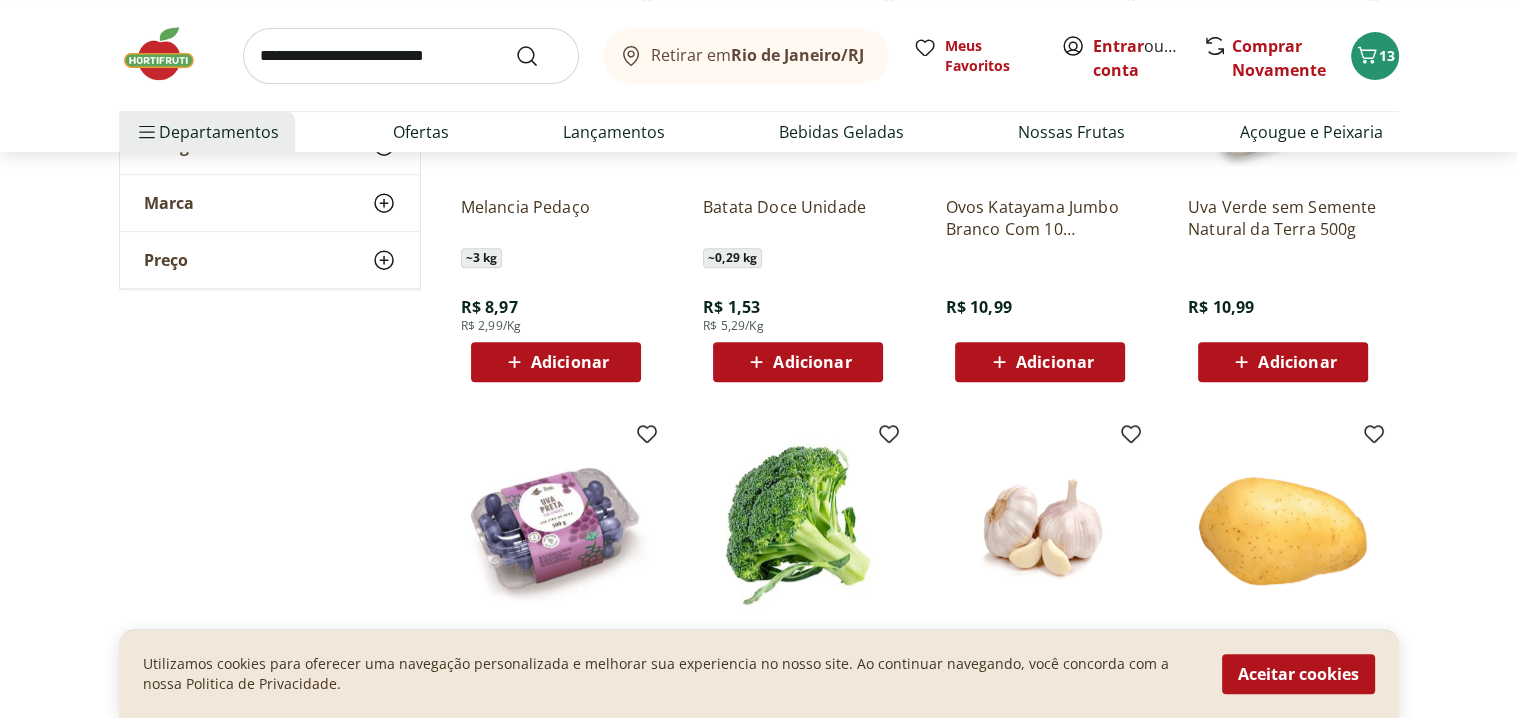 scroll, scrollTop: 500, scrollLeft: 0, axis: vertical 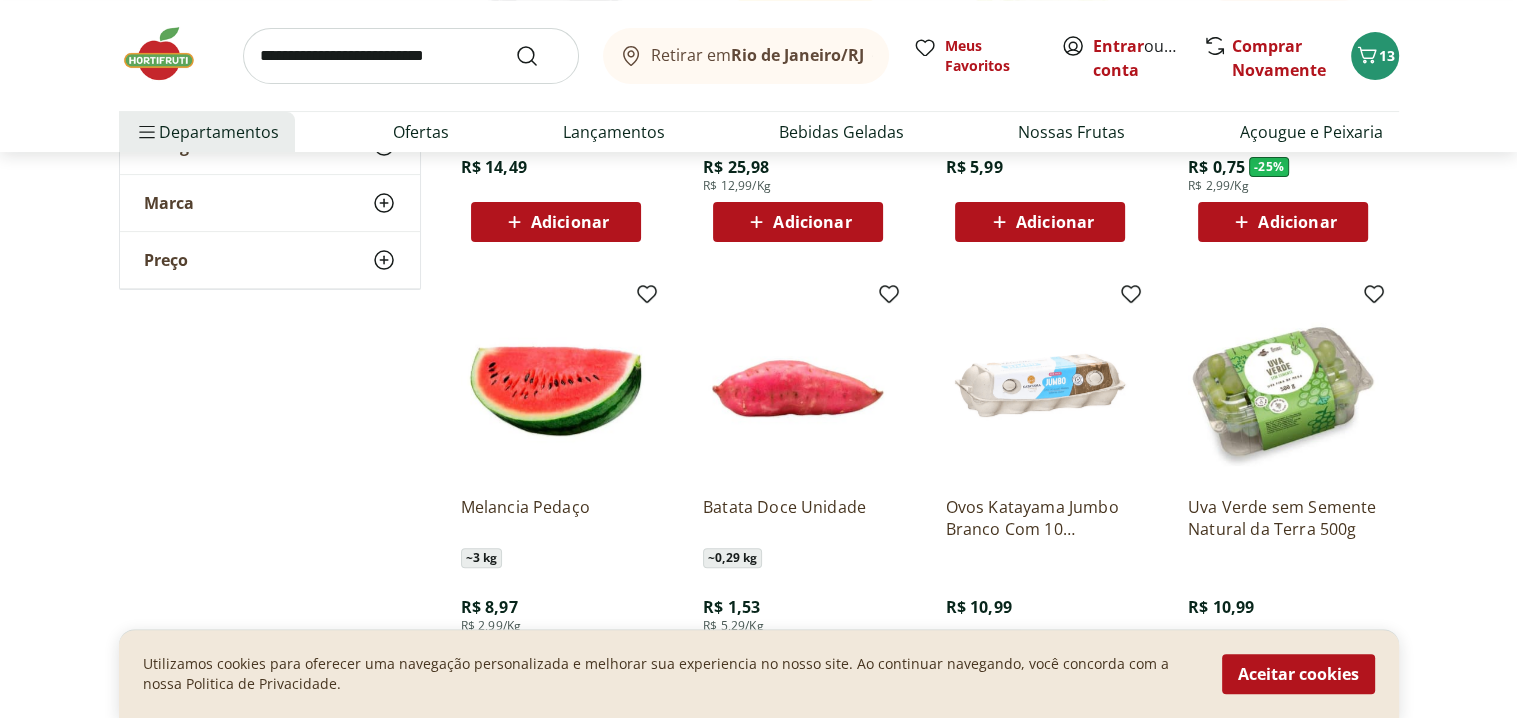 drag, startPoint x: 640, startPoint y: 323, endPoint x: 616, endPoint y: 353, distance: 38.418747 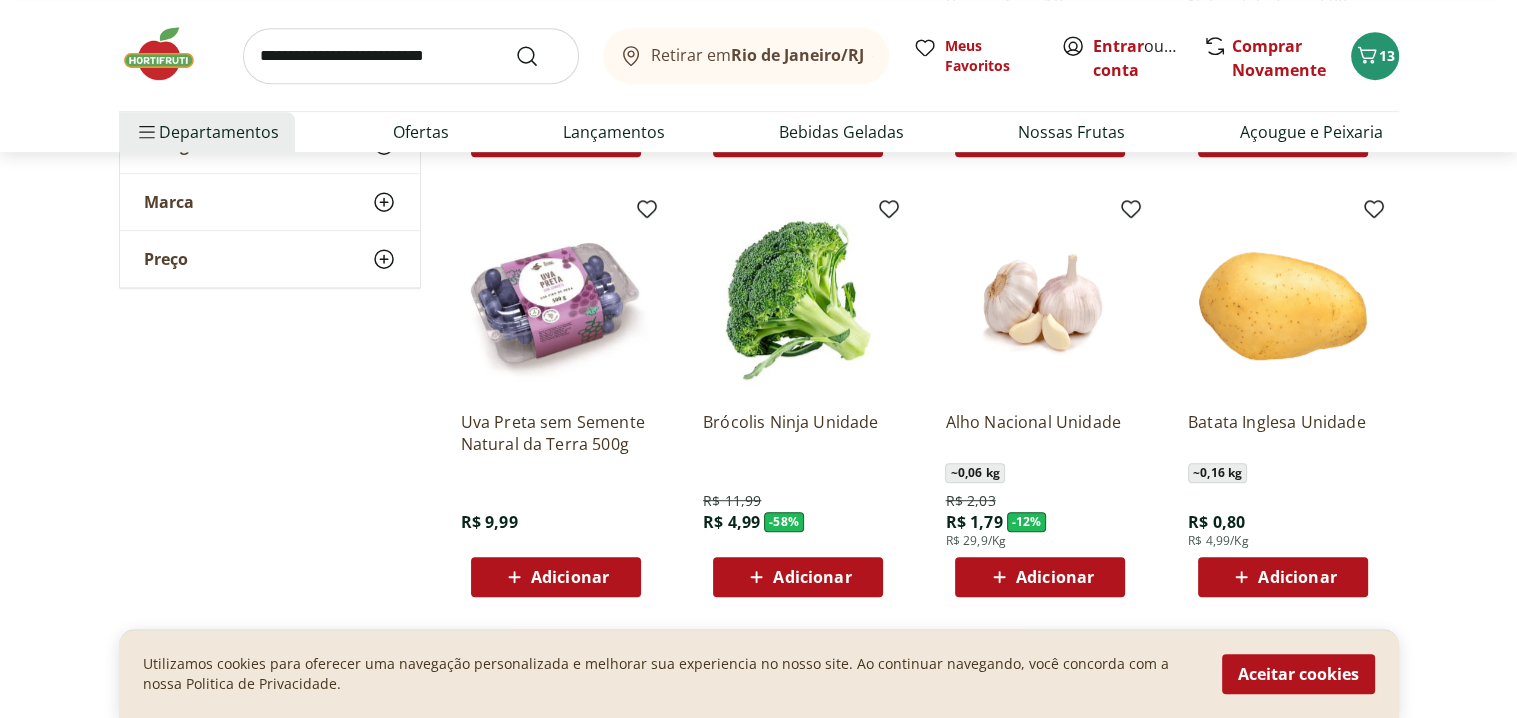 scroll, scrollTop: 1100, scrollLeft: 0, axis: vertical 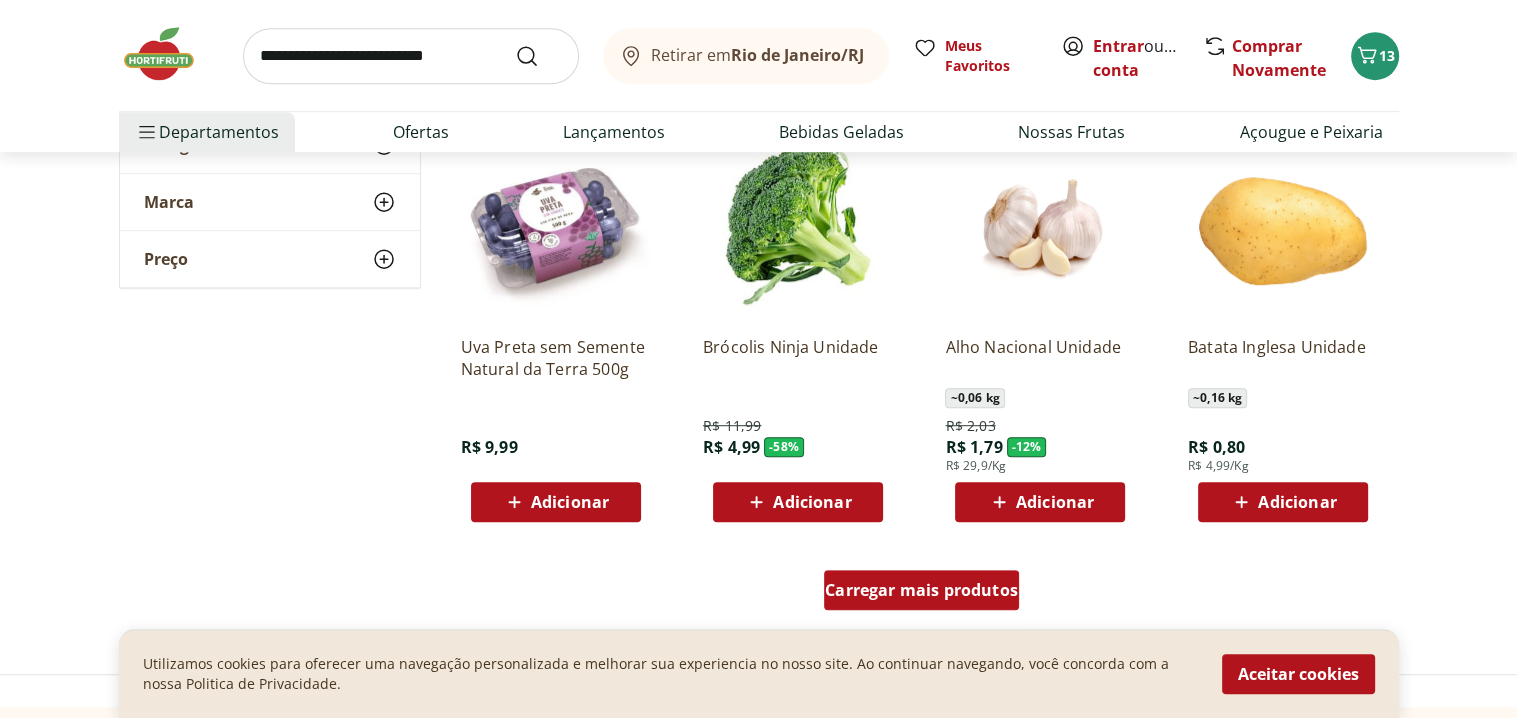 click on "Carregar mais produtos" at bounding box center [921, 590] 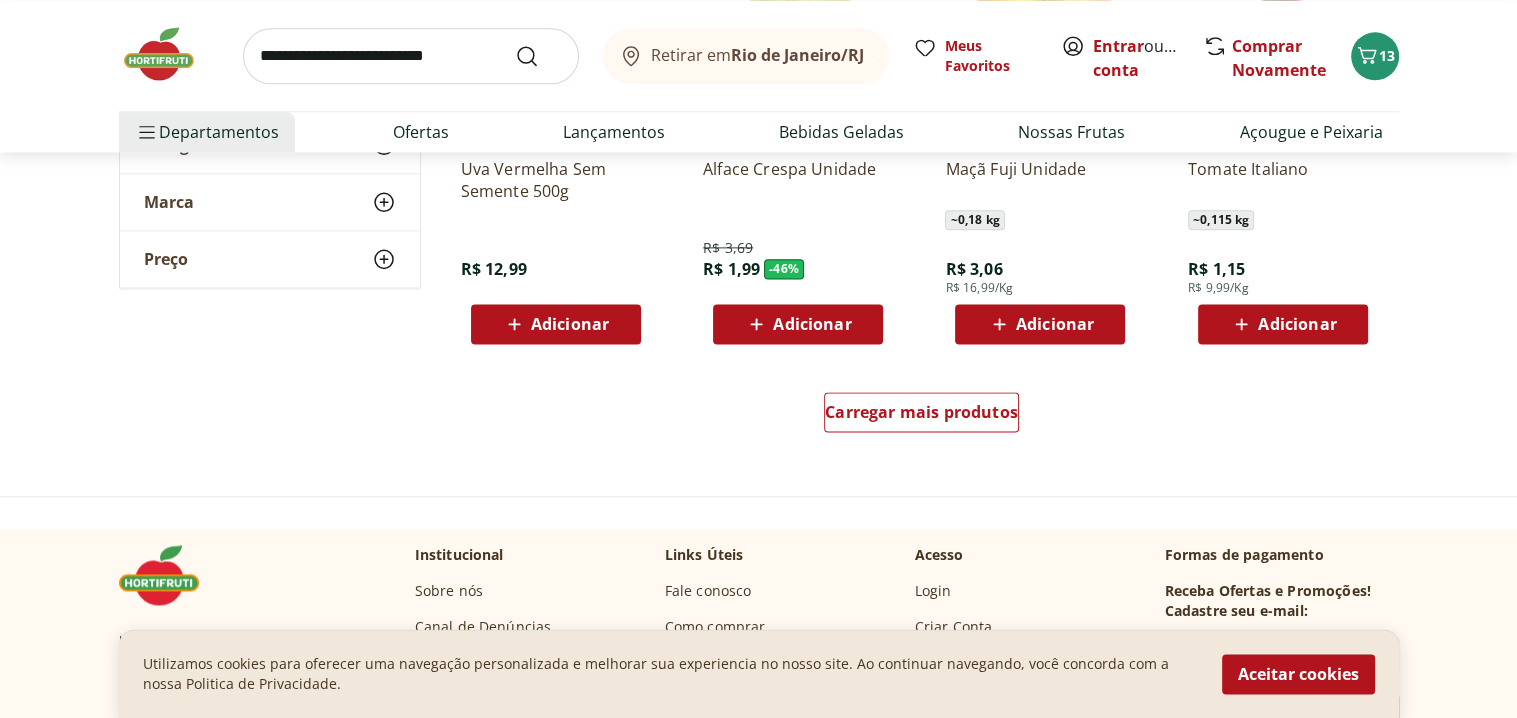 scroll, scrollTop: 2600, scrollLeft: 0, axis: vertical 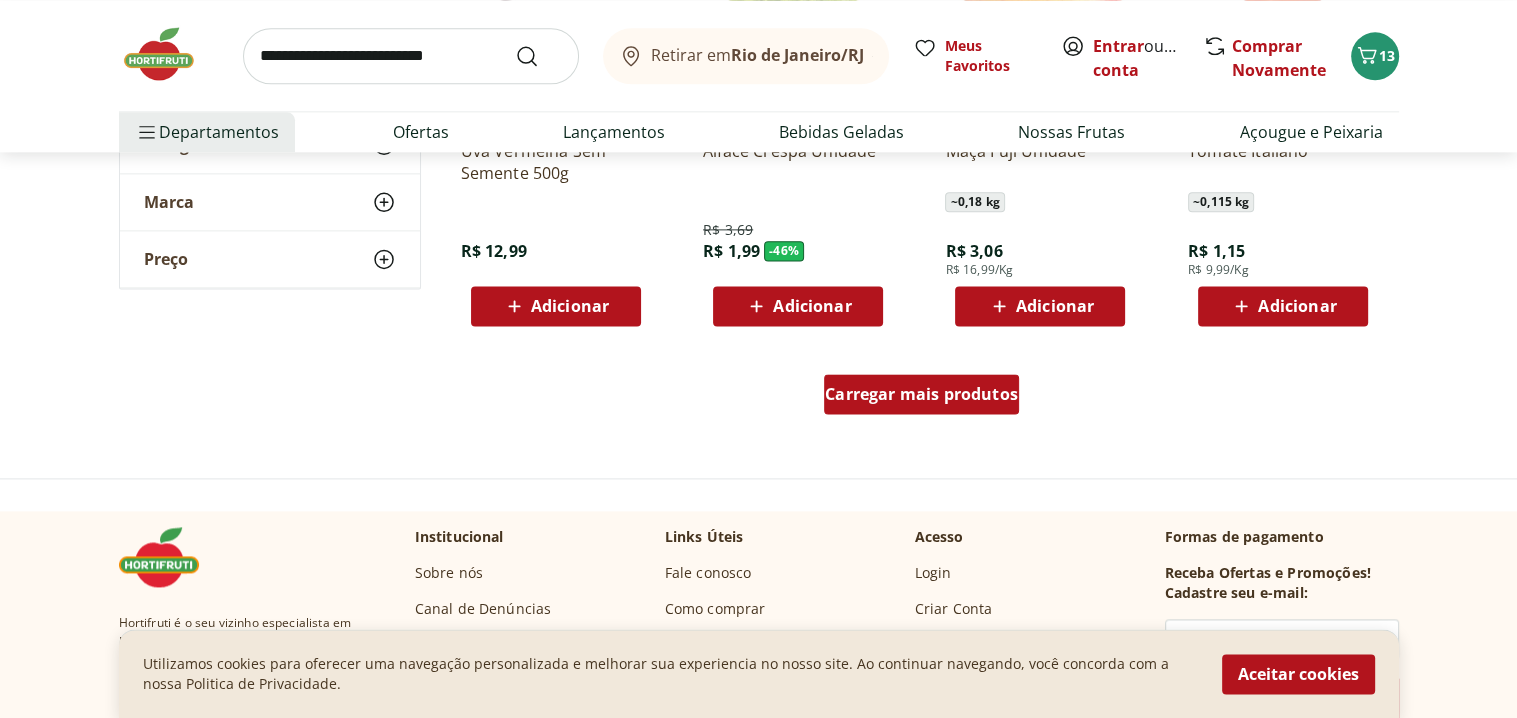 click on "Carregar mais produtos" at bounding box center (921, 394) 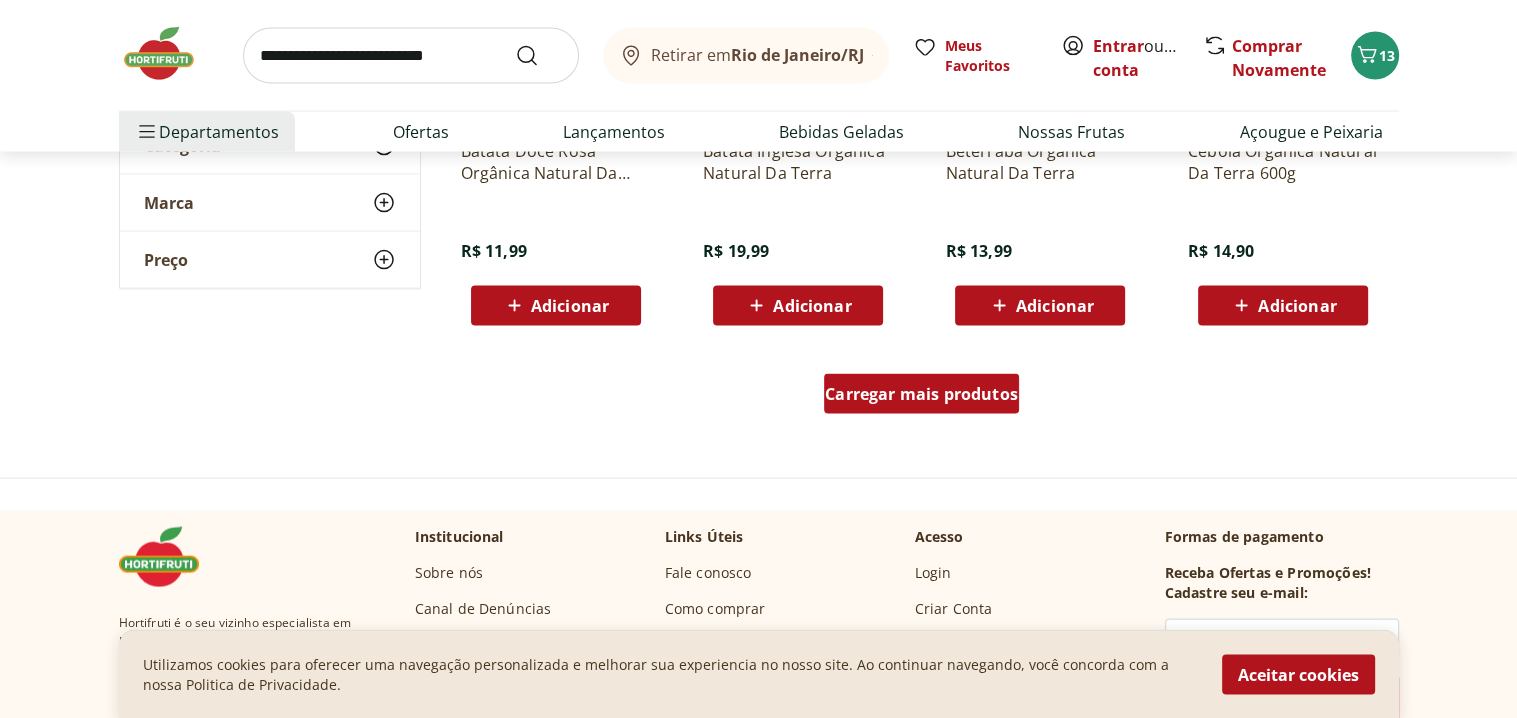 scroll, scrollTop: 4000, scrollLeft: 0, axis: vertical 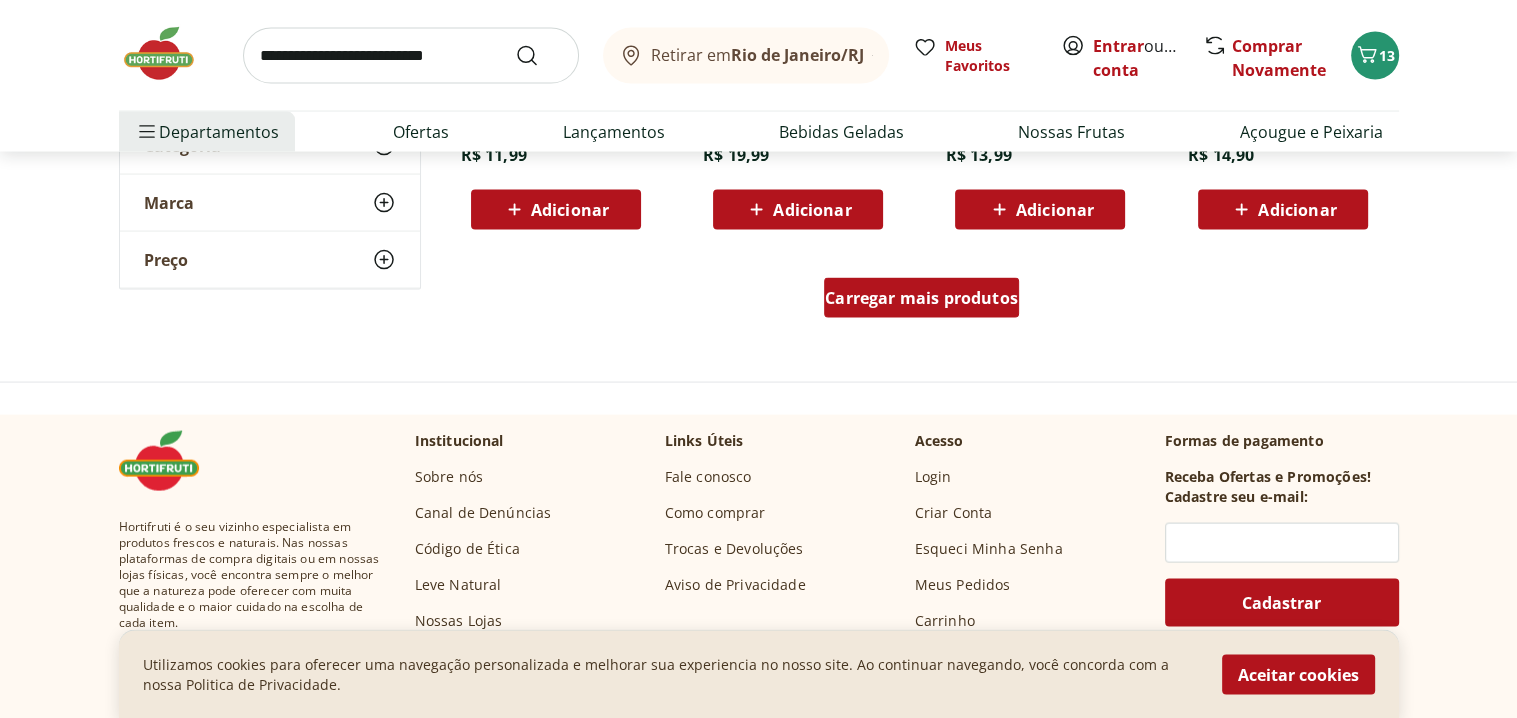 click on "Carregar mais produtos" at bounding box center [921, 298] 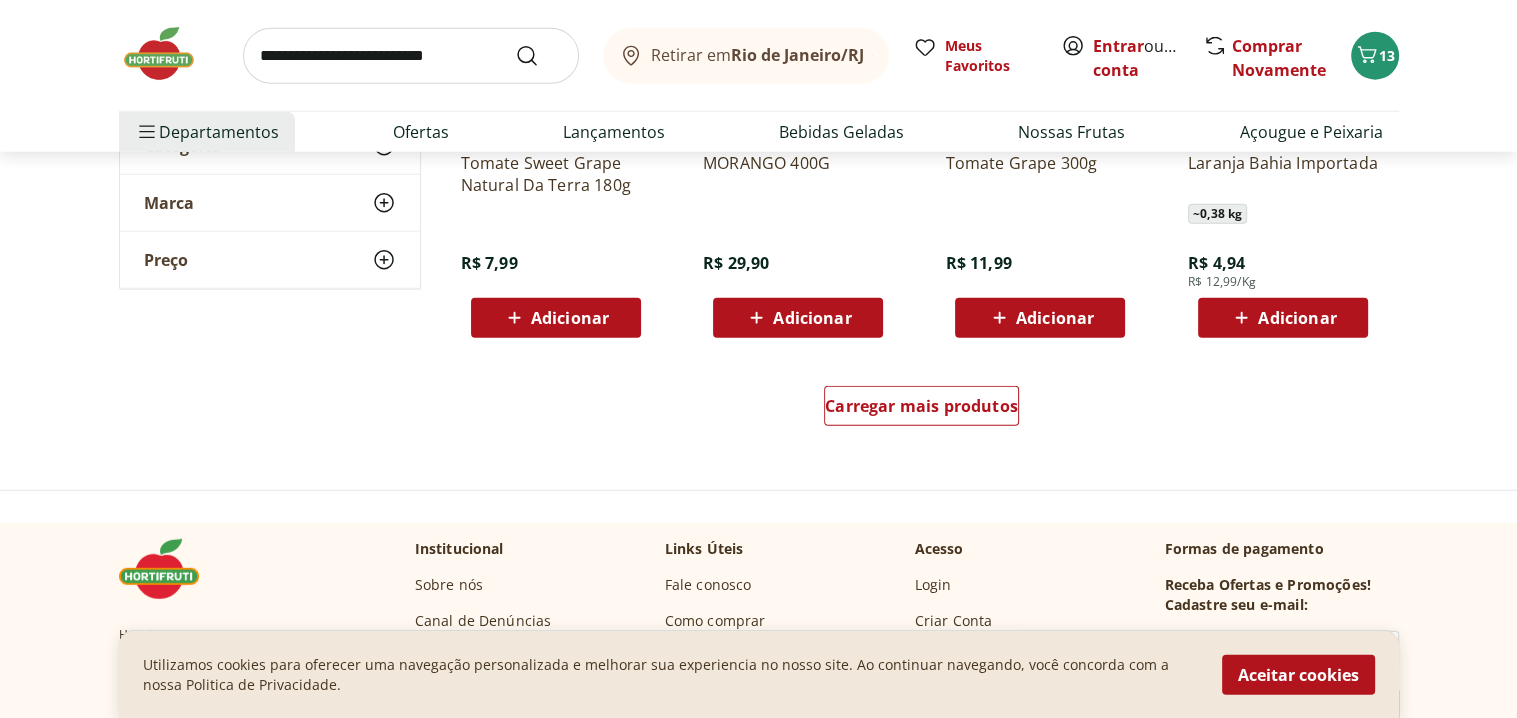 scroll, scrollTop: 5200, scrollLeft: 0, axis: vertical 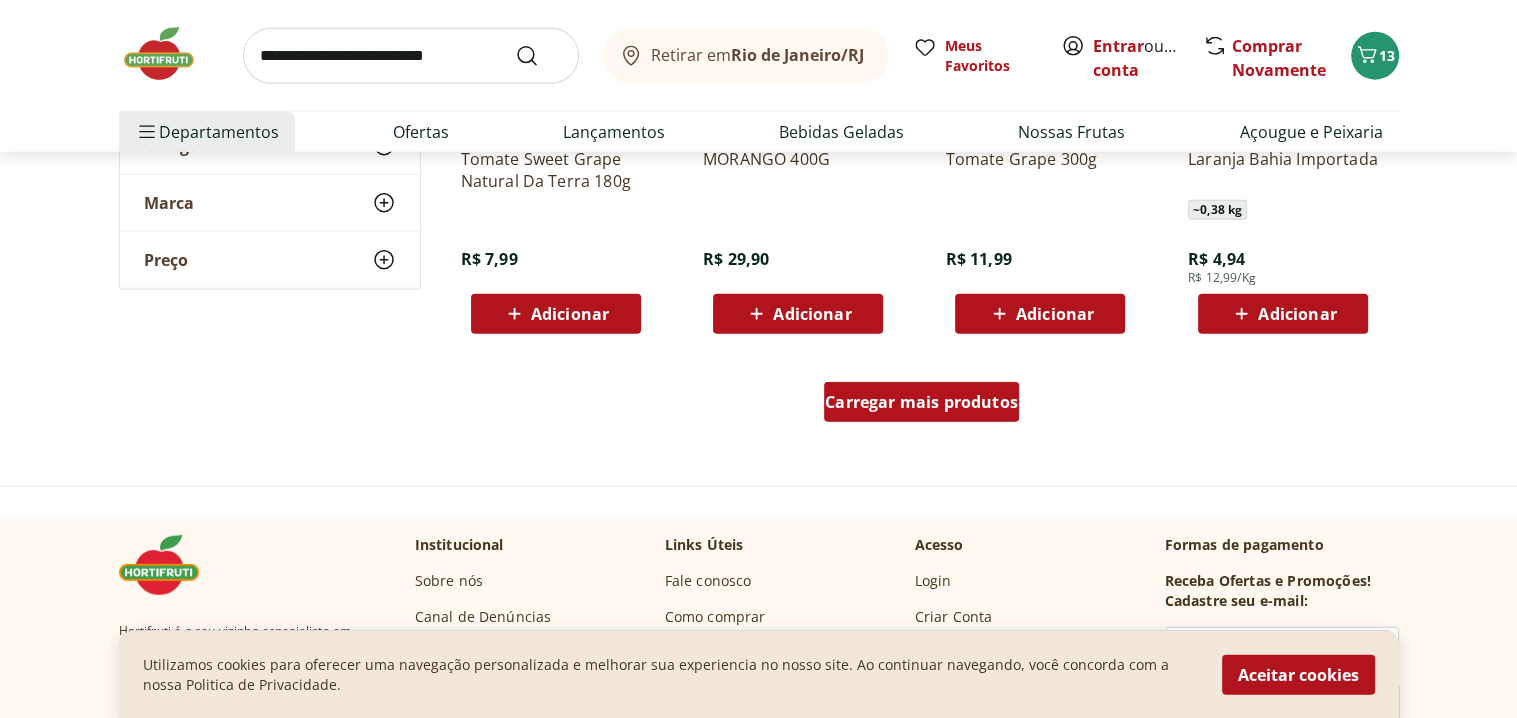 click on "Carregar mais produtos" at bounding box center [921, 402] 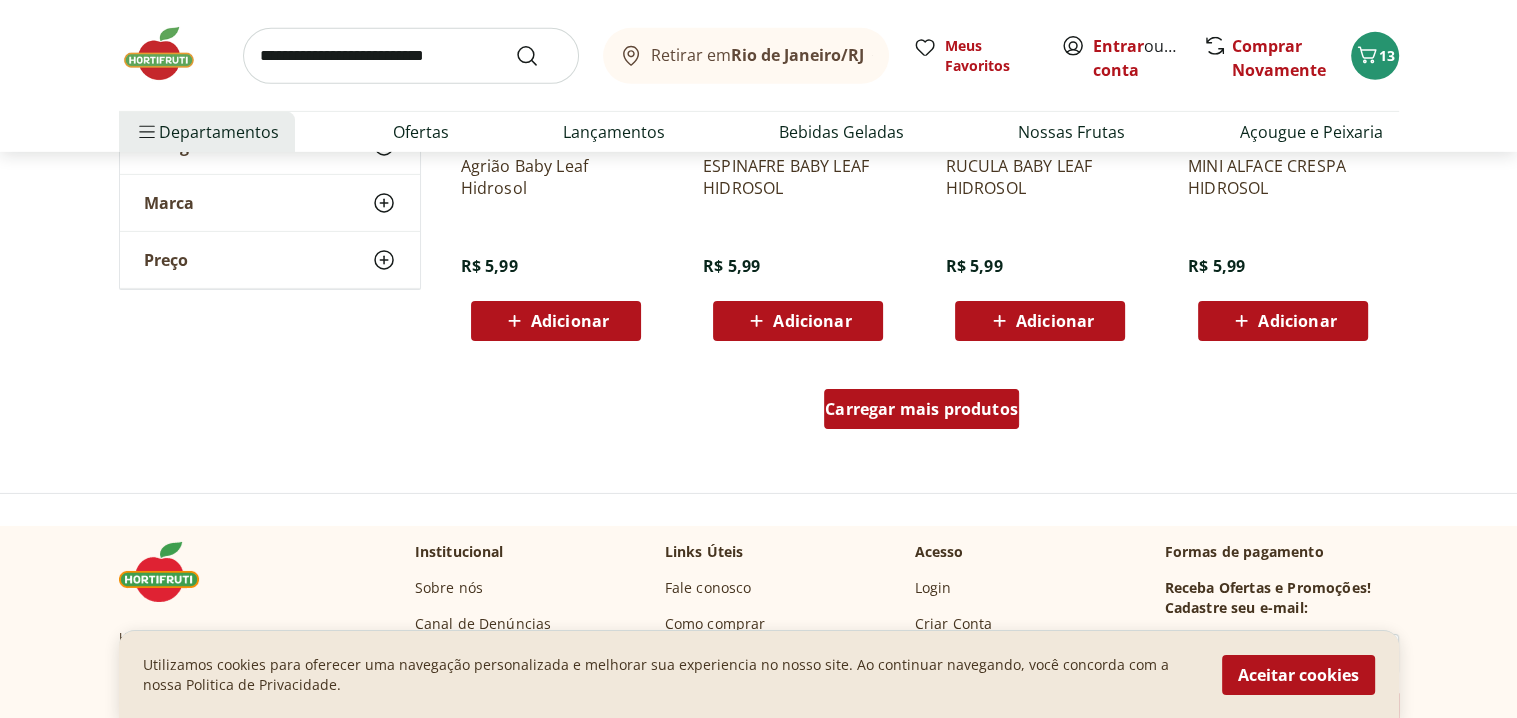 scroll, scrollTop: 6500, scrollLeft: 0, axis: vertical 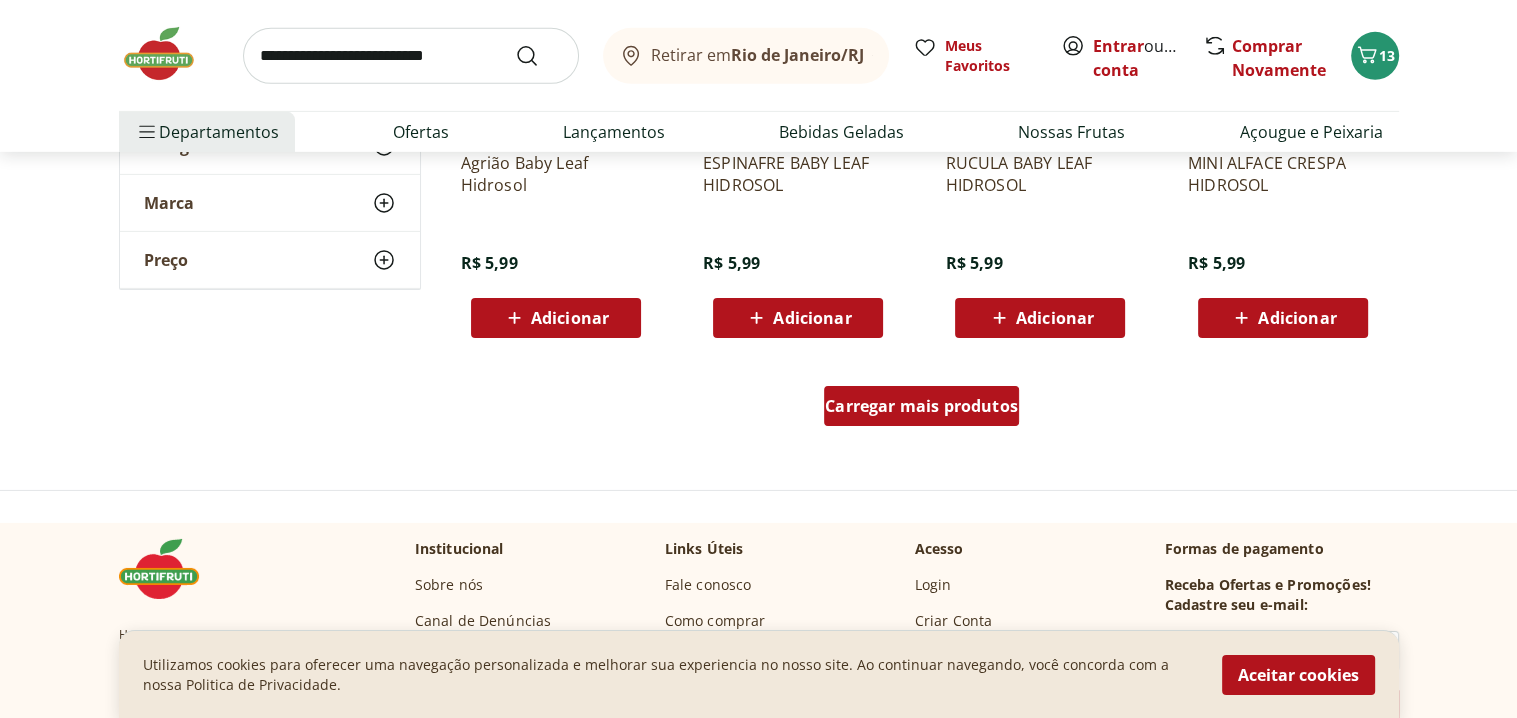 click on "Carregar mais produtos" at bounding box center (921, 406) 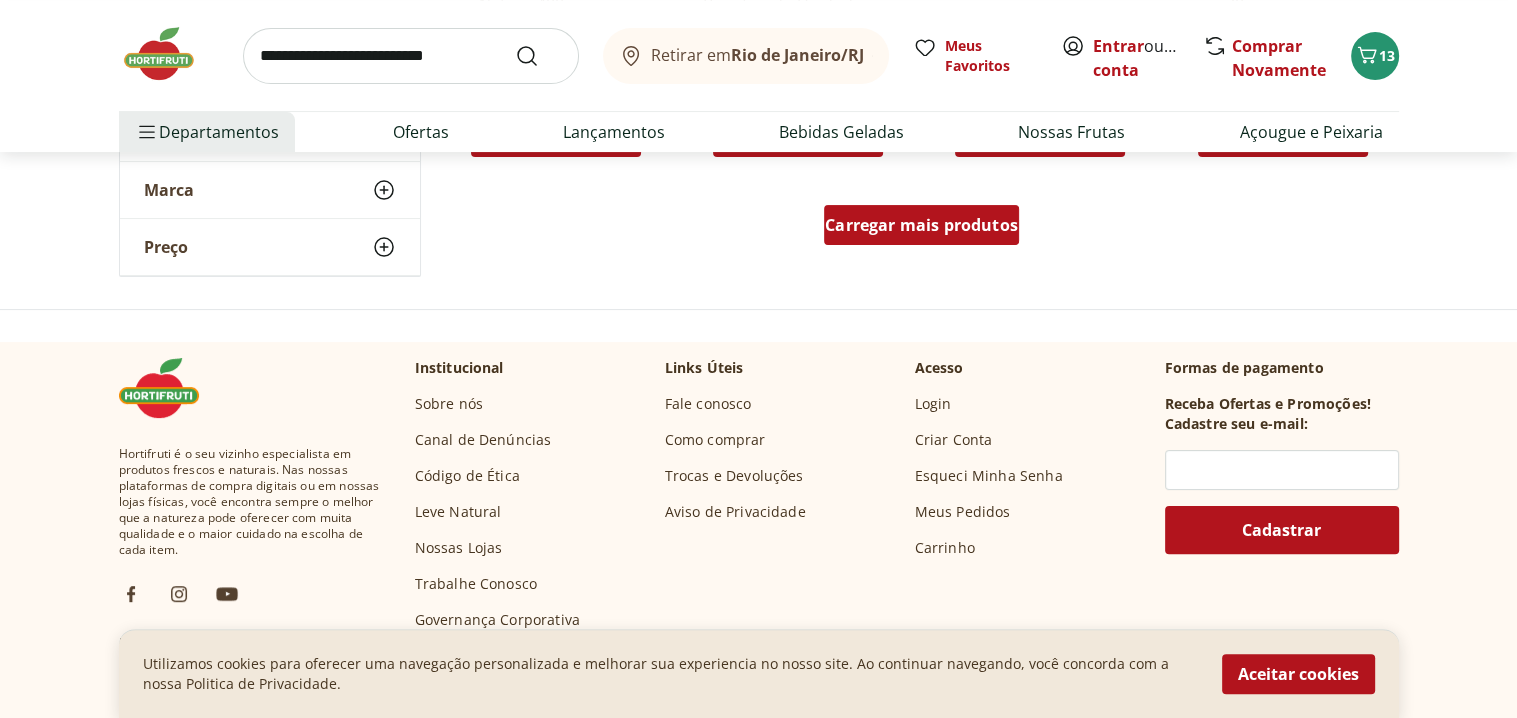 scroll, scrollTop: 8000, scrollLeft: 0, axis: vertical 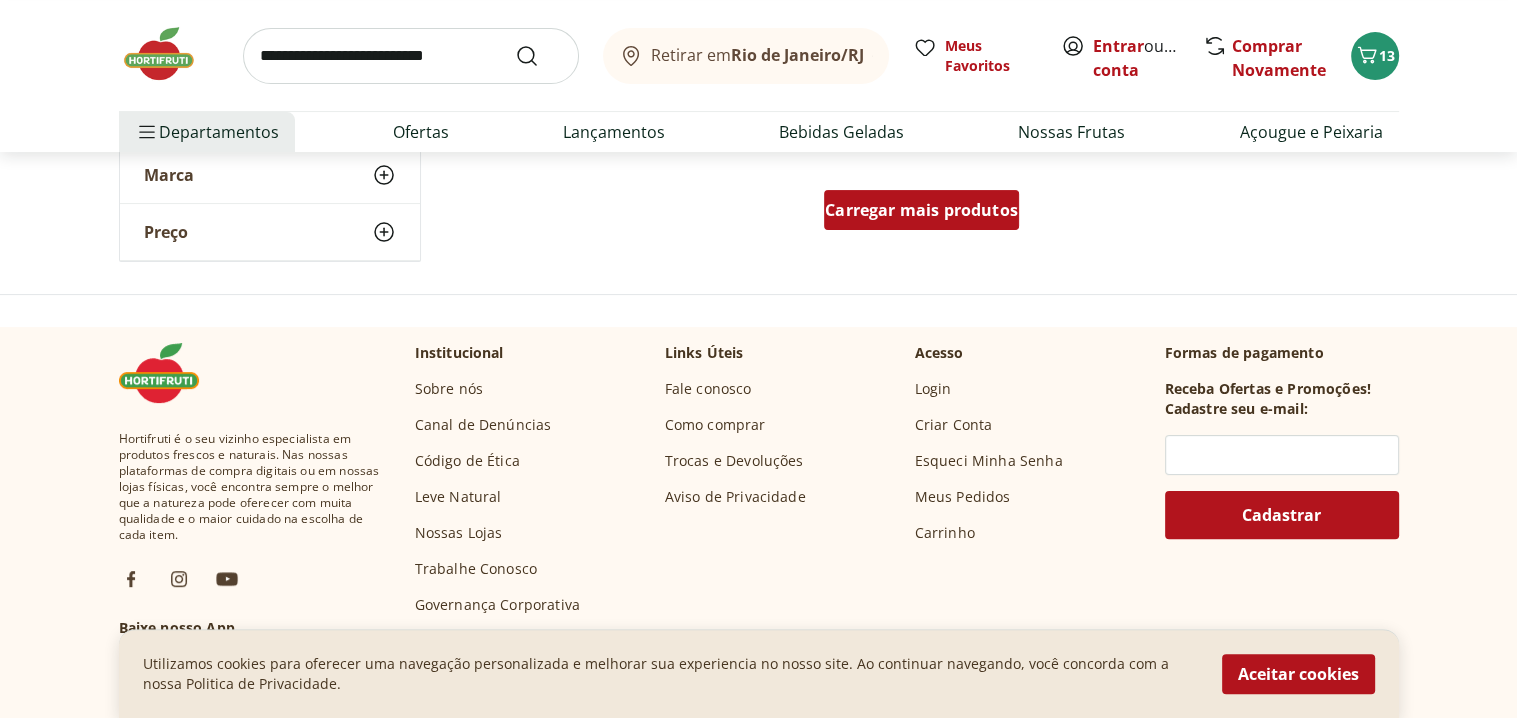 click on "Carregar mais produtos" at bounding box center [921, 210] 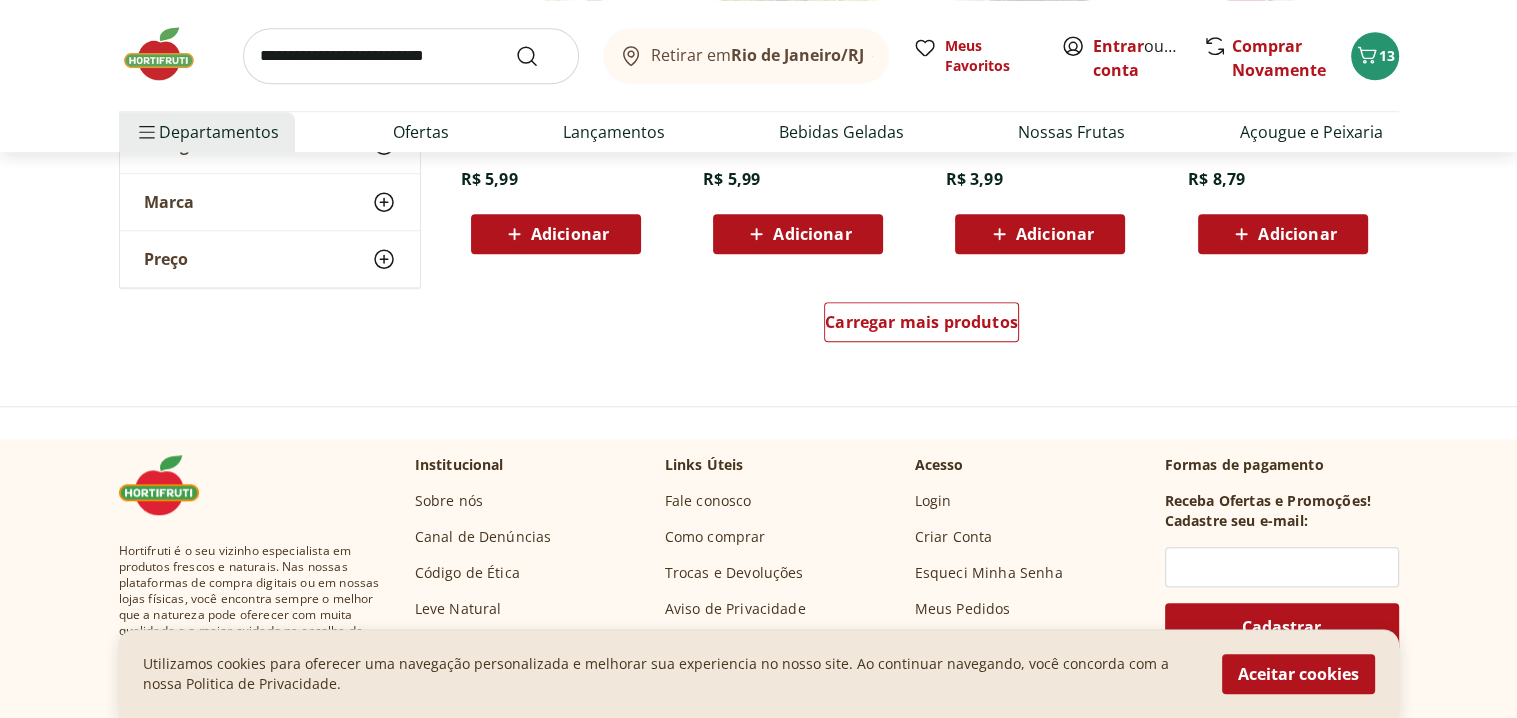scroll, scrollTop: 9200, scrollLeft: 0, axis: vertical 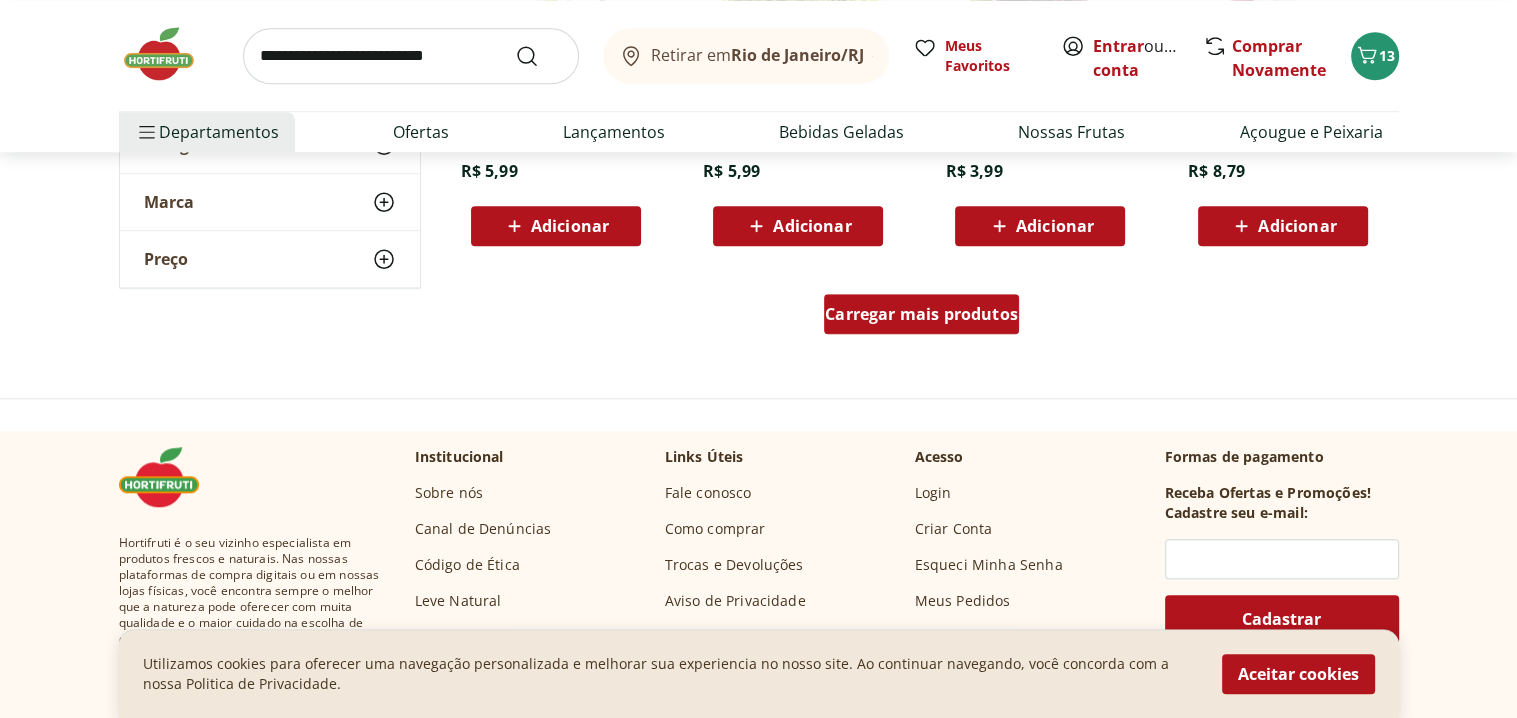 click on "Carregar mais produtos" at bounding box center [921, 314] 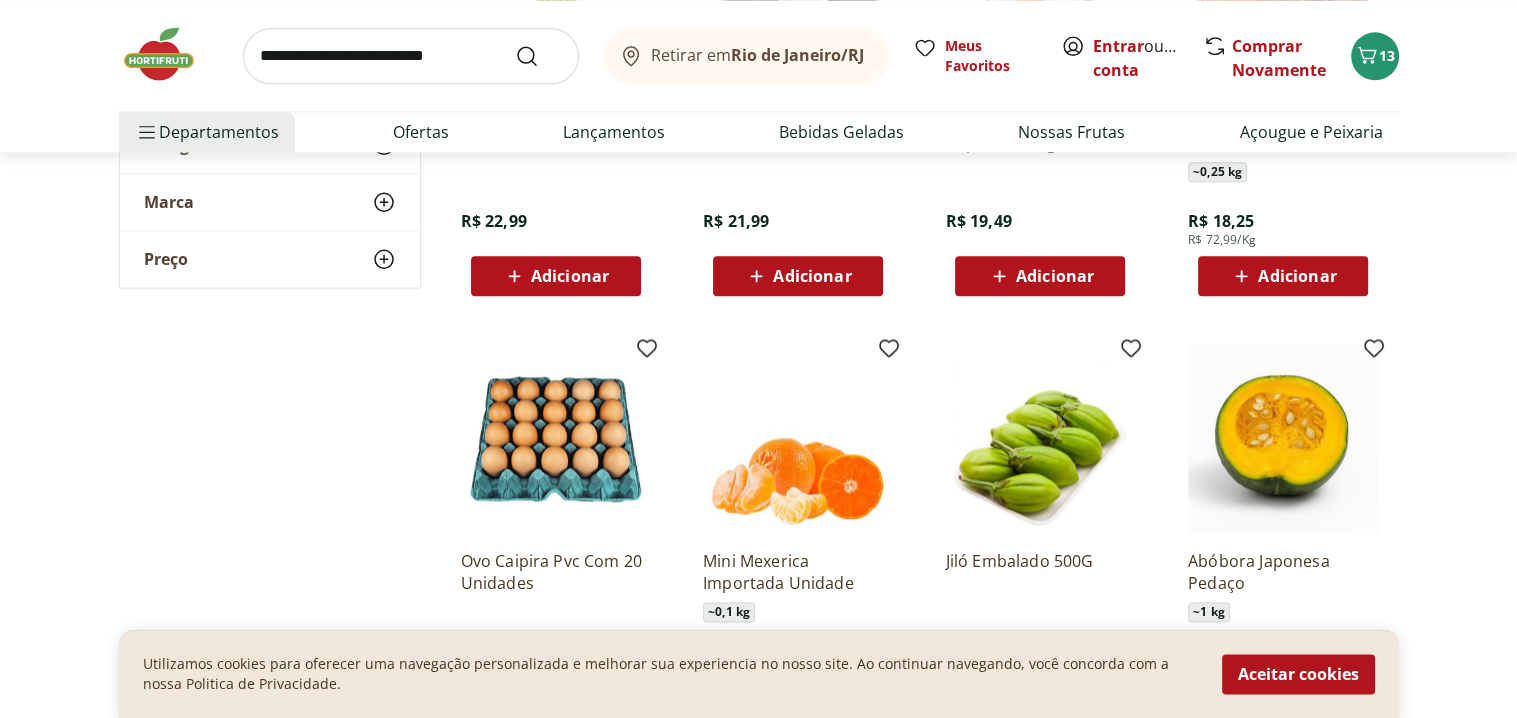 scroll, scrollTop: 10200, scrollLeft: 0, axis: vertical 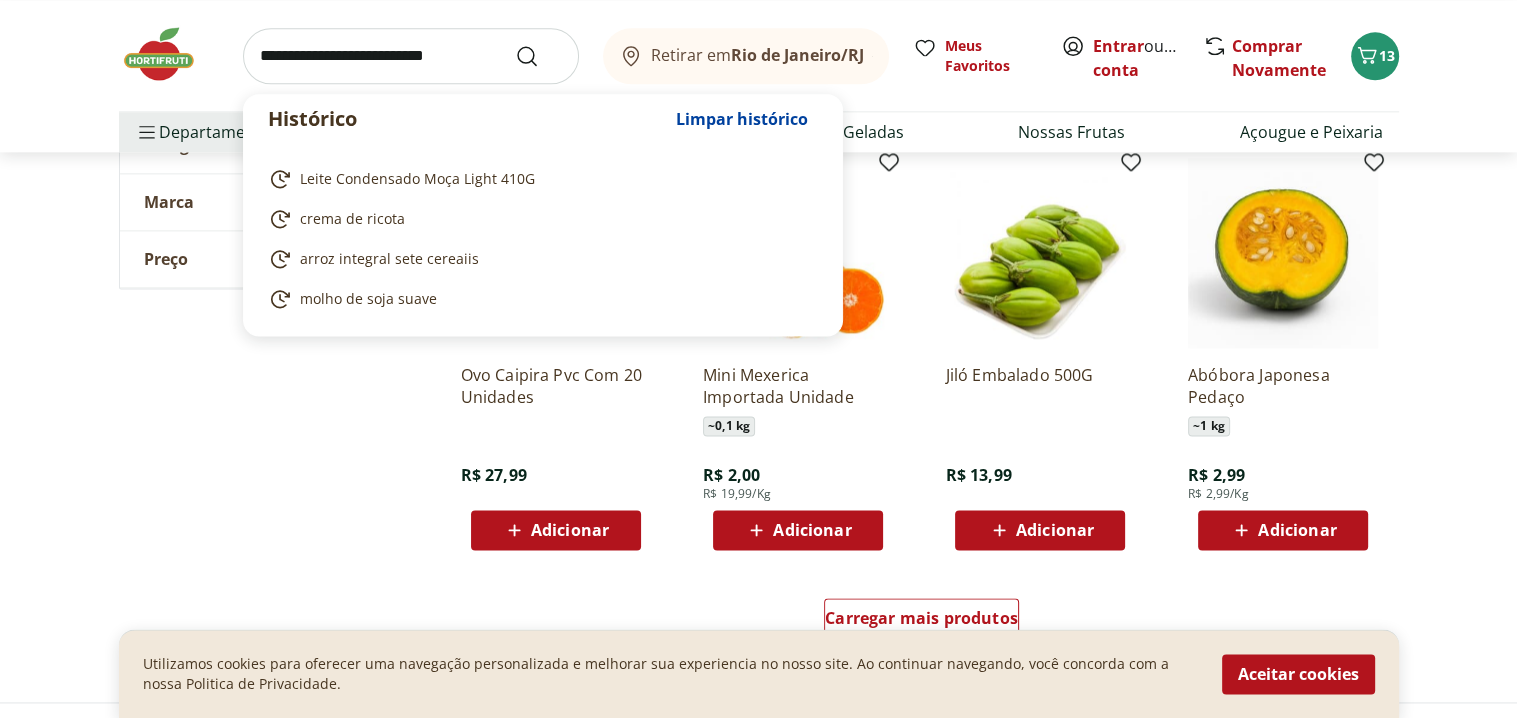 click at bounding box center (411, 56) 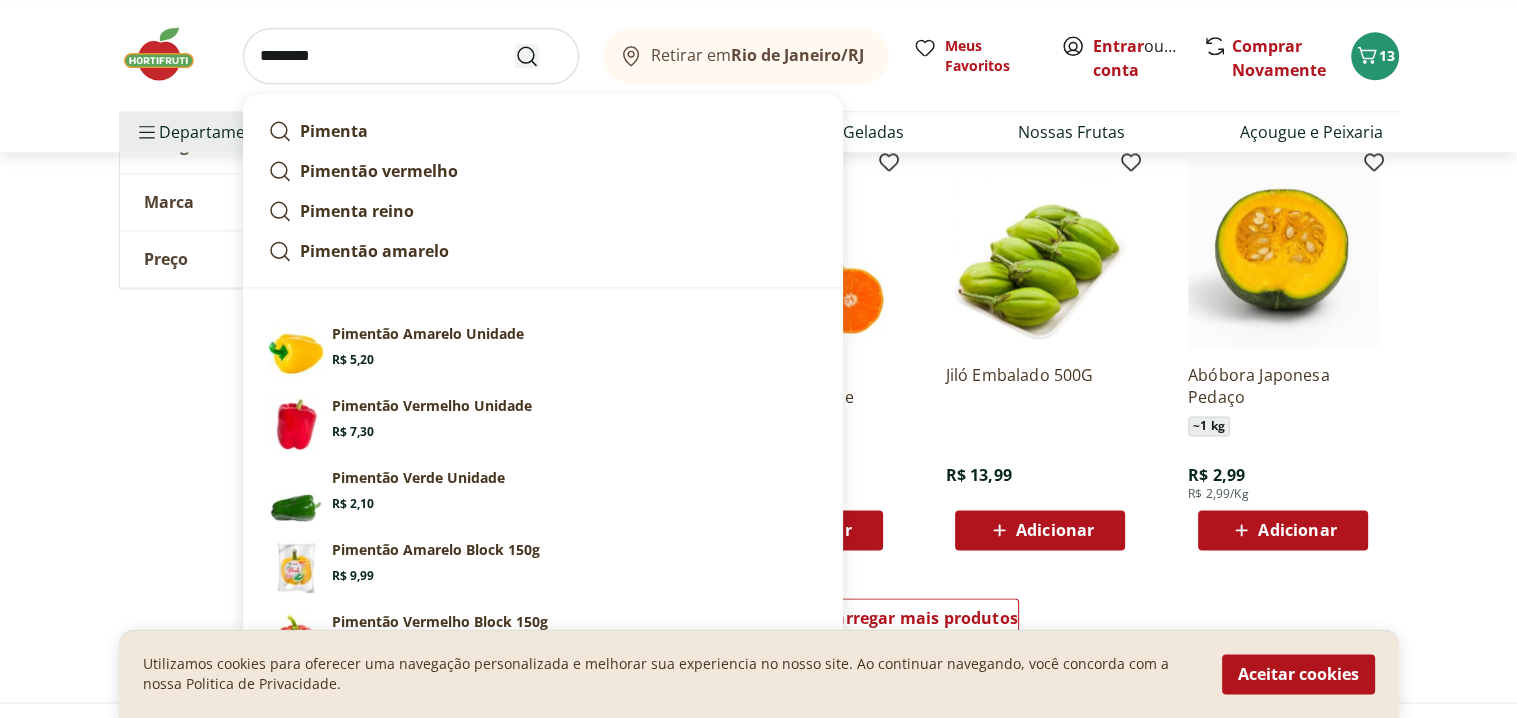 type on "********" 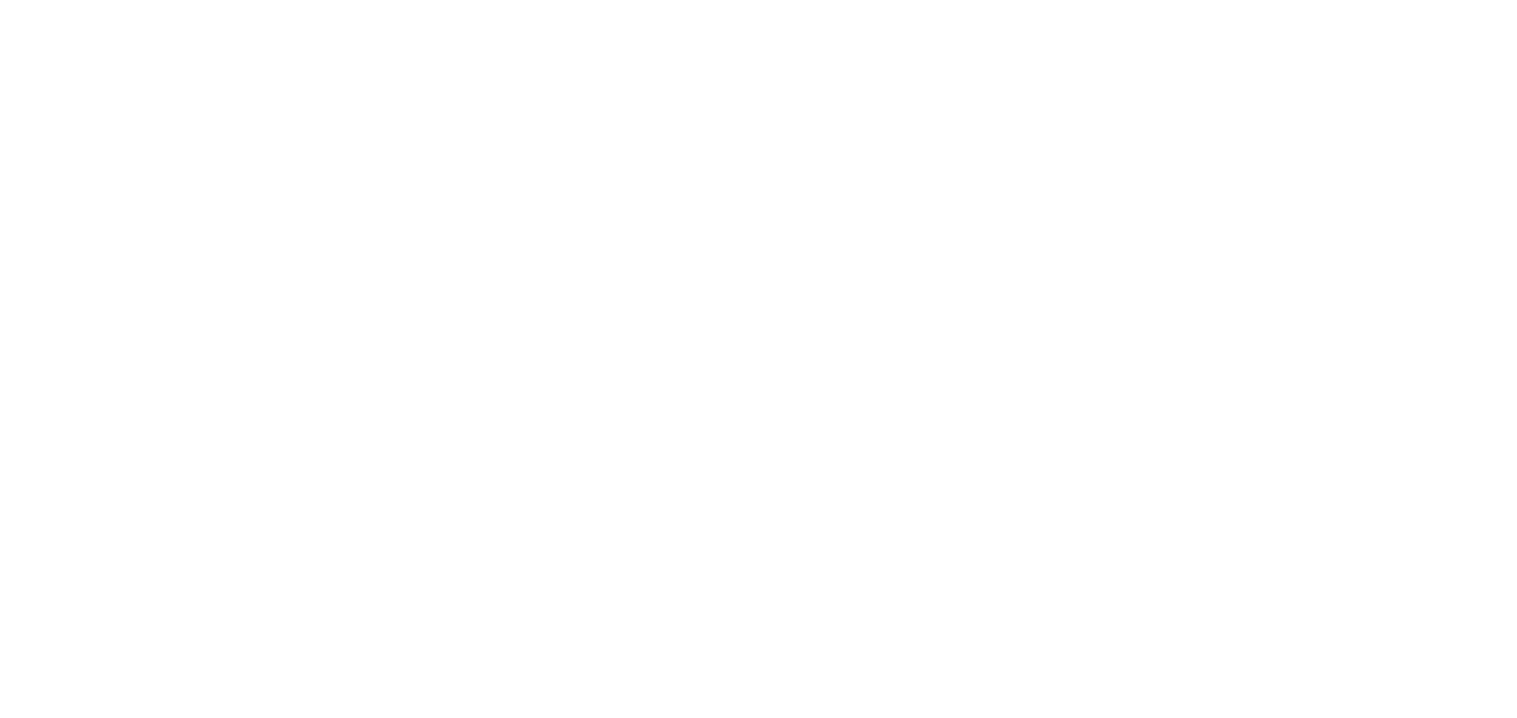 scroll, scrollTop: 0, scrollLeft: 0, axis: both 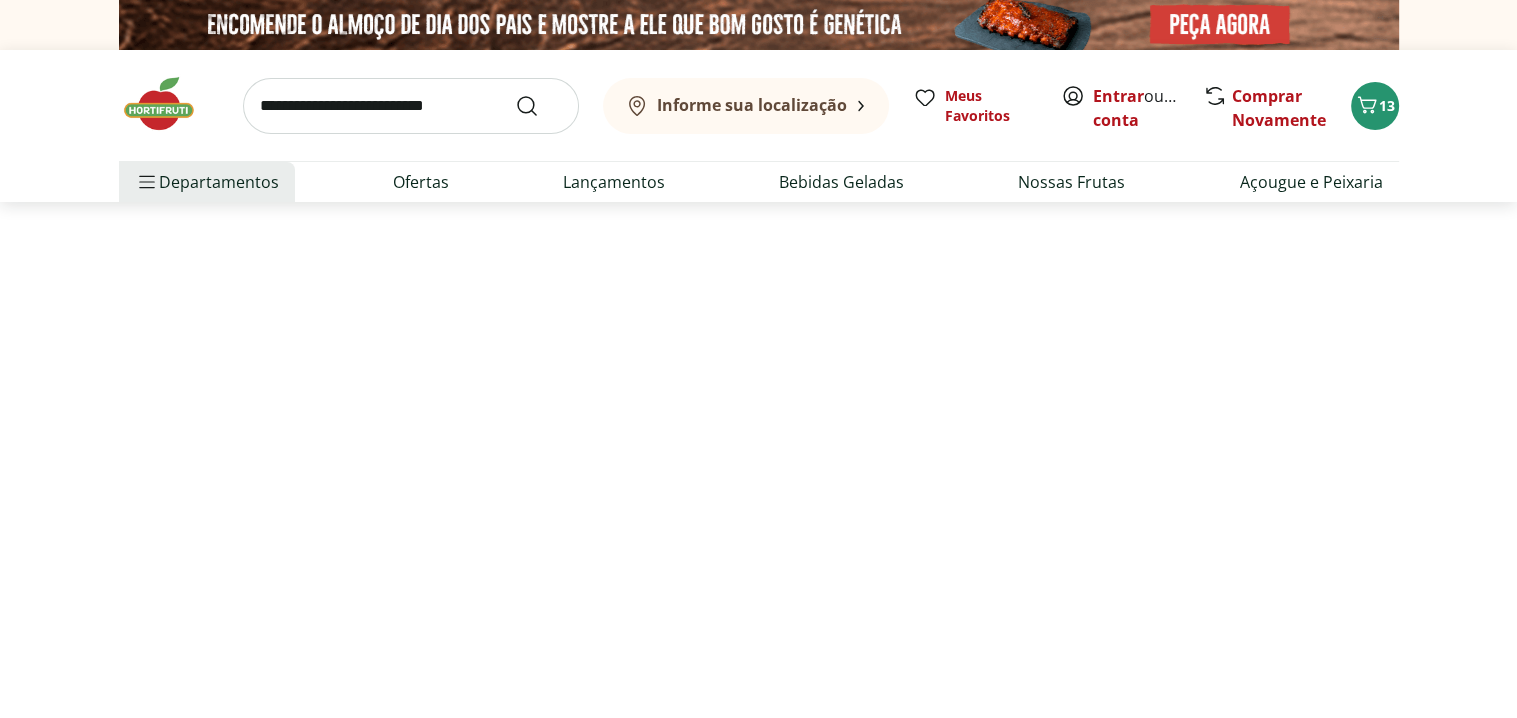 select on "**********" 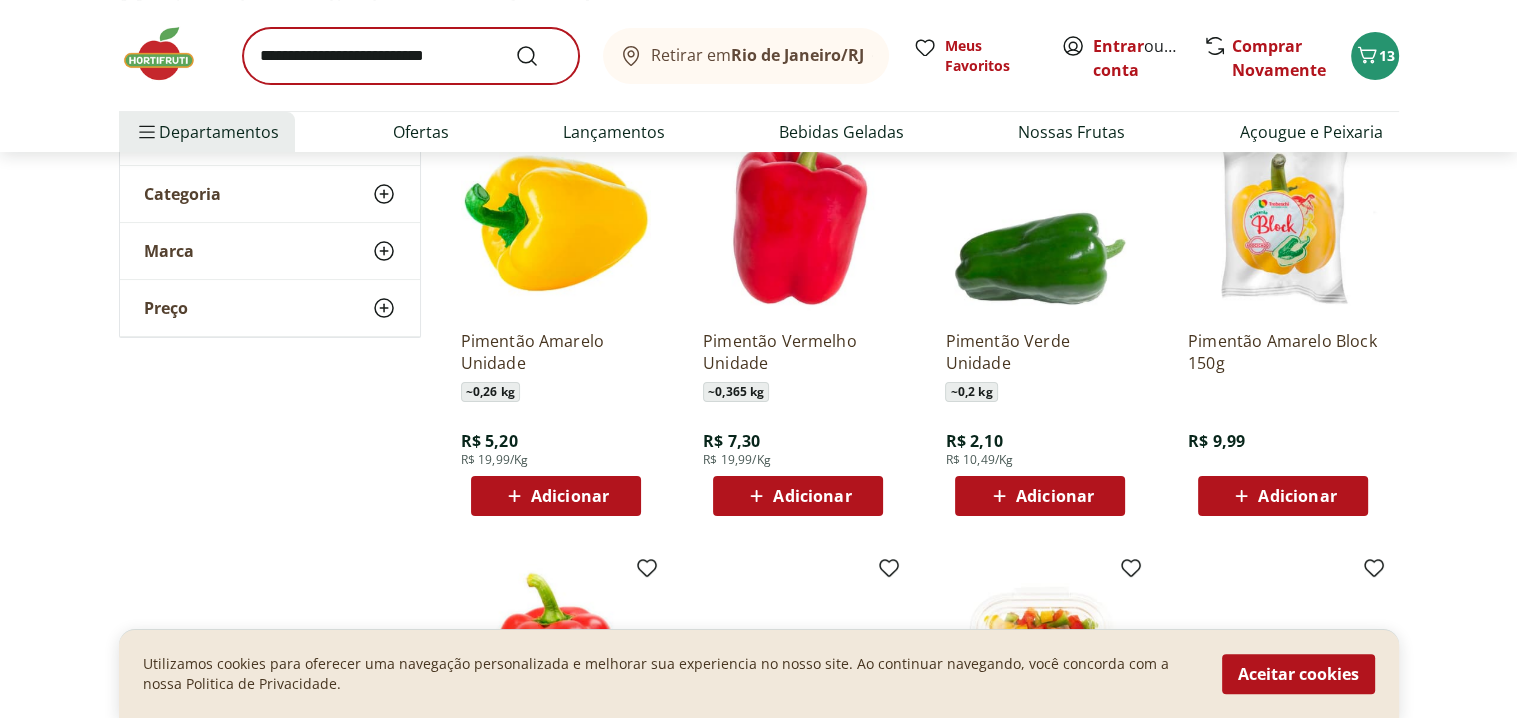 scroll, scrollTop: 200, scrollLeft: 0, axis: vertical 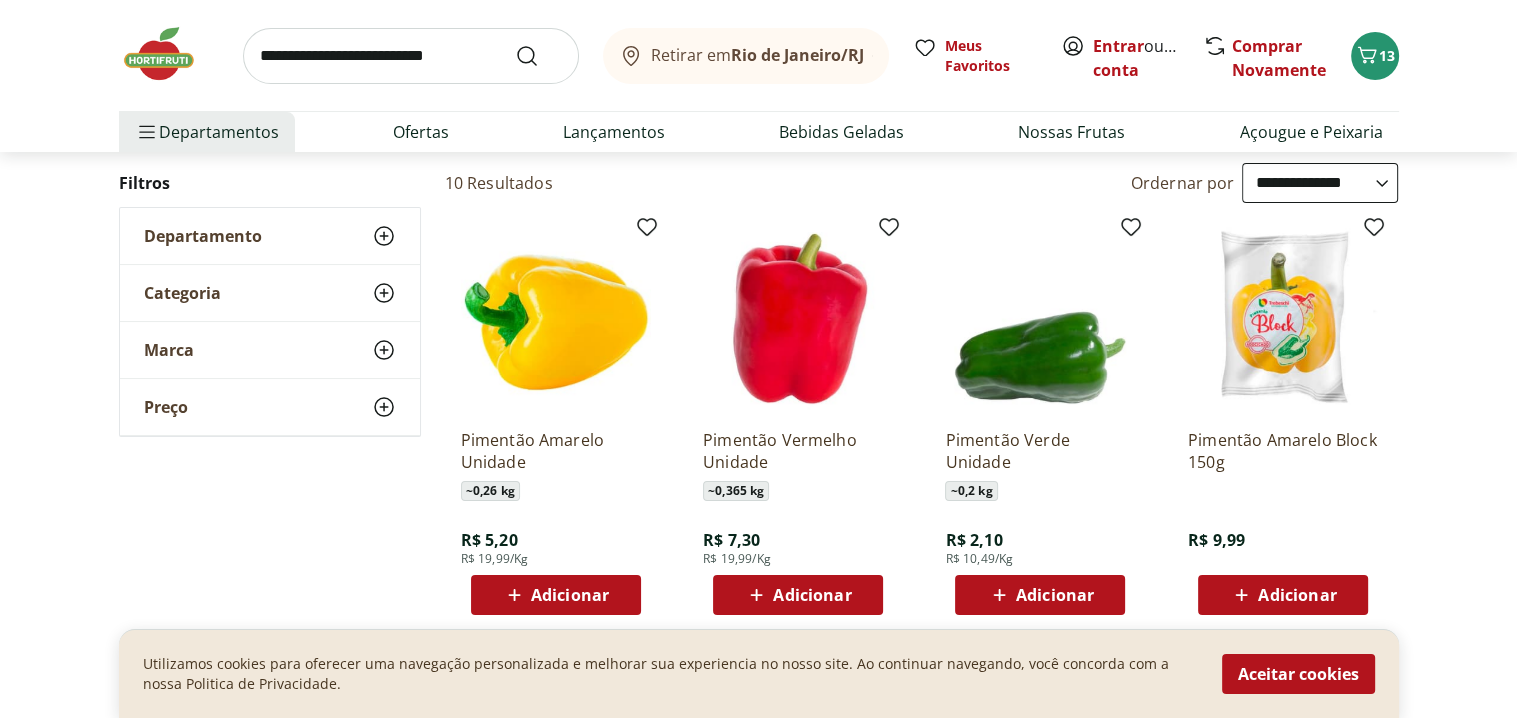 click on "Adicionar" at bounding box center (570, 595) 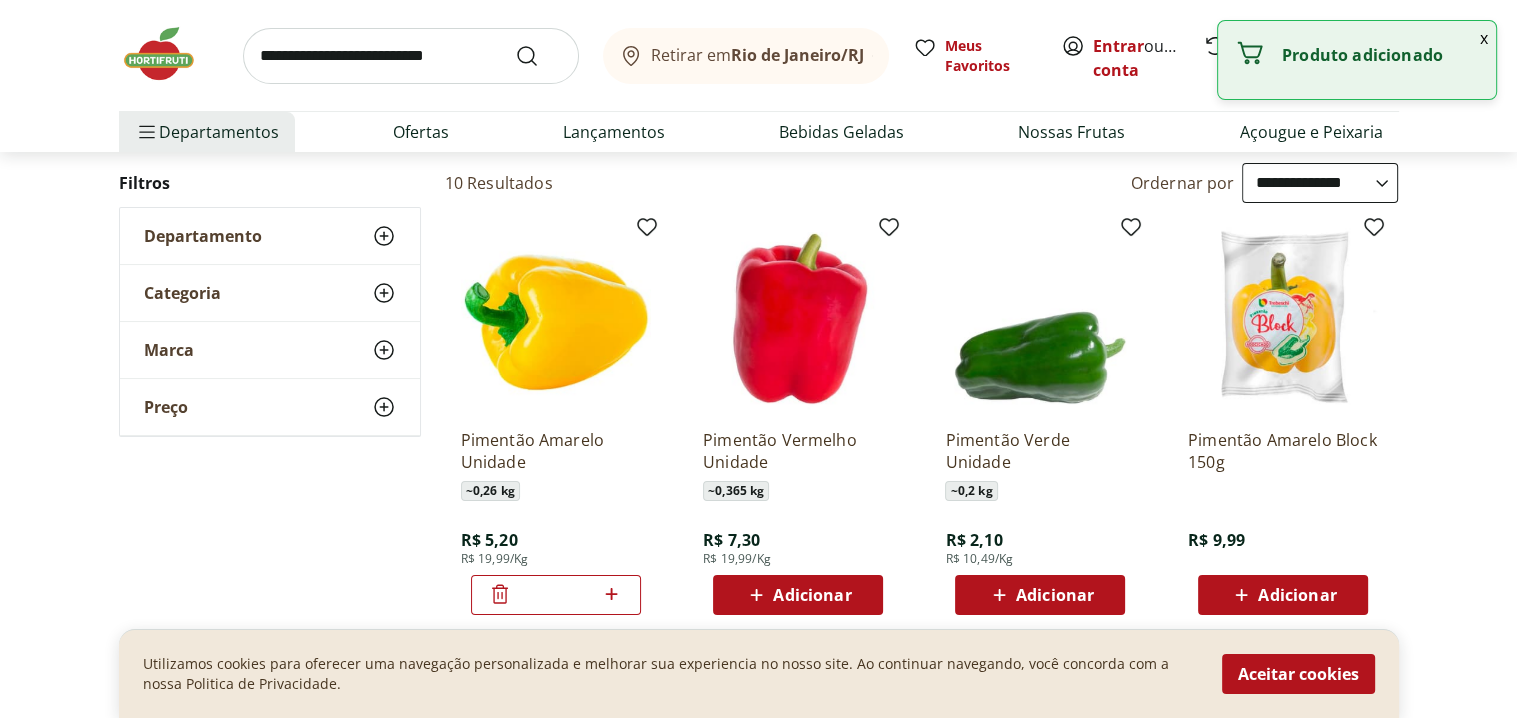 click on "Adicionar" at bounding box center [812, 595] 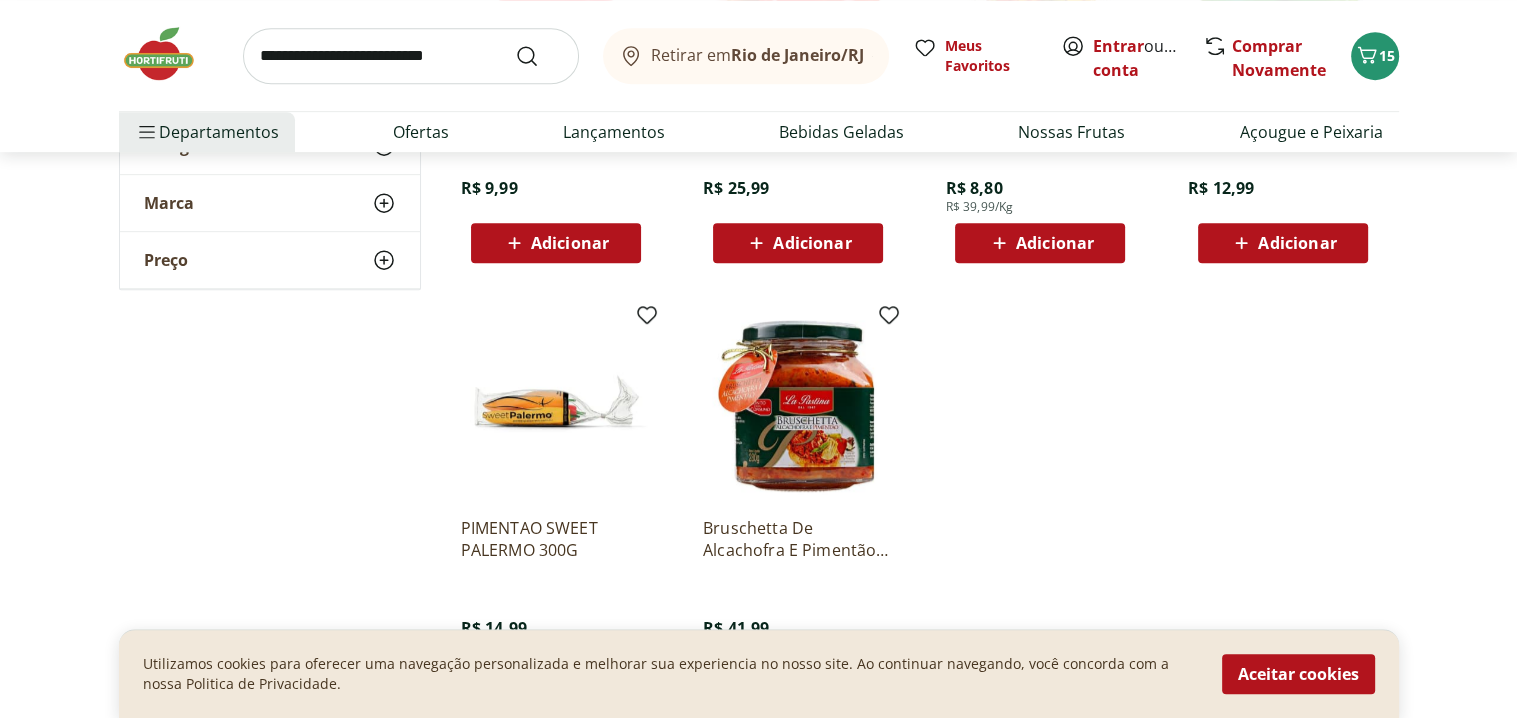 scroll, scrollTop: 1000, scrollLeft: 0, axis: vertical 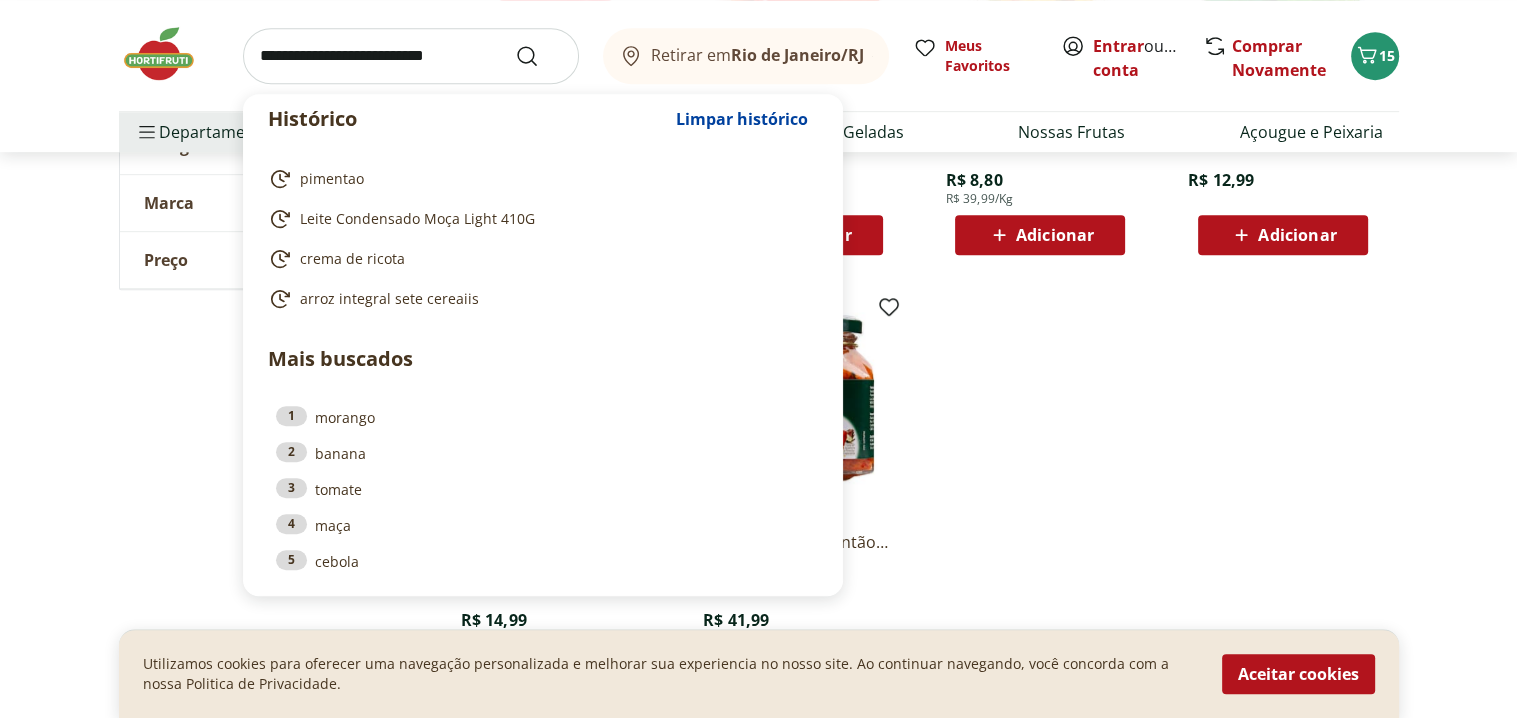 click at bounding box center [411, 56] 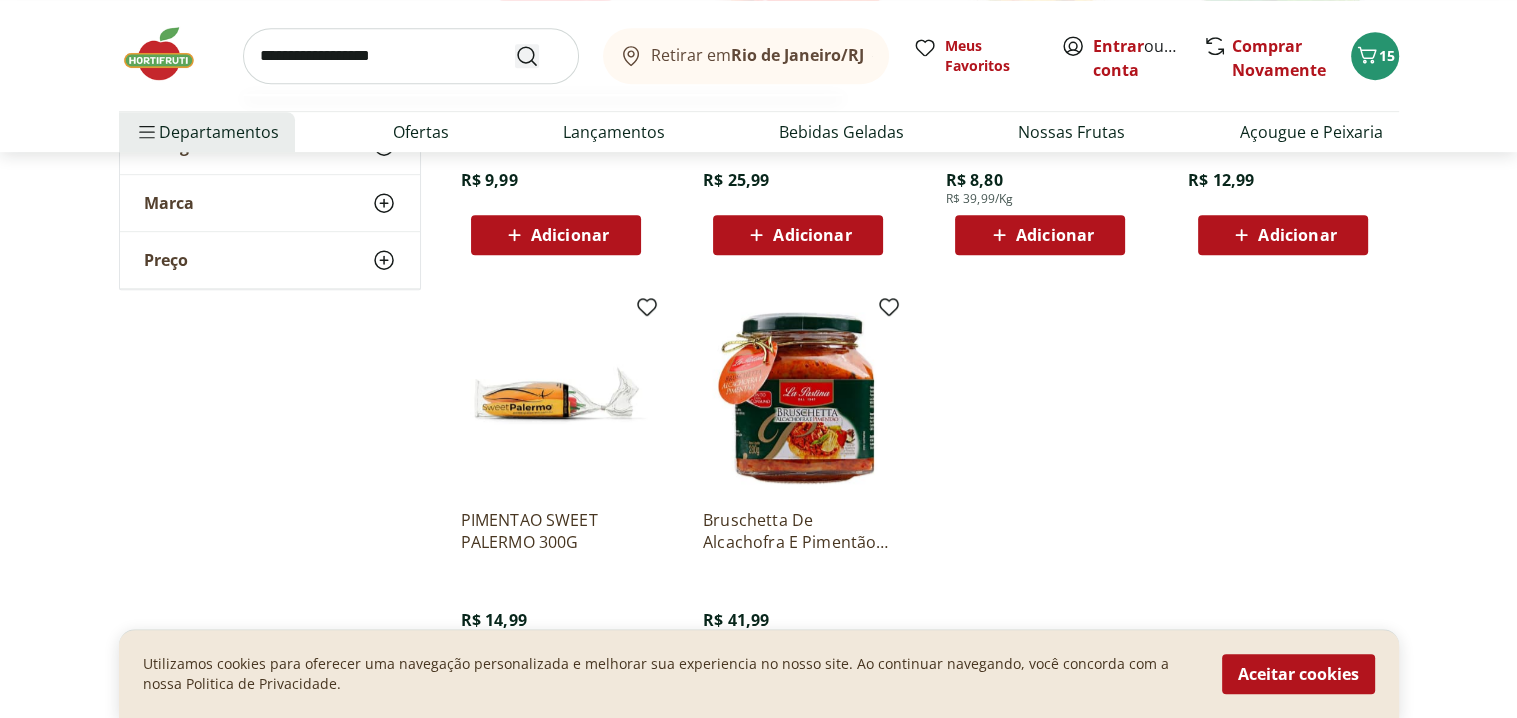 type on "**********" 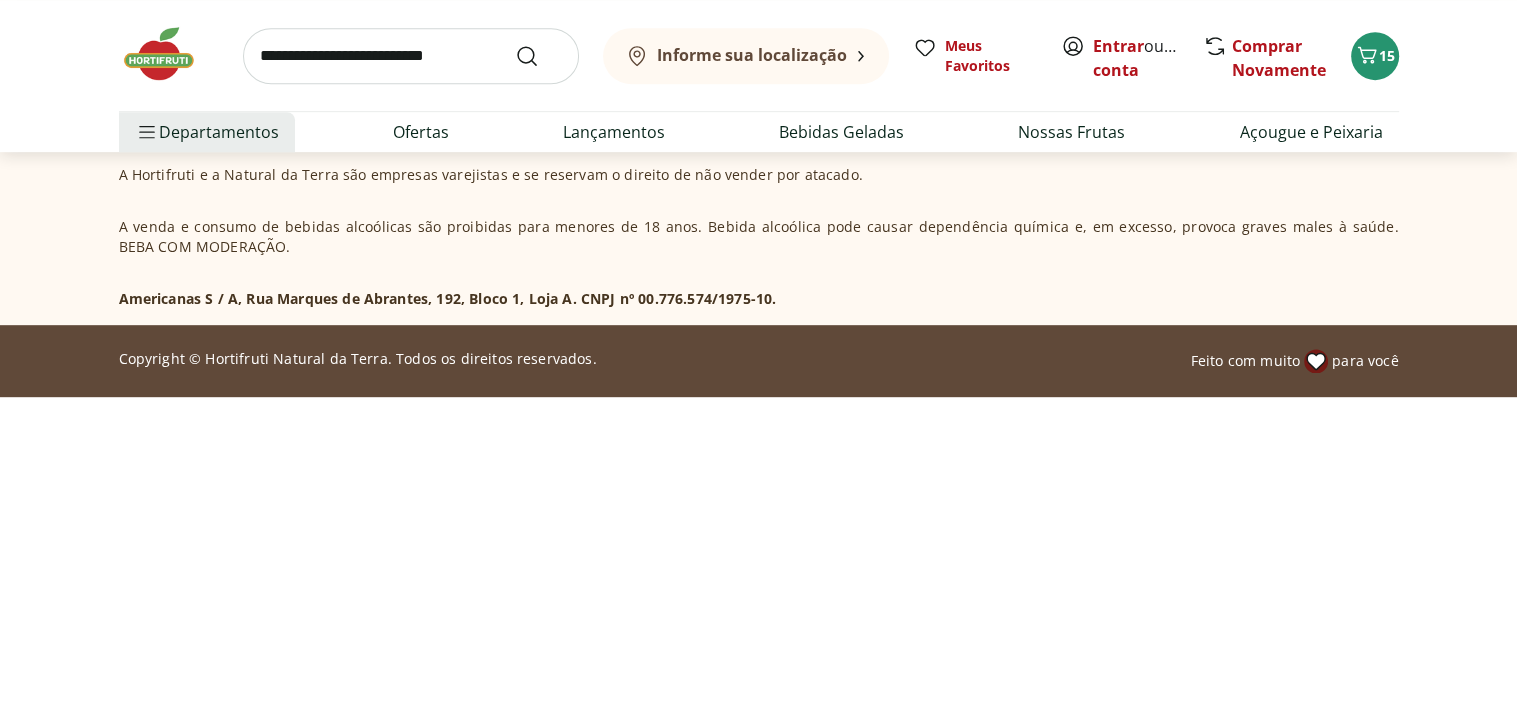 scroll, scrollTop: 0, scrollLeft: 0, axis: both 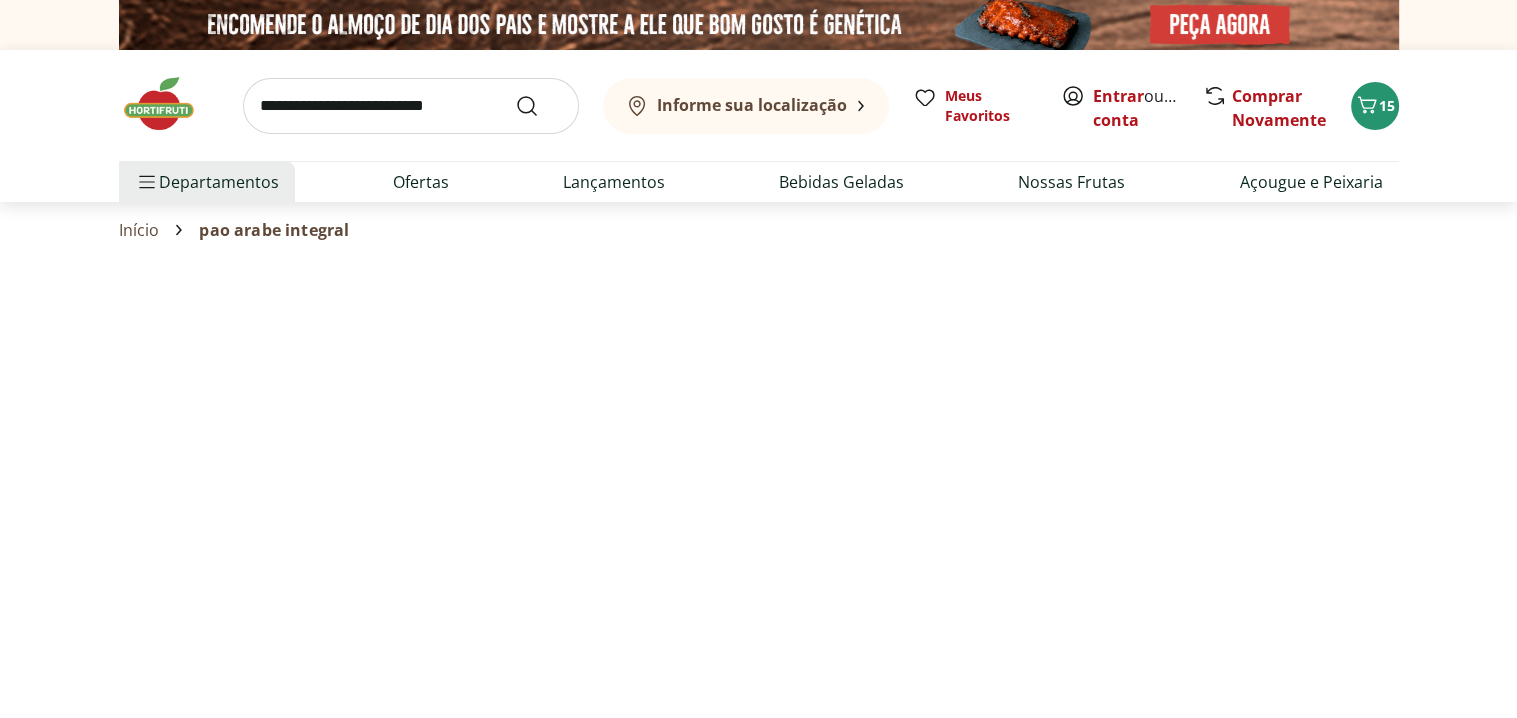 select on "**********" 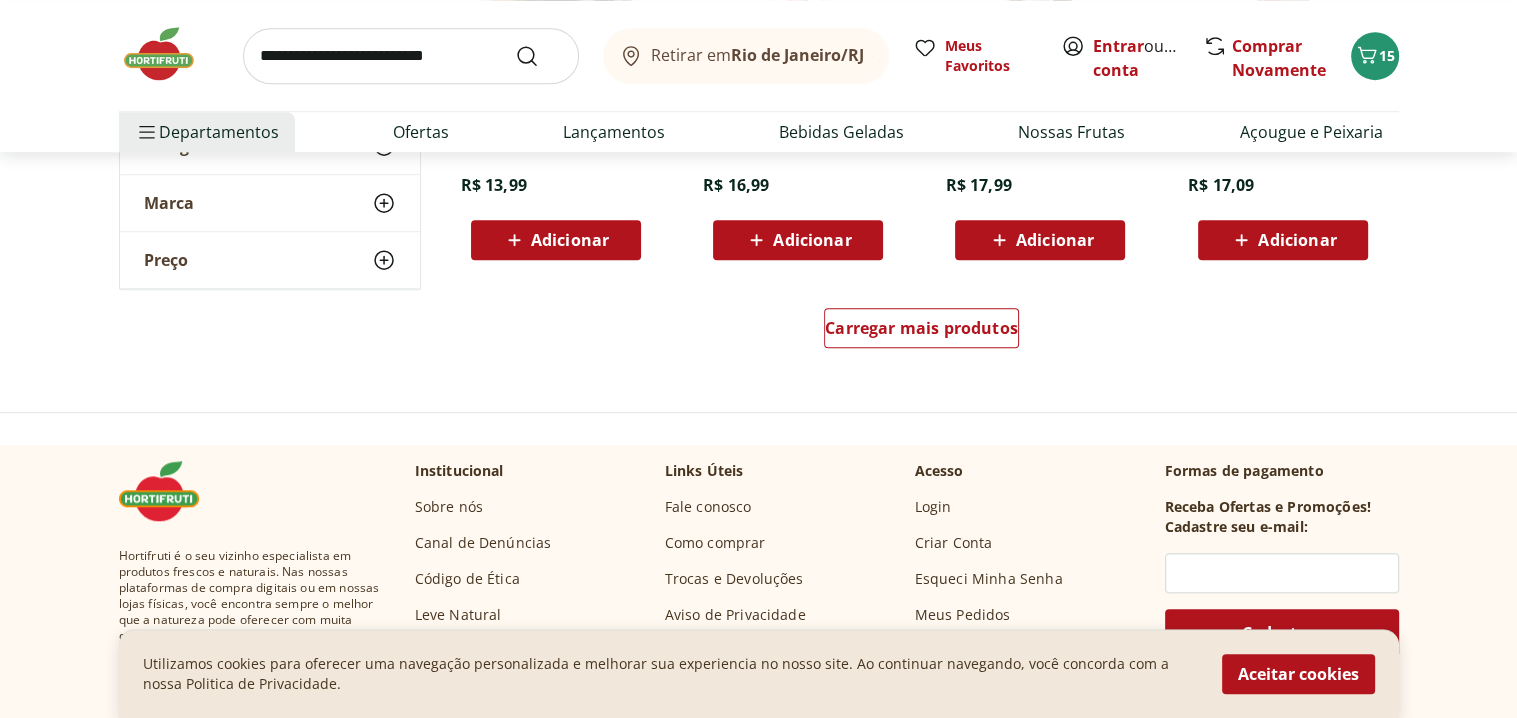 scroll, scrollTop: 1300, scrollLeft: 0, axis: vertical 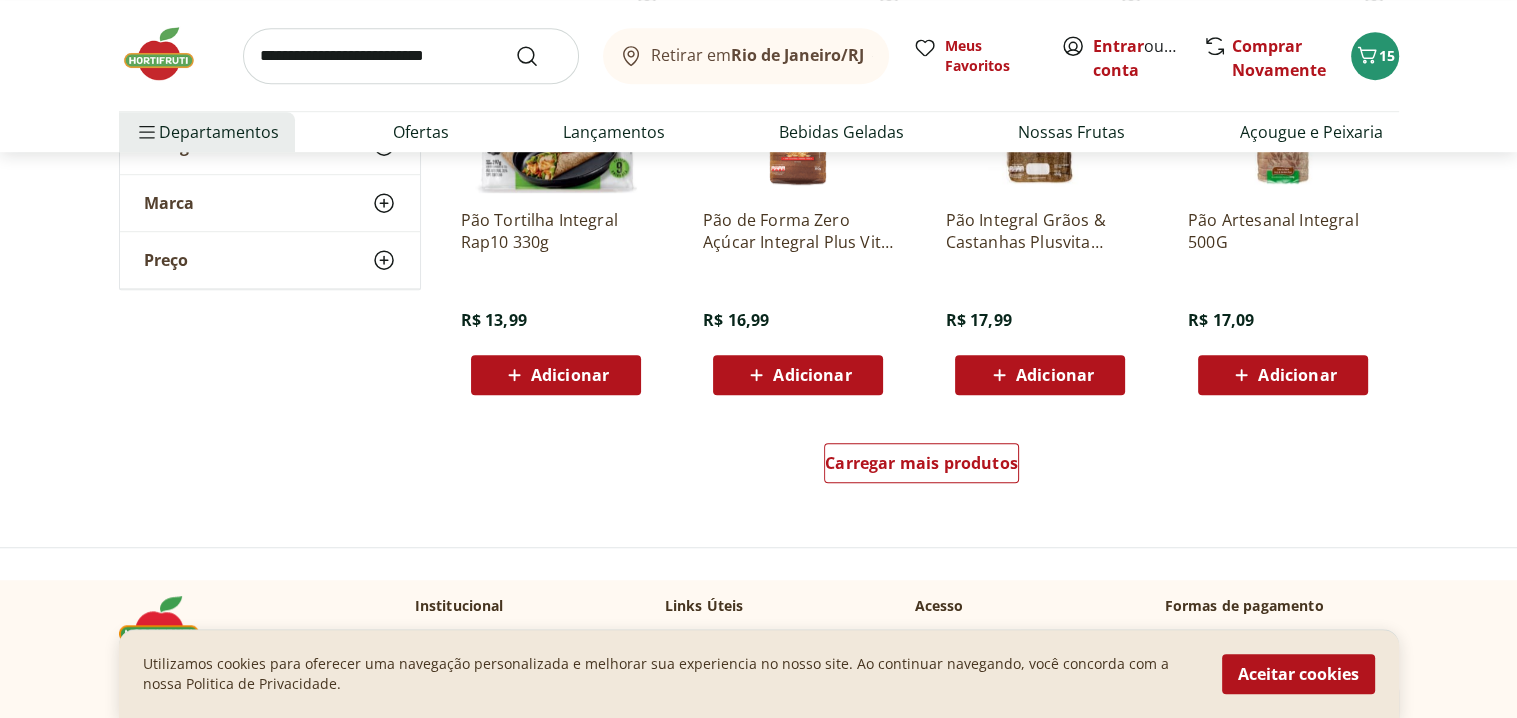 click on "Adicionar" at bounding box center [570, 375] 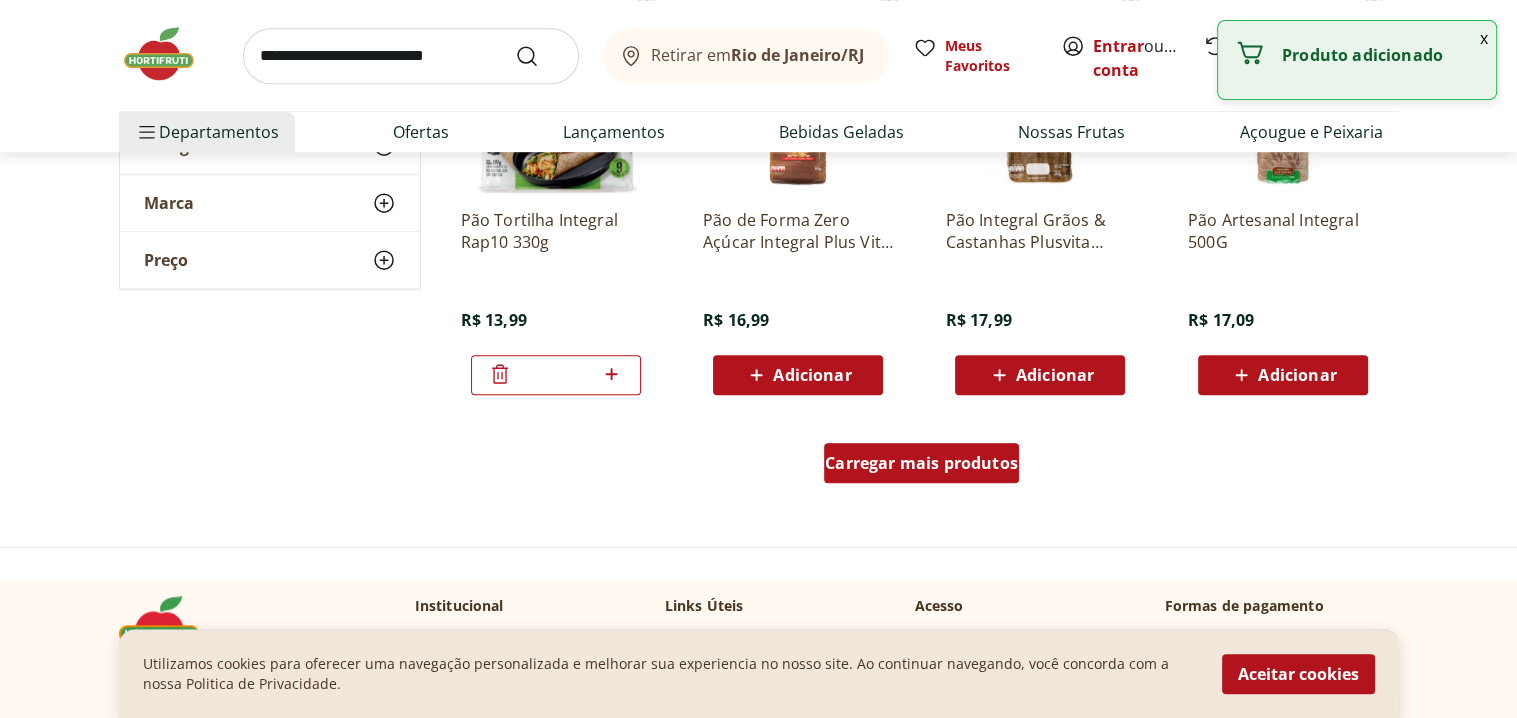 click on "Carregar mais produtos" at bounding box center [921, 463] 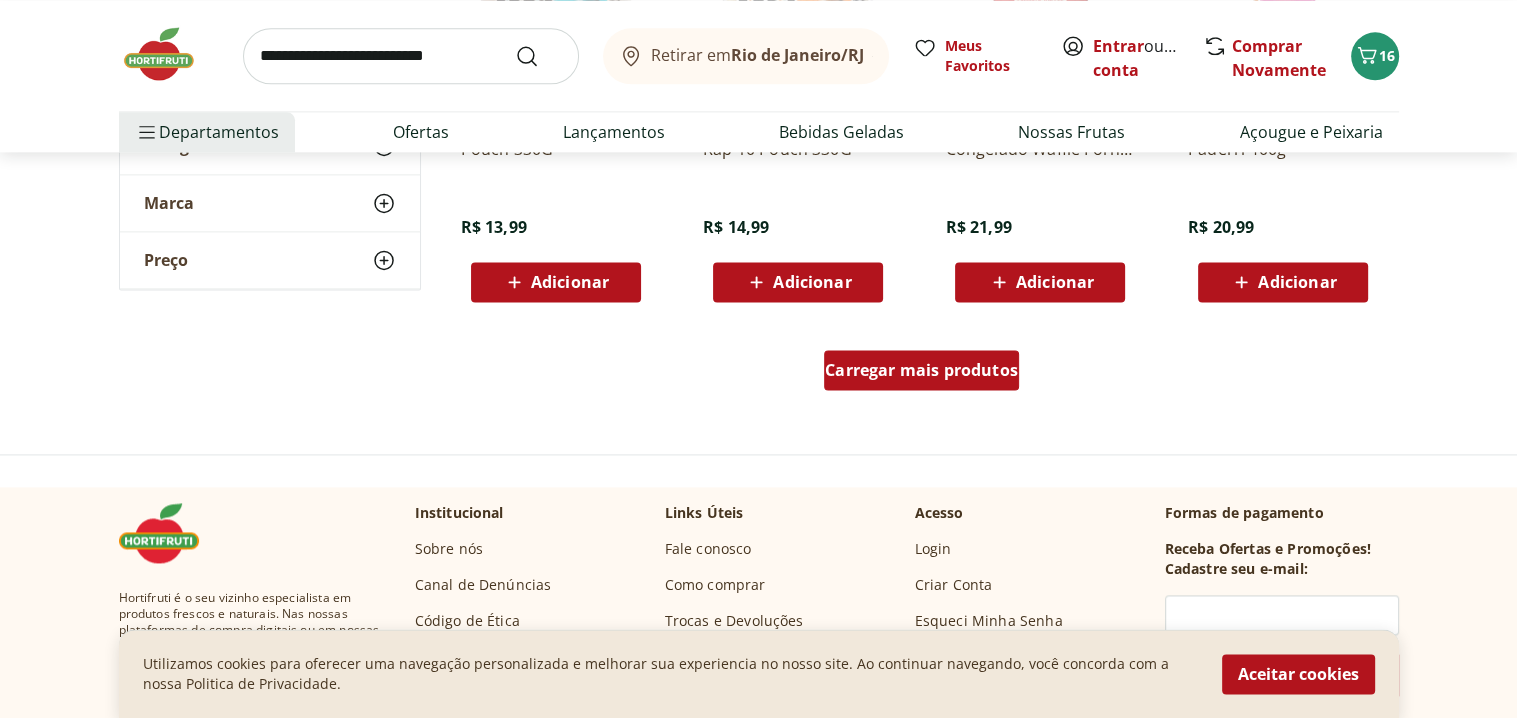 scroll, scrollTop: 2800, scrollLeft: 0, axis: vertical 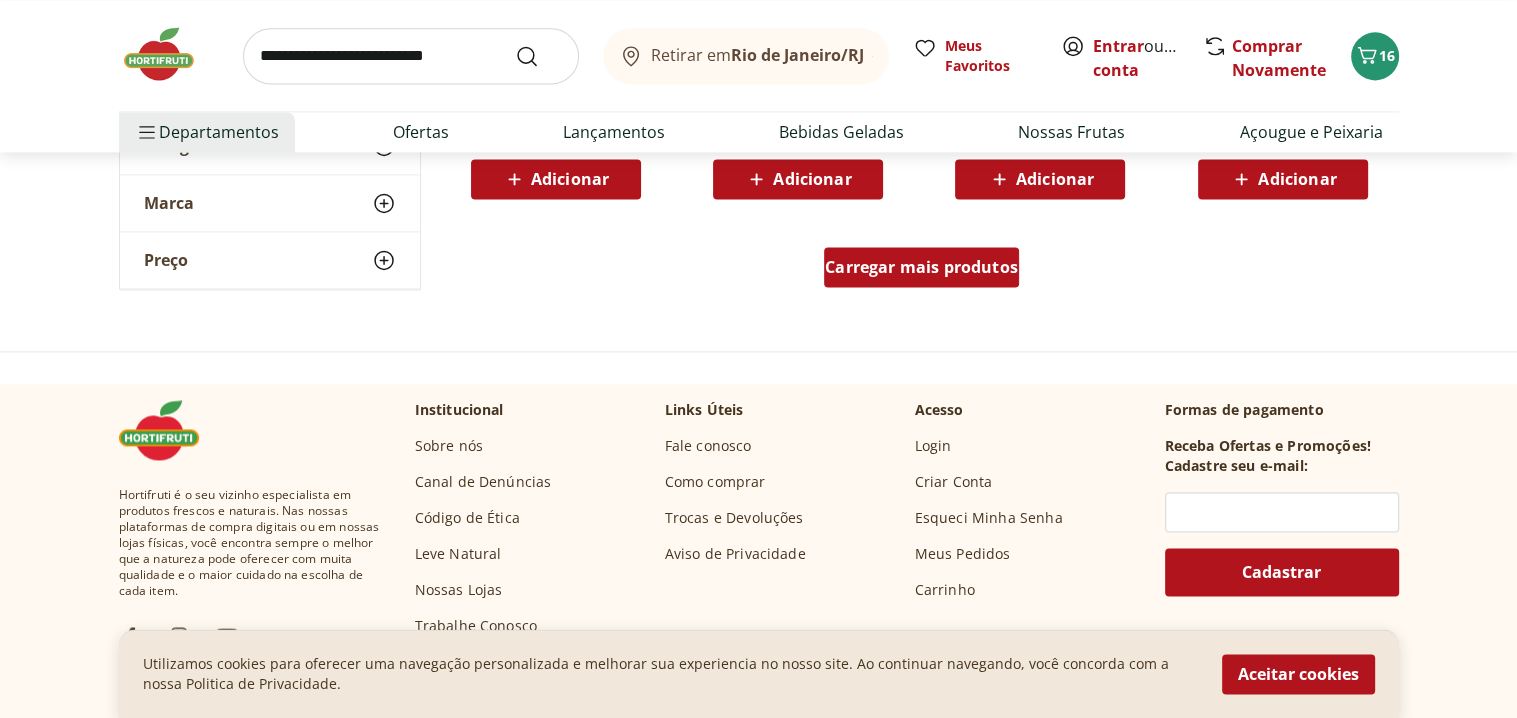 click on "Carregar mais produtos" at bounding box center (921, 267) 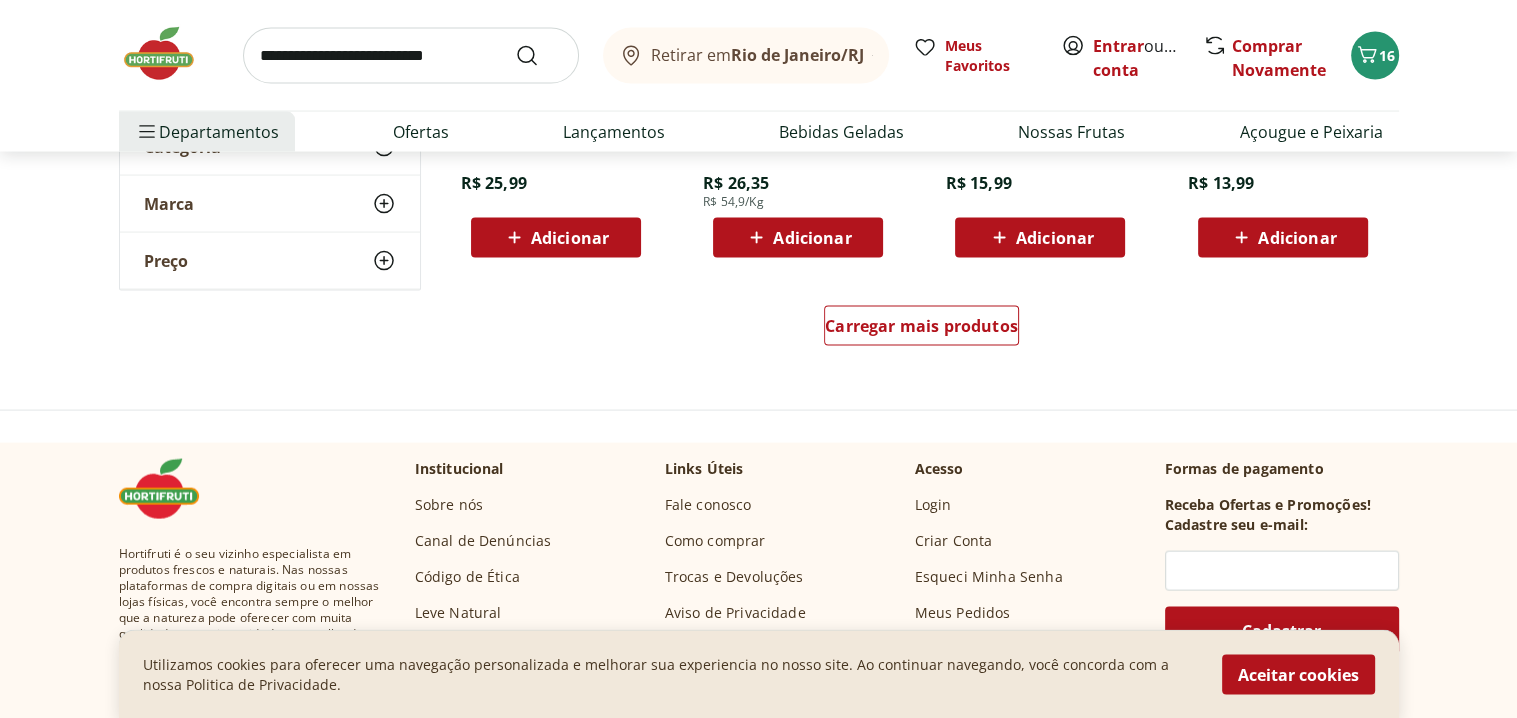 scroll, scrollTop: 4100, scrollLeft: 0, axis: vertical 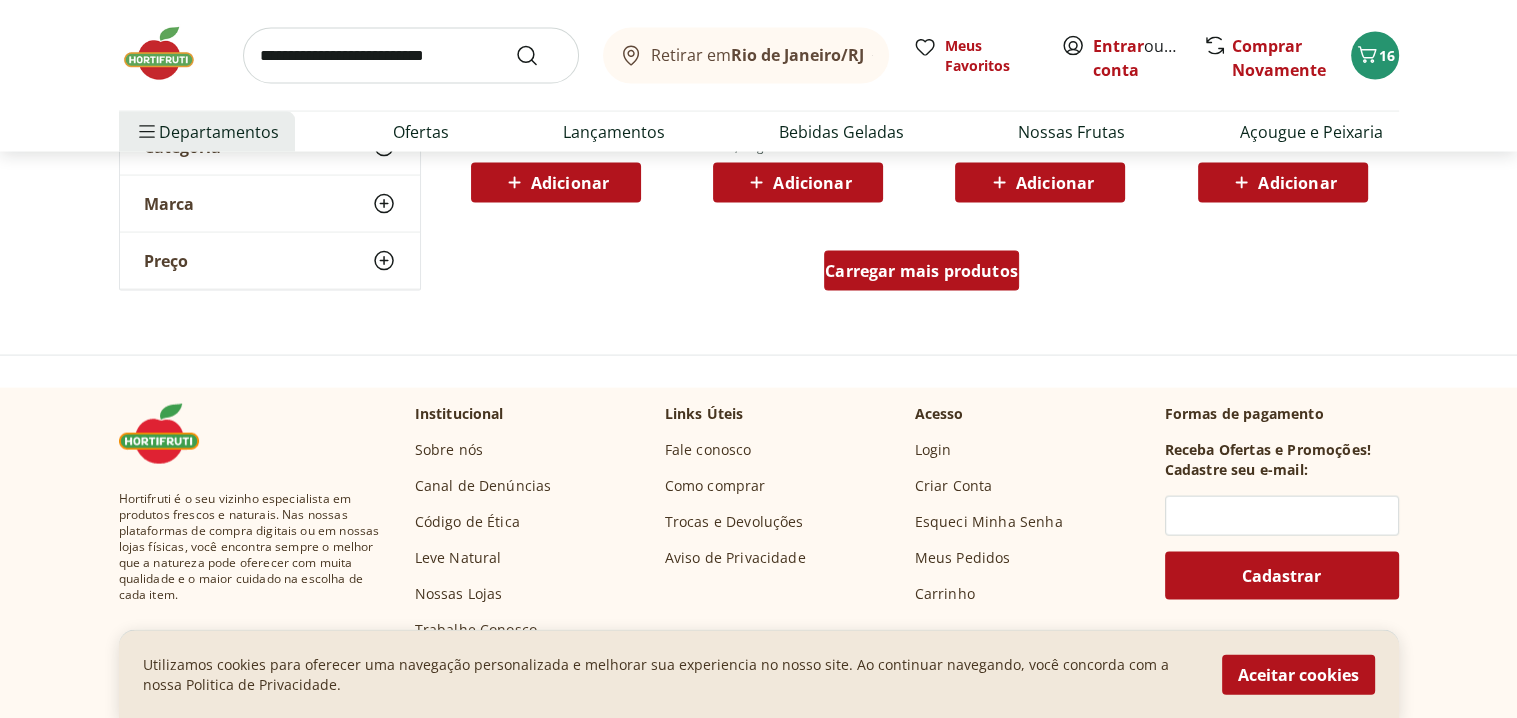 click on "Carregar mais produtos" at bounding box center (921, 271) 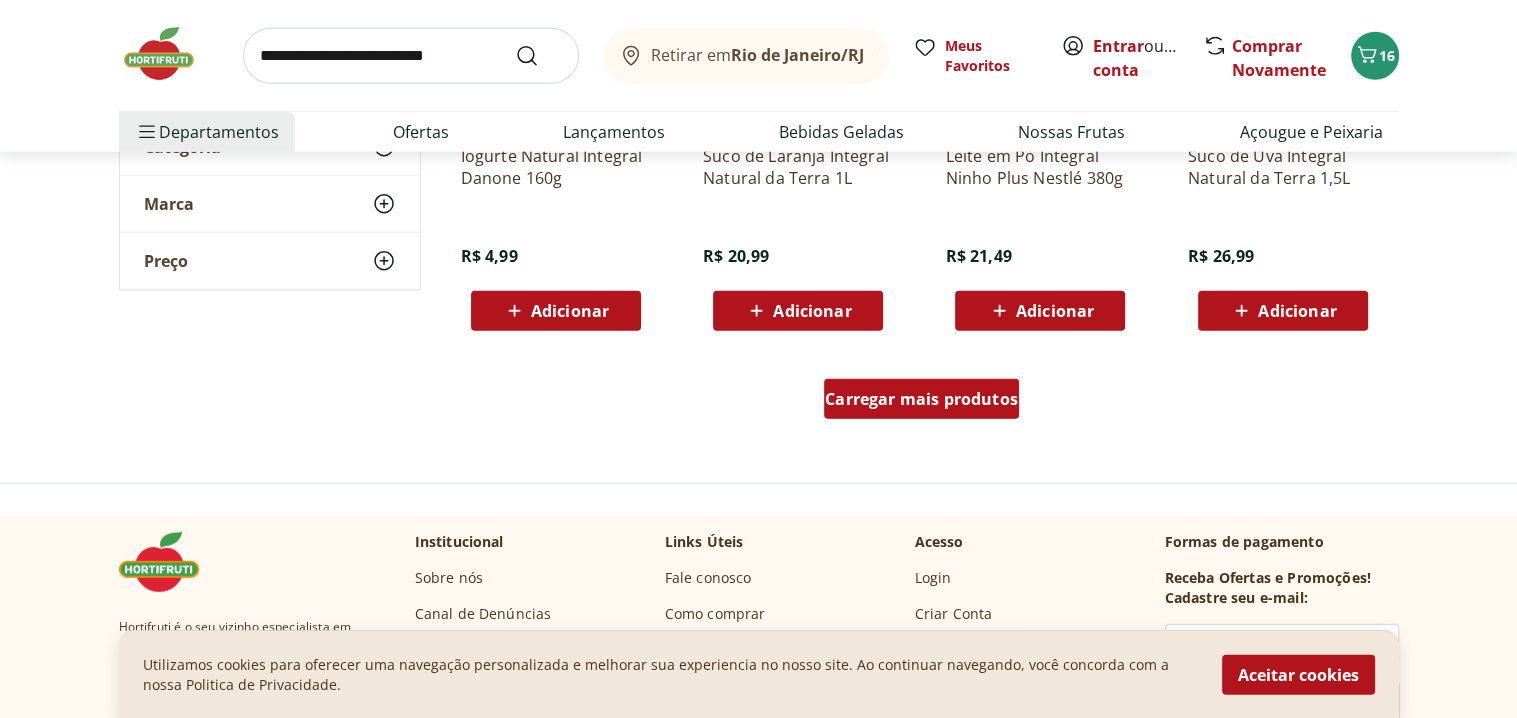 scroll, scrollTop: 5300, scrollLeft: 0, axis: vertical 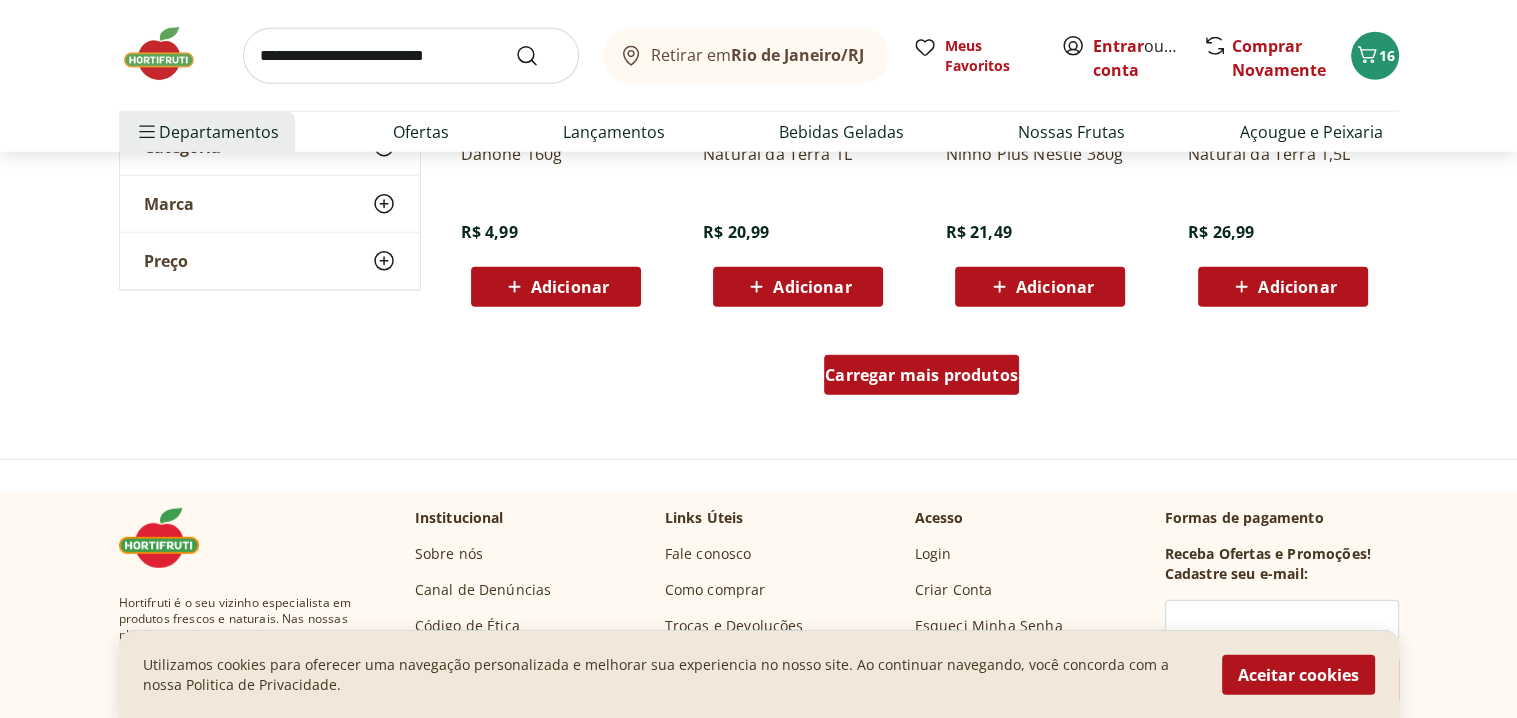 click on "Carregar mais produtos" at bounding box center [921, 375] 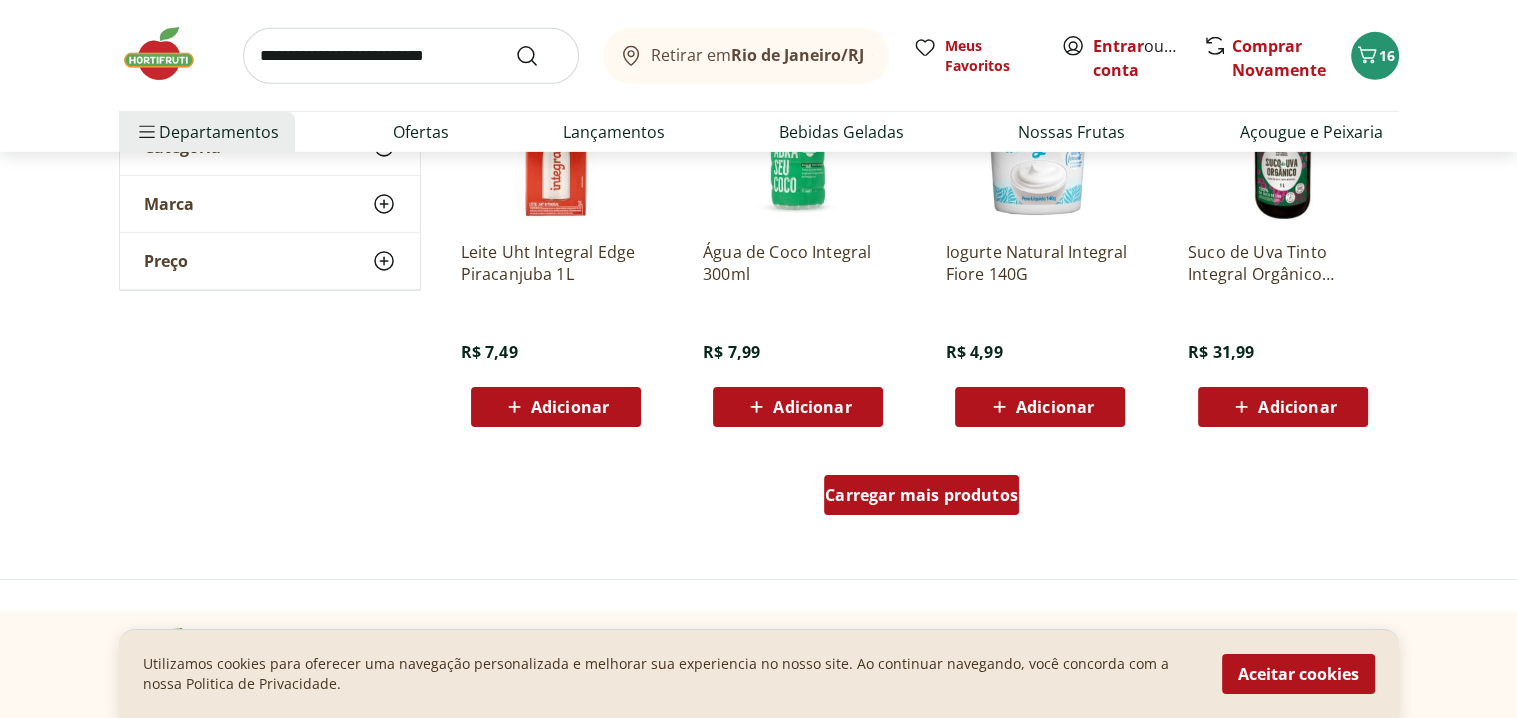 scroll, scrollTop: 6500, scrollLeft: 0, axis: vertical 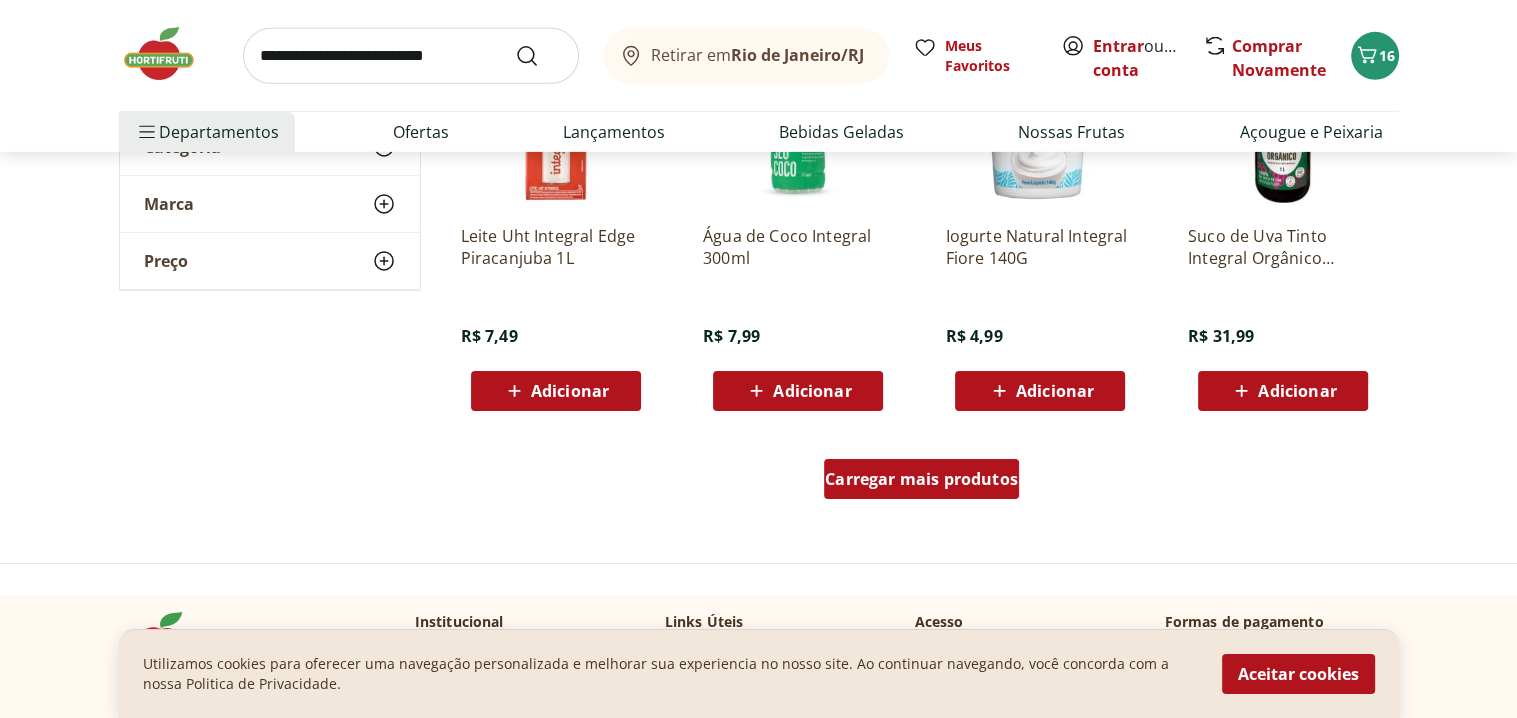 click on "Carregar mais produtos" at bounding box center (921, 479) 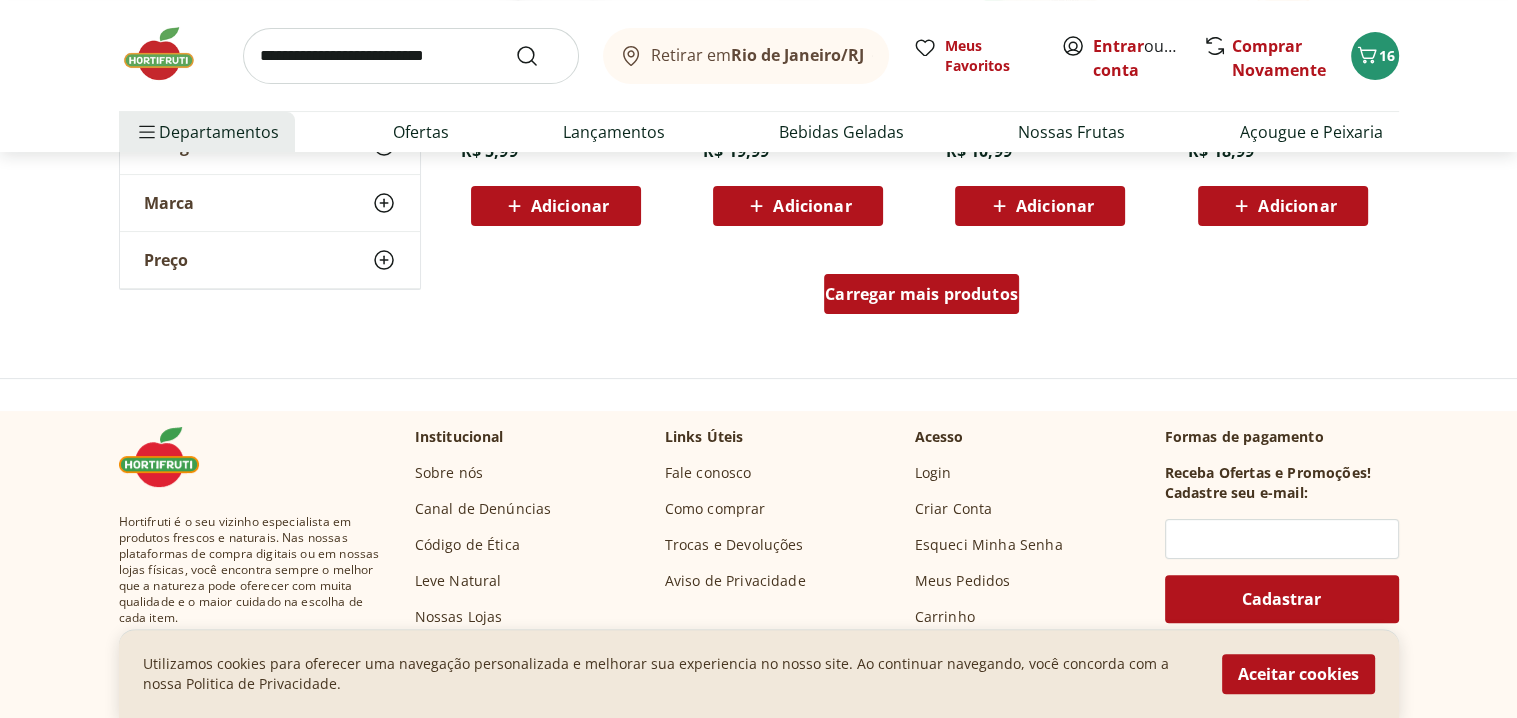 scroll, scrollTop: 8000, scrollLeft: 0, axis: vertical 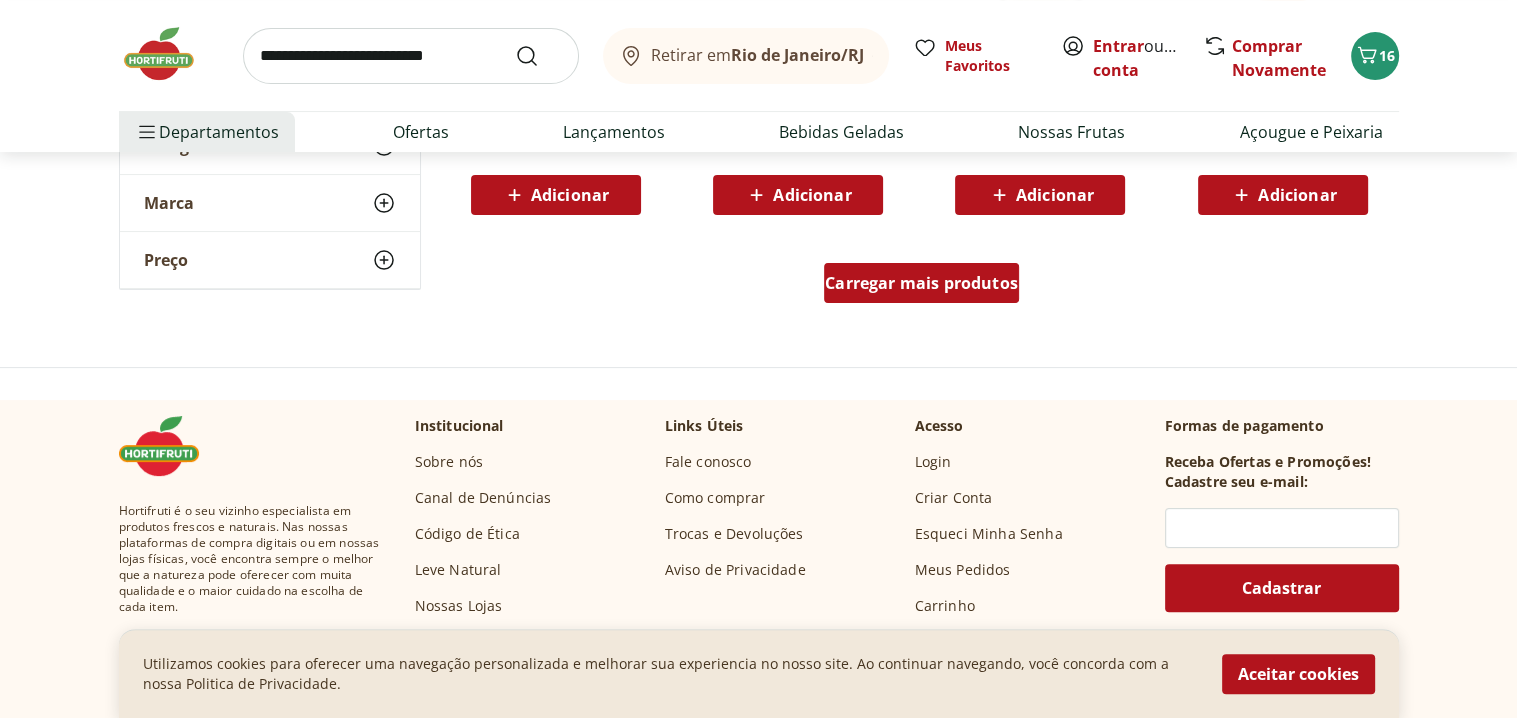click on "Carregar mais produtos" at bounding box center [921, 283] 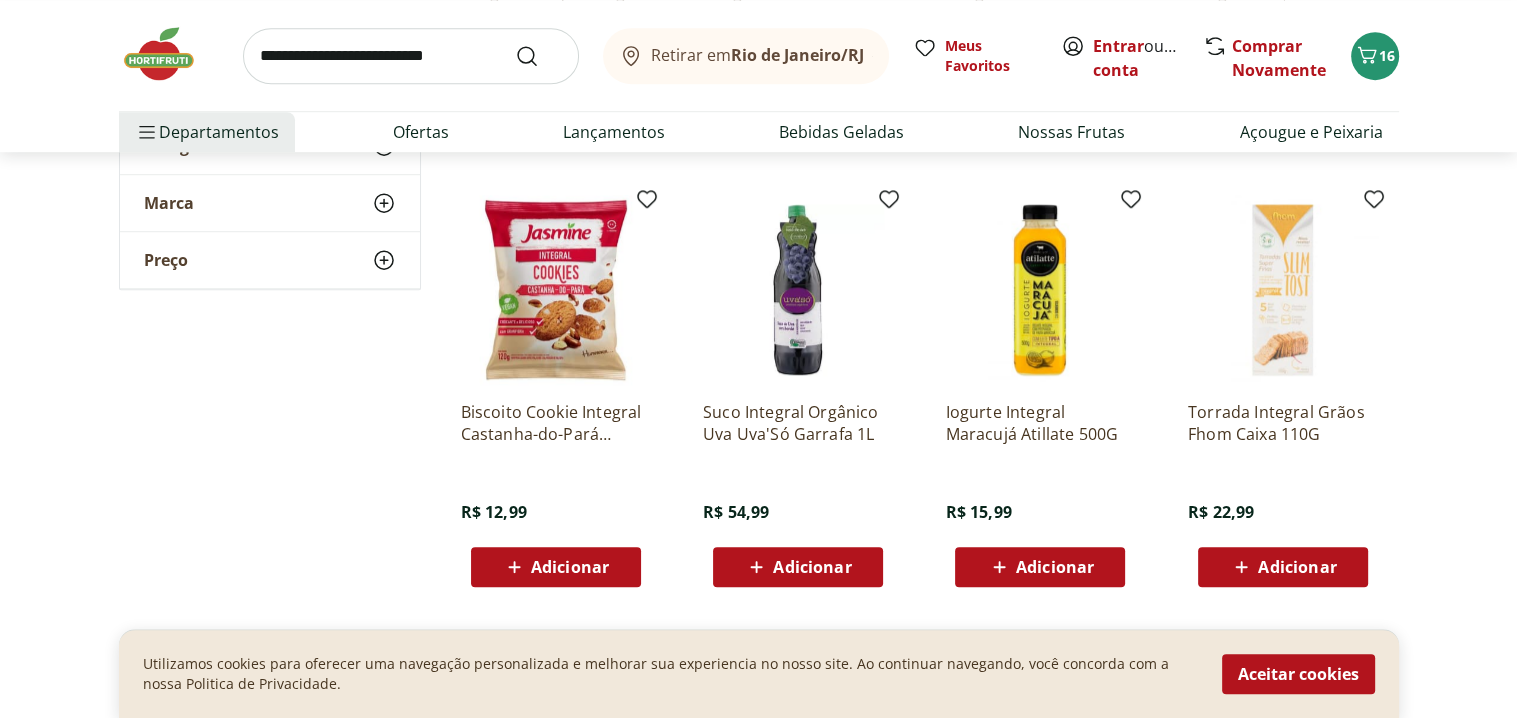 scroll, scrollTop: 8900, scrollLeft: 0, axis: vertical 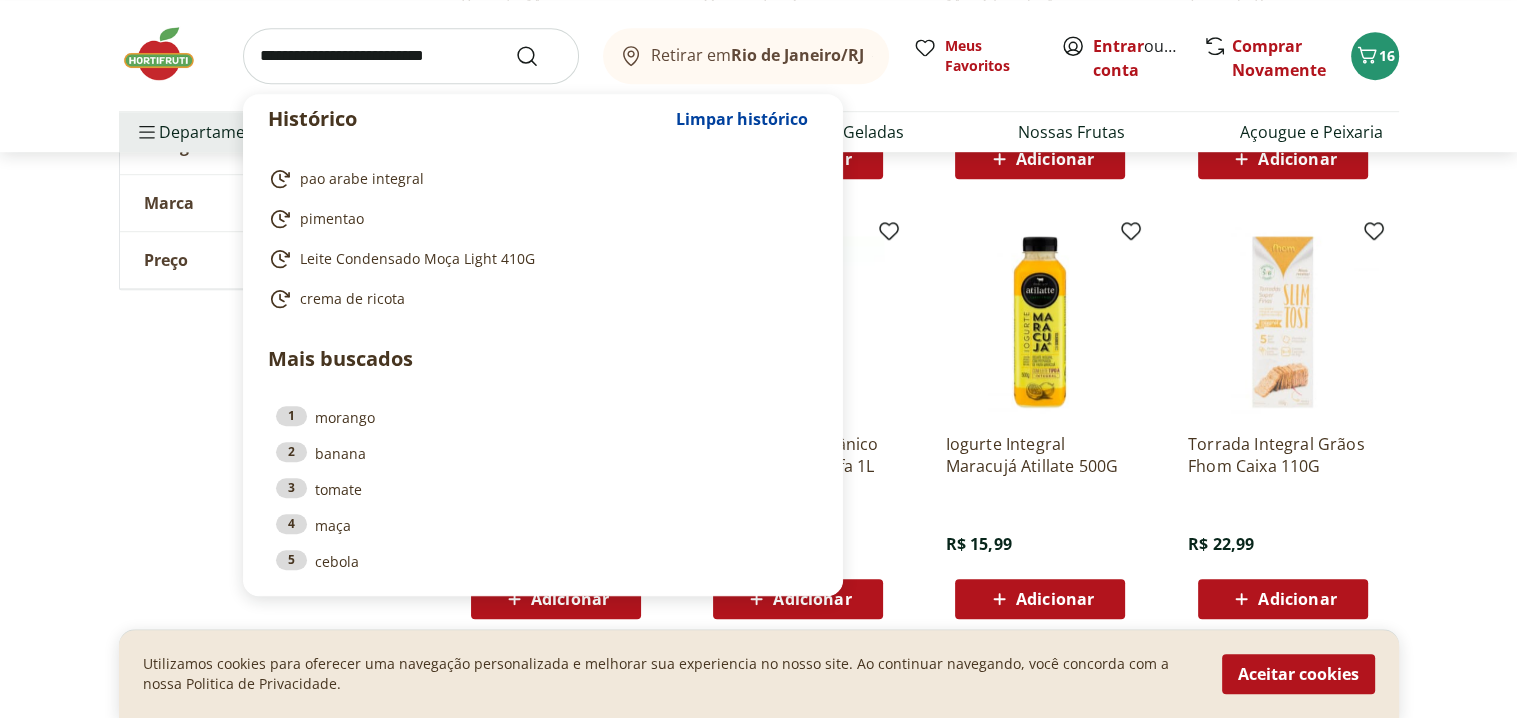 click at bounding box center [411, 56] 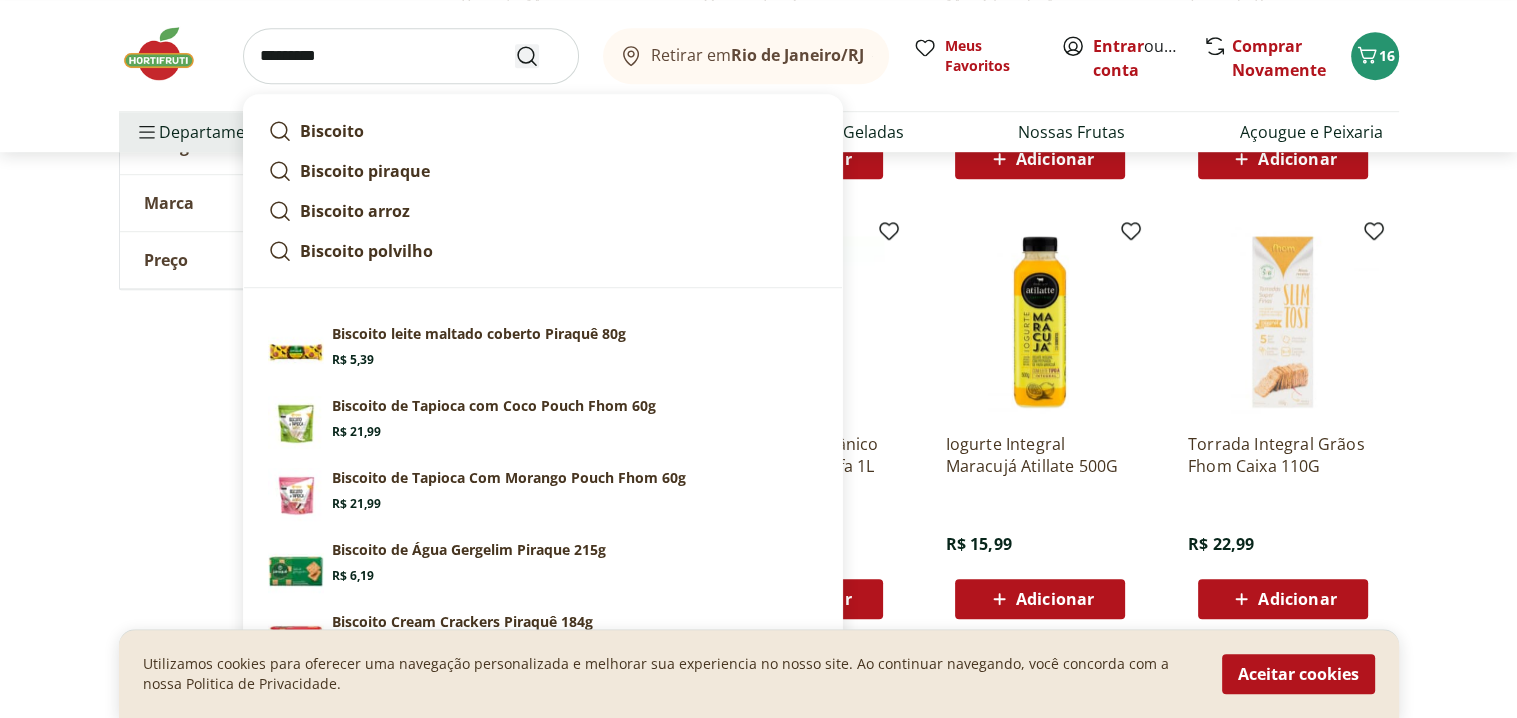 type on "*********" 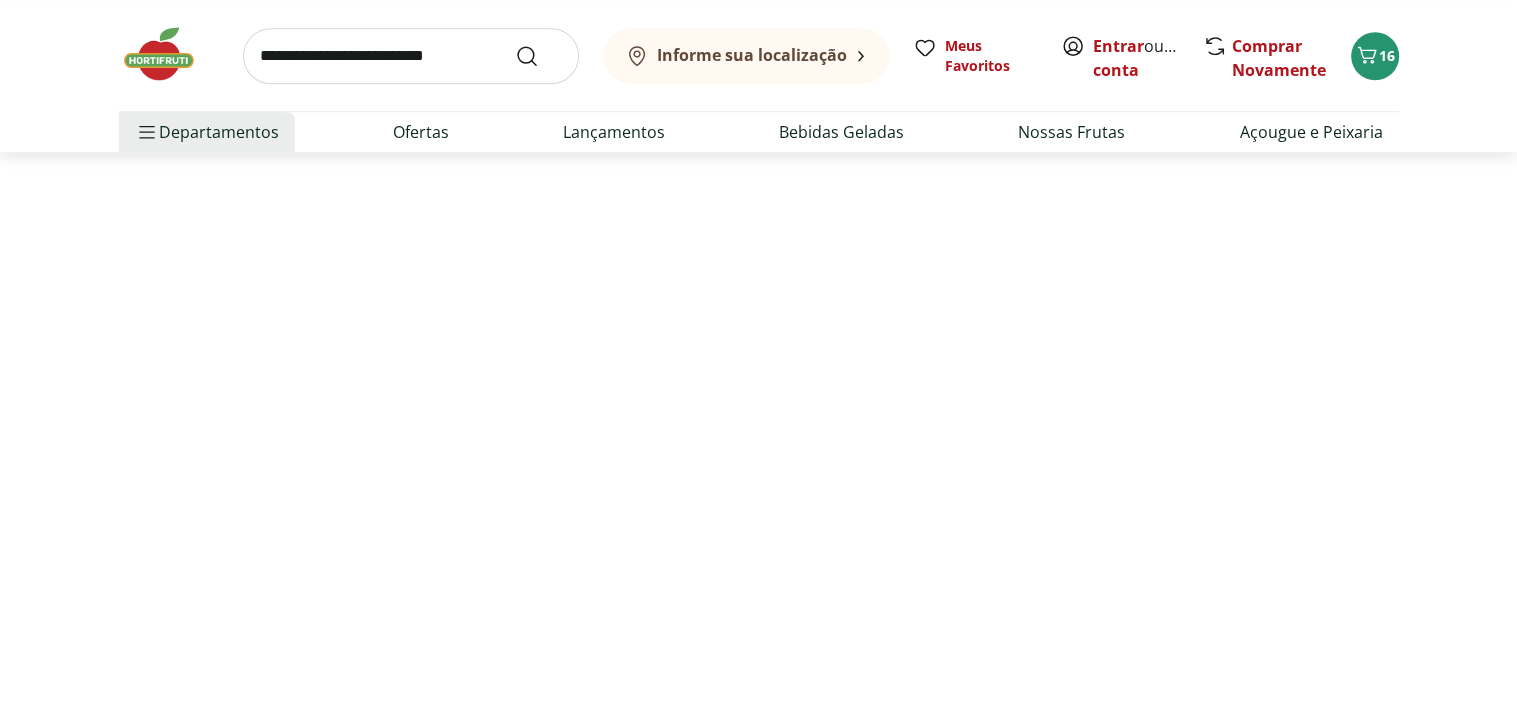 scroll, scrollTop: 0, scrollLeft: 0, axis: both 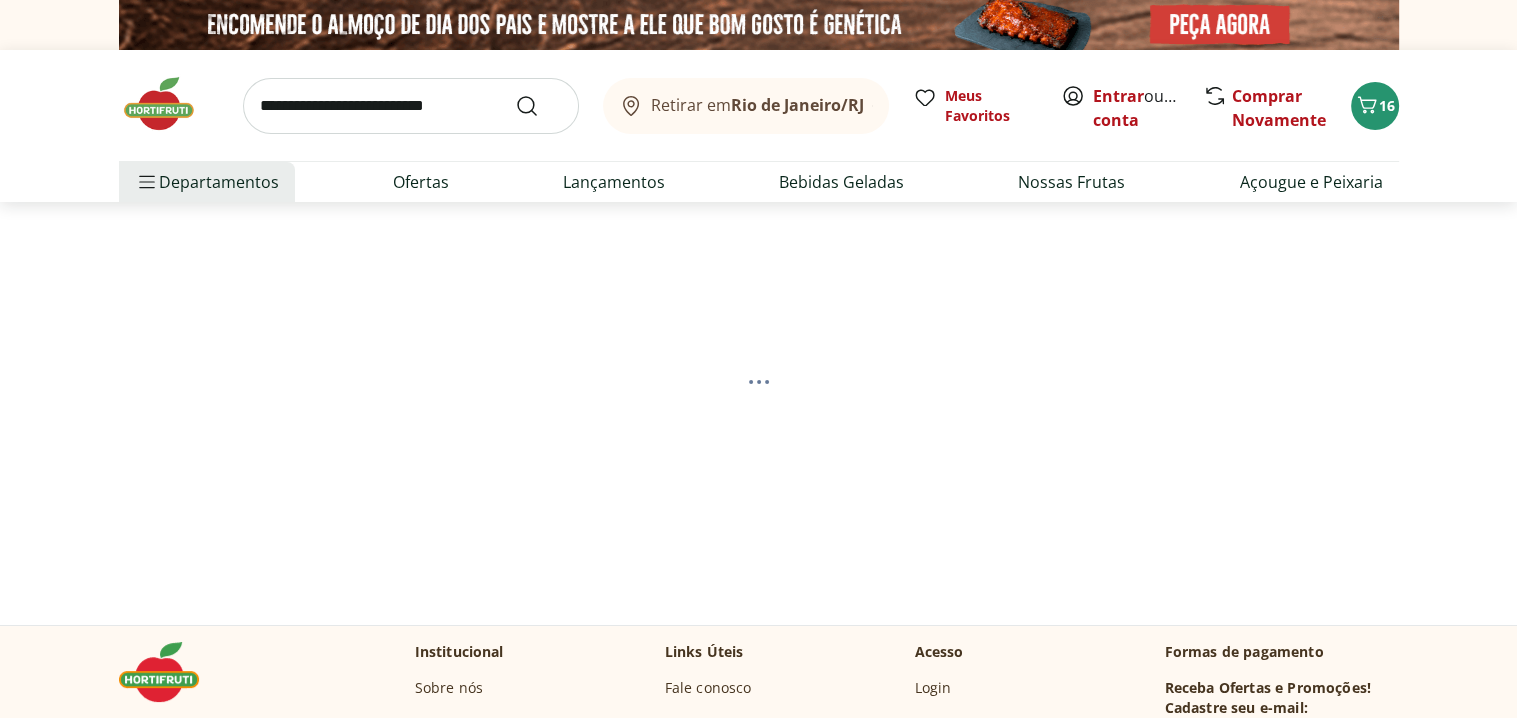 select on "**********" 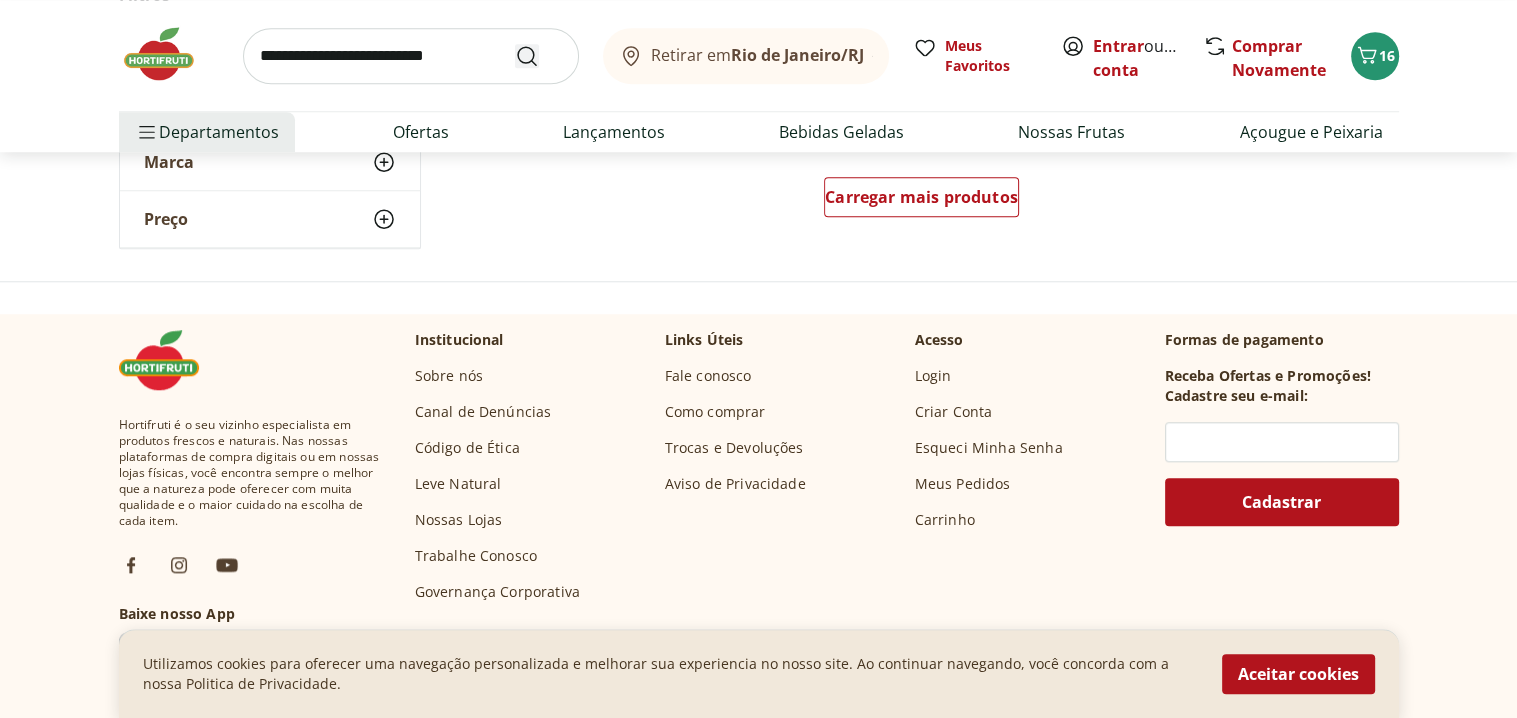 scroll, scrollTop: 9400, scrollLeft: 0, axis: vertical 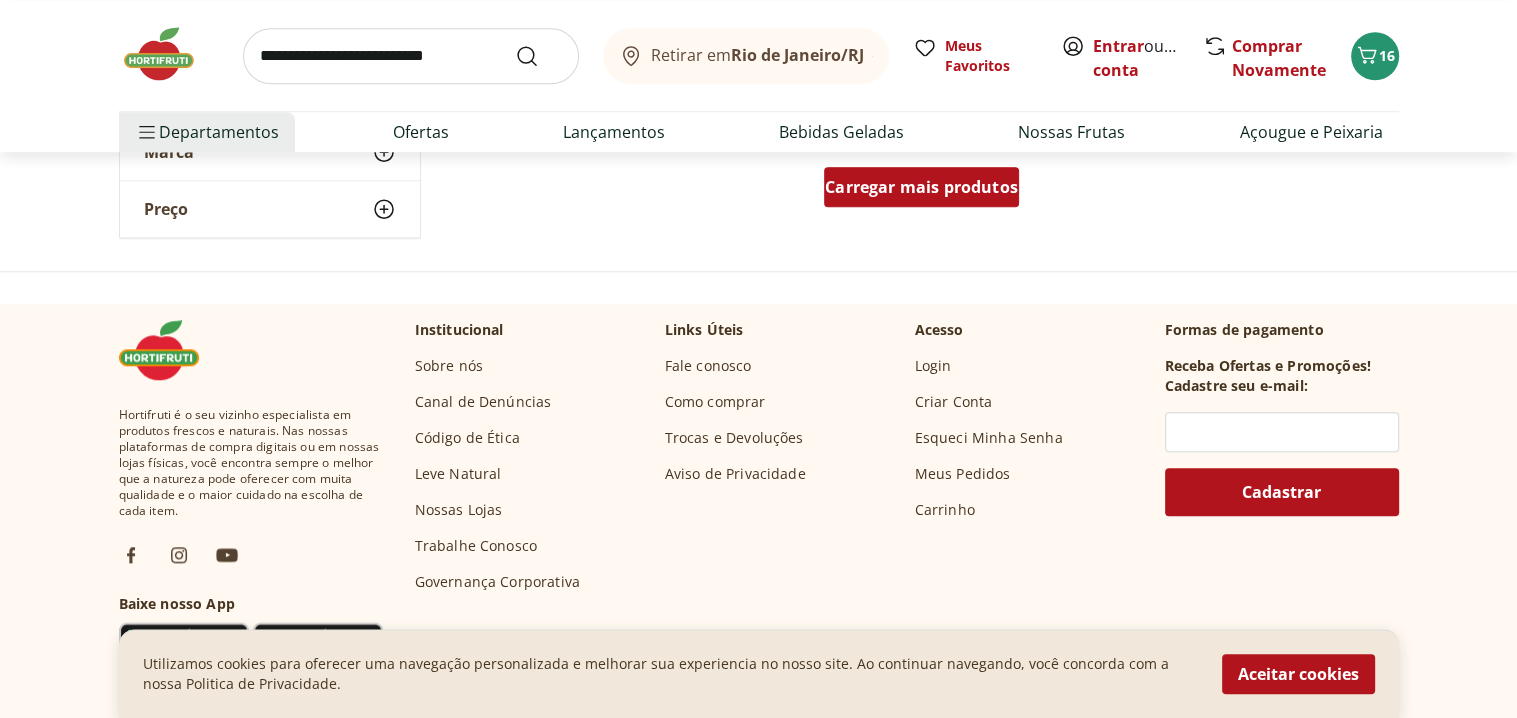 click on "Carregar mais produtos" at bounding box center (921, 187) 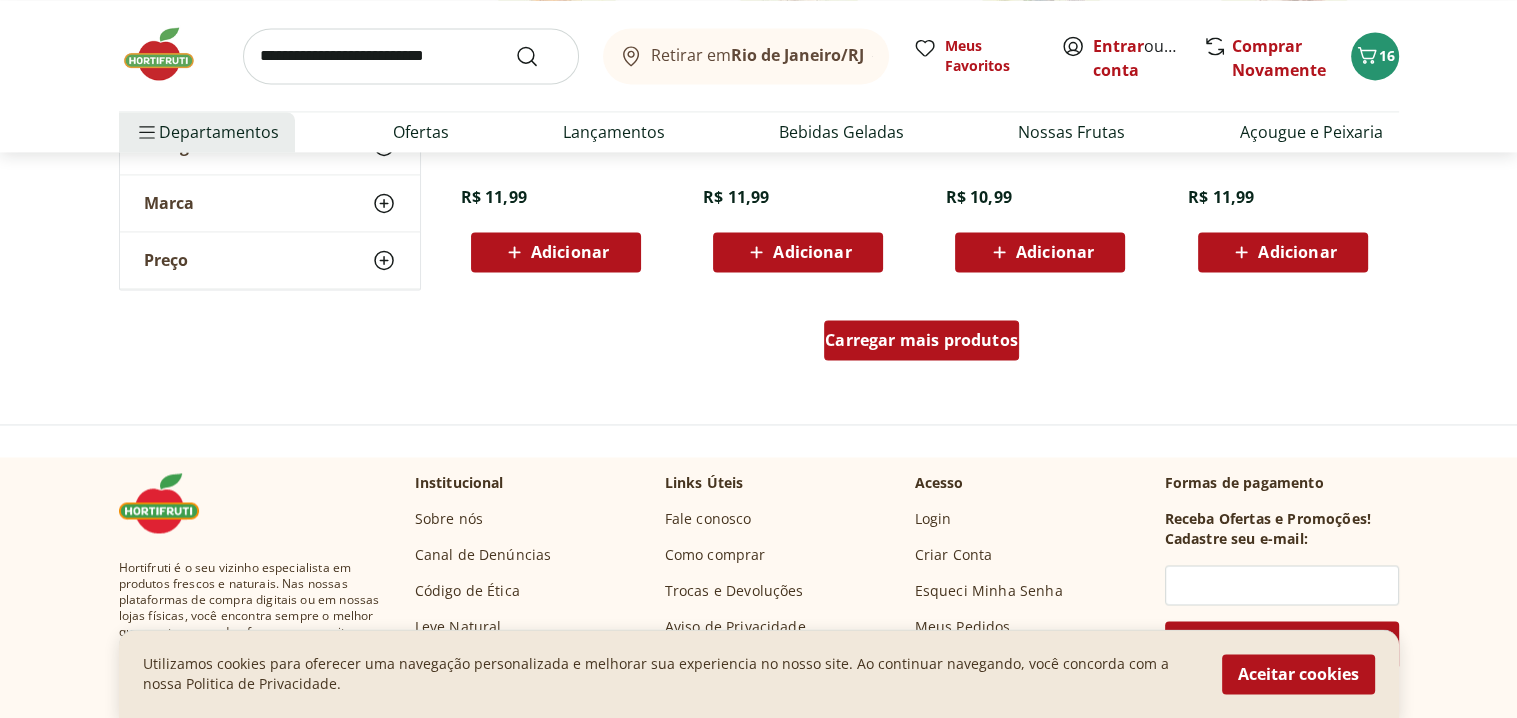 scroll, scrollTop: 10600, scrollLeft: 0, axis: vertical 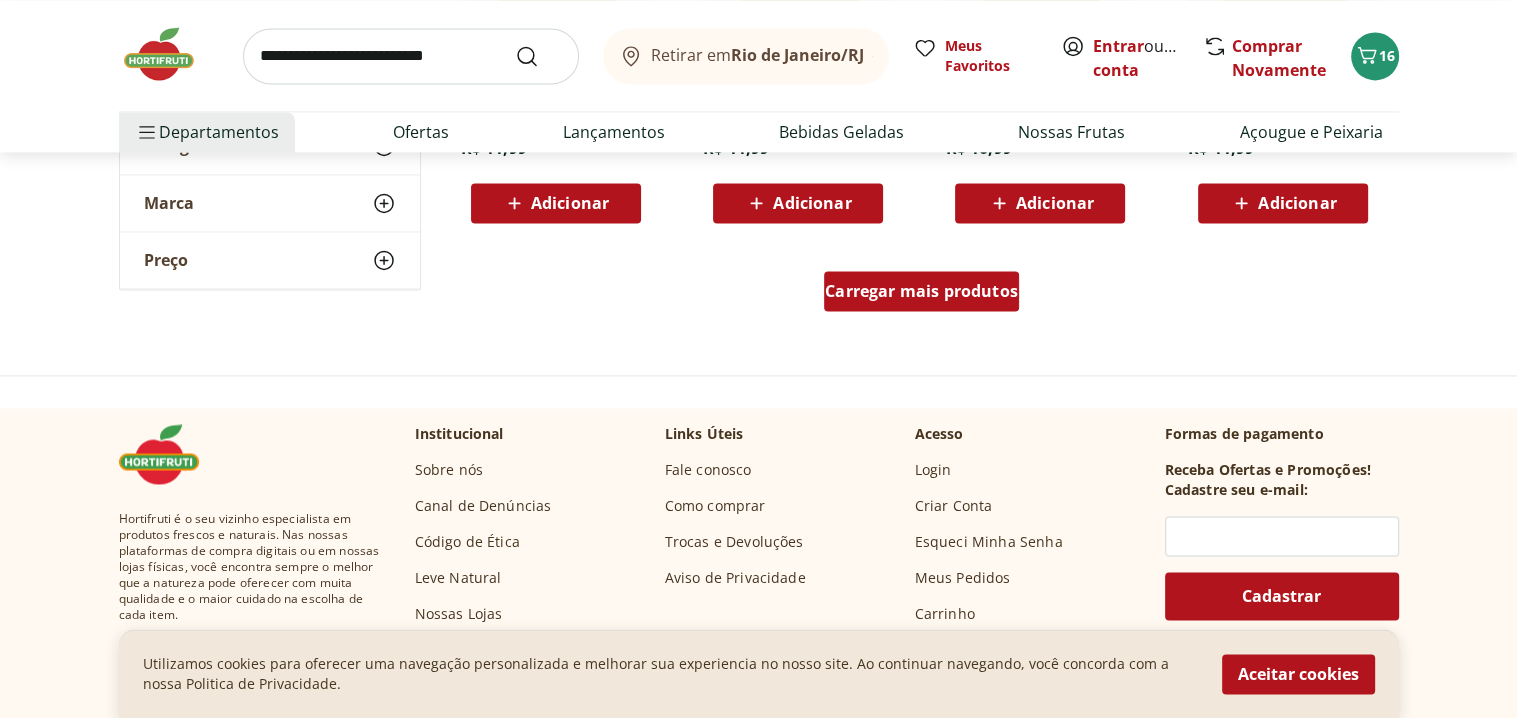 click on "Carregar mais produtos" at bounding box center (921, 291) 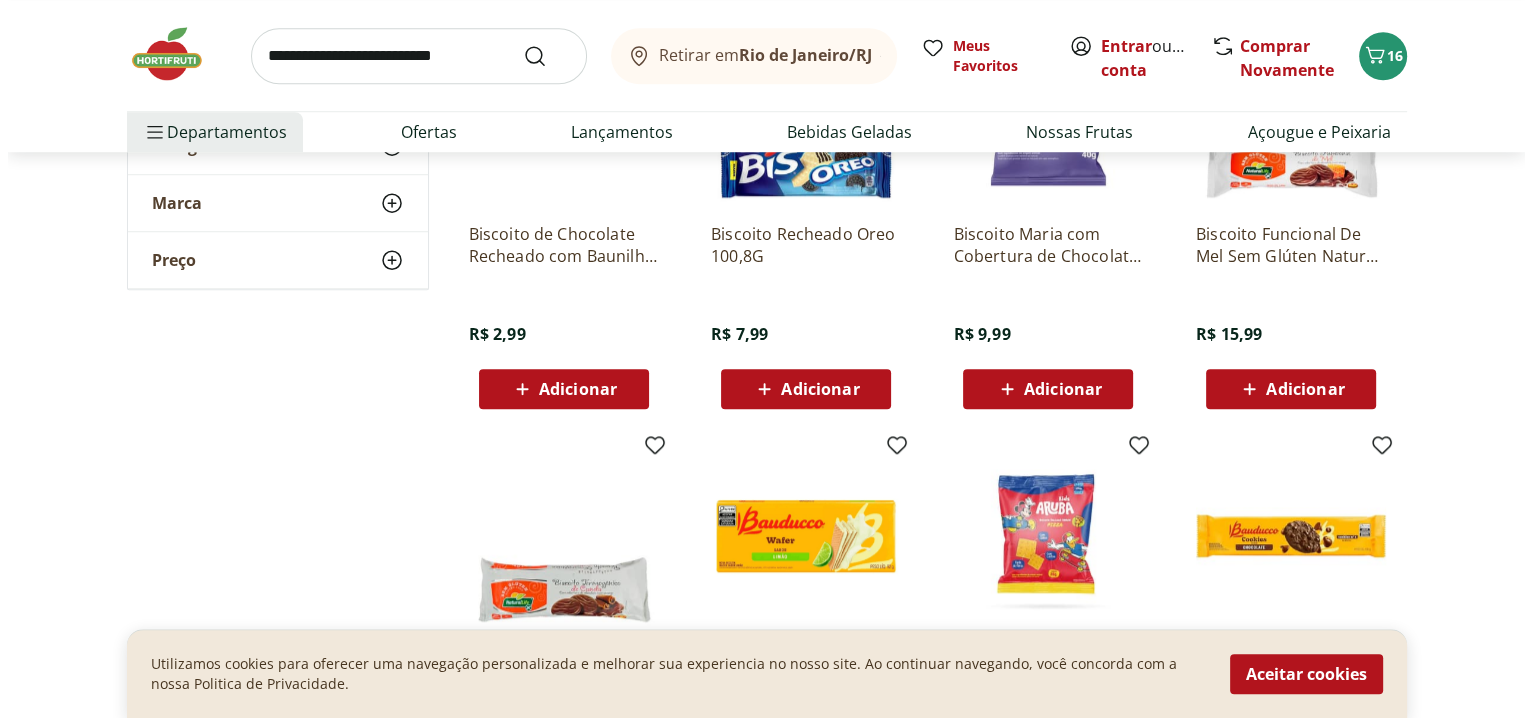 scroll, scrollTop: 8700, scrollLeft: 0, axis: vertical 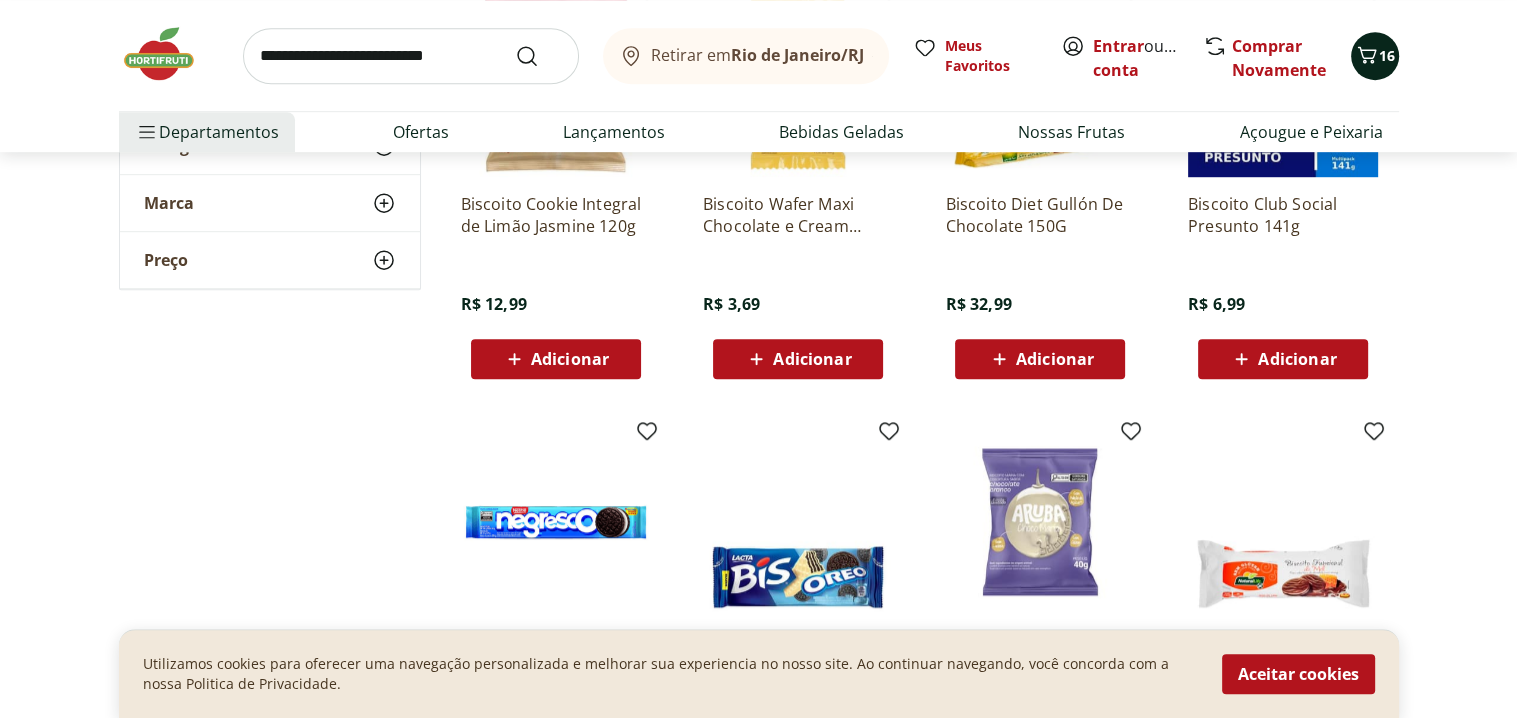 click 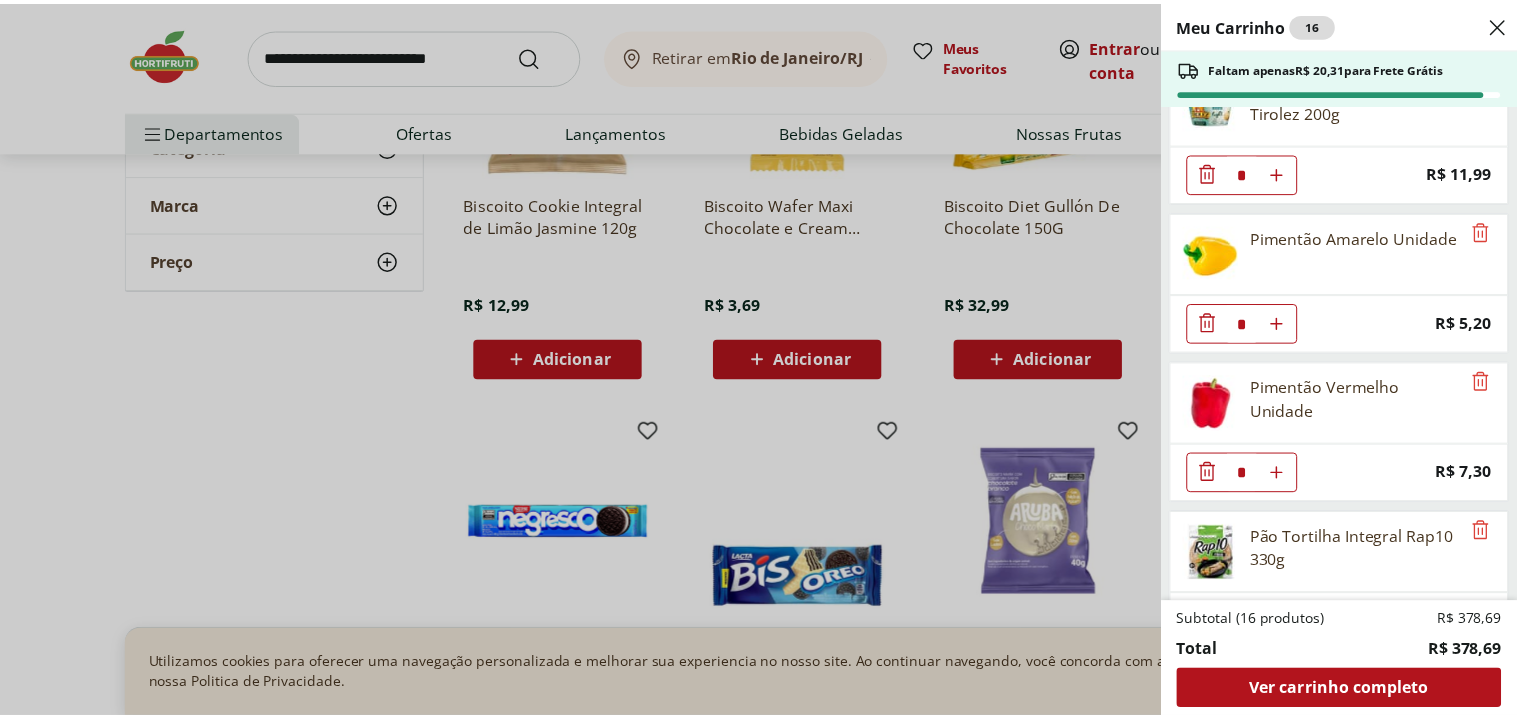 scroll, scrollTop: 1295, scrollLeft: 0, axis: vertical 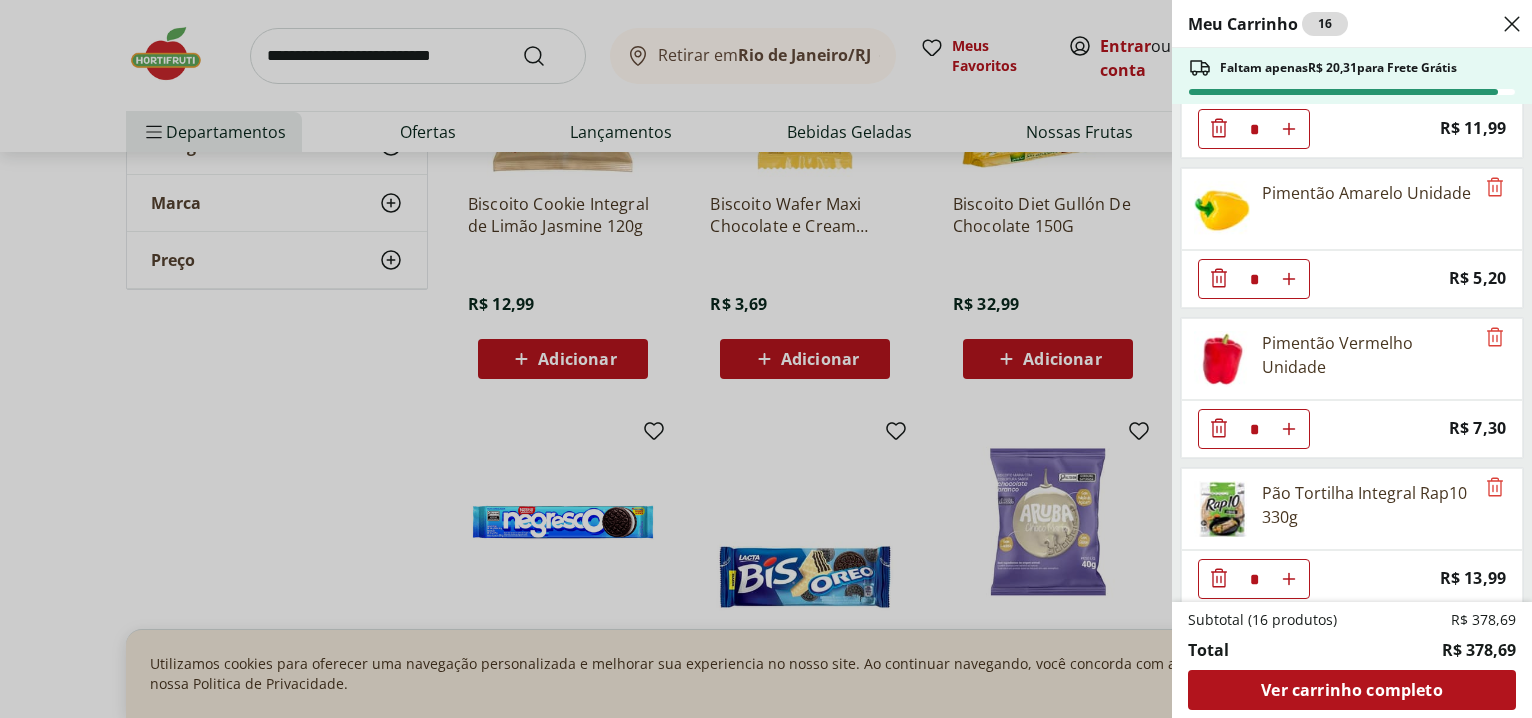 click 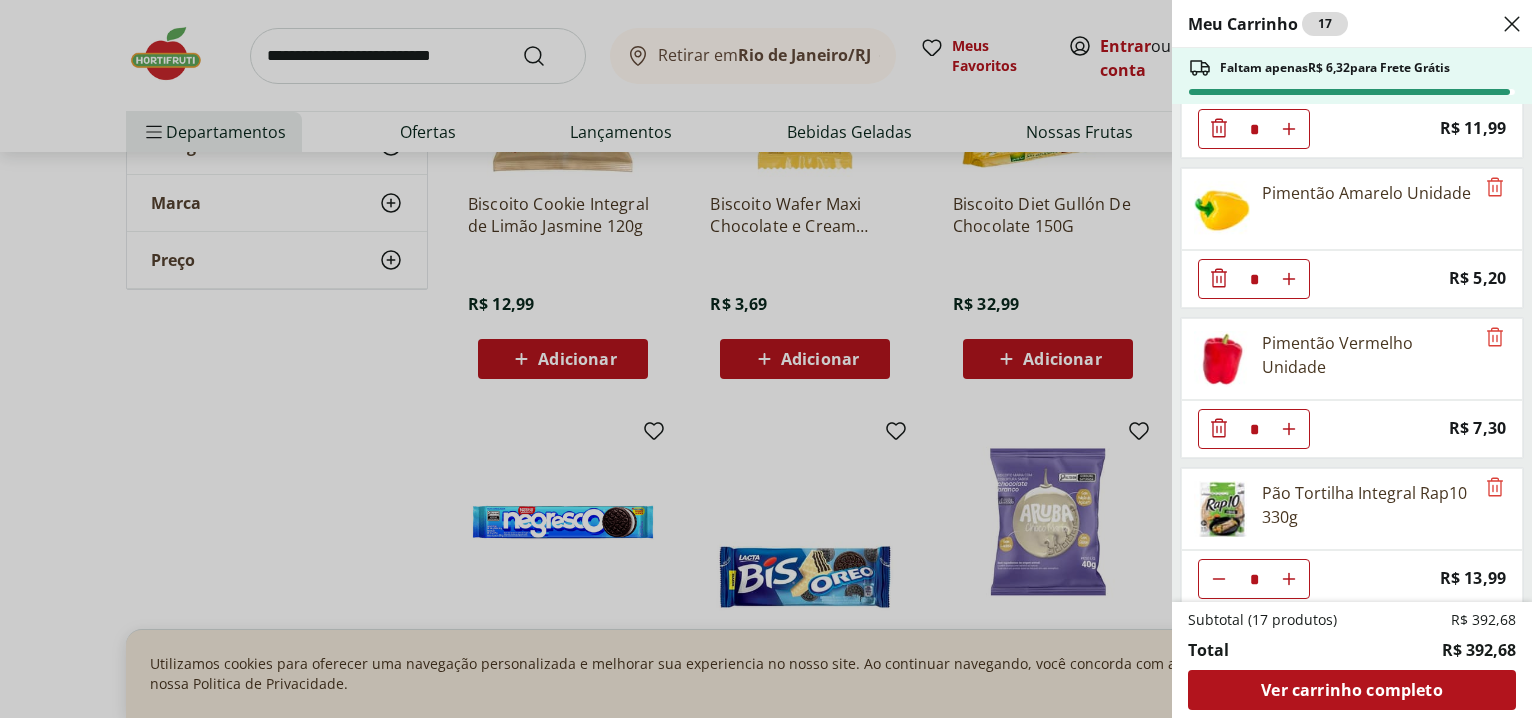 click on "Meu Carrinho 17 Faltam apenas  R$ 6,32  para Frete Grátis Rabo de Carne Bovina Unidade * Price: R$ 35,91 Costela Suína Congelada * Price: R$ 44,28 Filezinho Resfriado Unidade * Price: R$ 23,03 Vinho Tinto Chileno Tantehue Carménère 750ml * Price: R$ 44,99 Batata Baroa Amarela Unidade * Price: R$ 3,51 Cápsulas de Café Espresso Pilão Extraforte 52g * Price: R$ 26,99 Café em Capsula Intenso 7 Natural Da Terra 50g * Price: R$ 26,99 Molho Shoyu Light Sakura - 500Ml * Price: R$ 35,99 Creme de Ricota Light Tirolez 200g * Price: R$ 11,99 Pimentão Amarelo Unidade * Price: R$ 5,20 Pimentão Vermelho Unidade * Price: R$ 7,30 Pão Tortilha Integral Rap10 330g * Price: R$ 13,99 Subtotal (17 produtos) R$ 392,68 Total R$ 392,68 Ver carrinho completo" at bounding box center (766, 359) 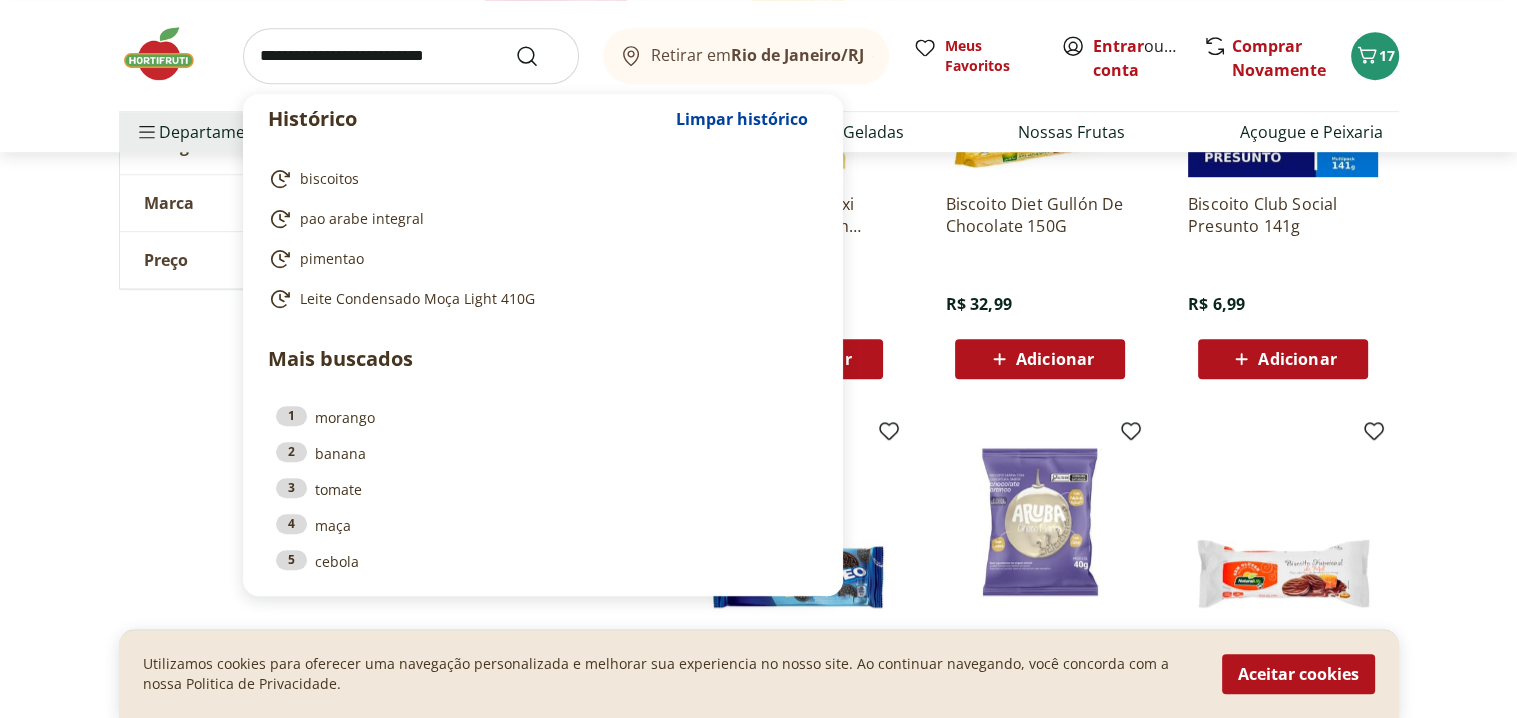 click at bounding box center [411, 56] 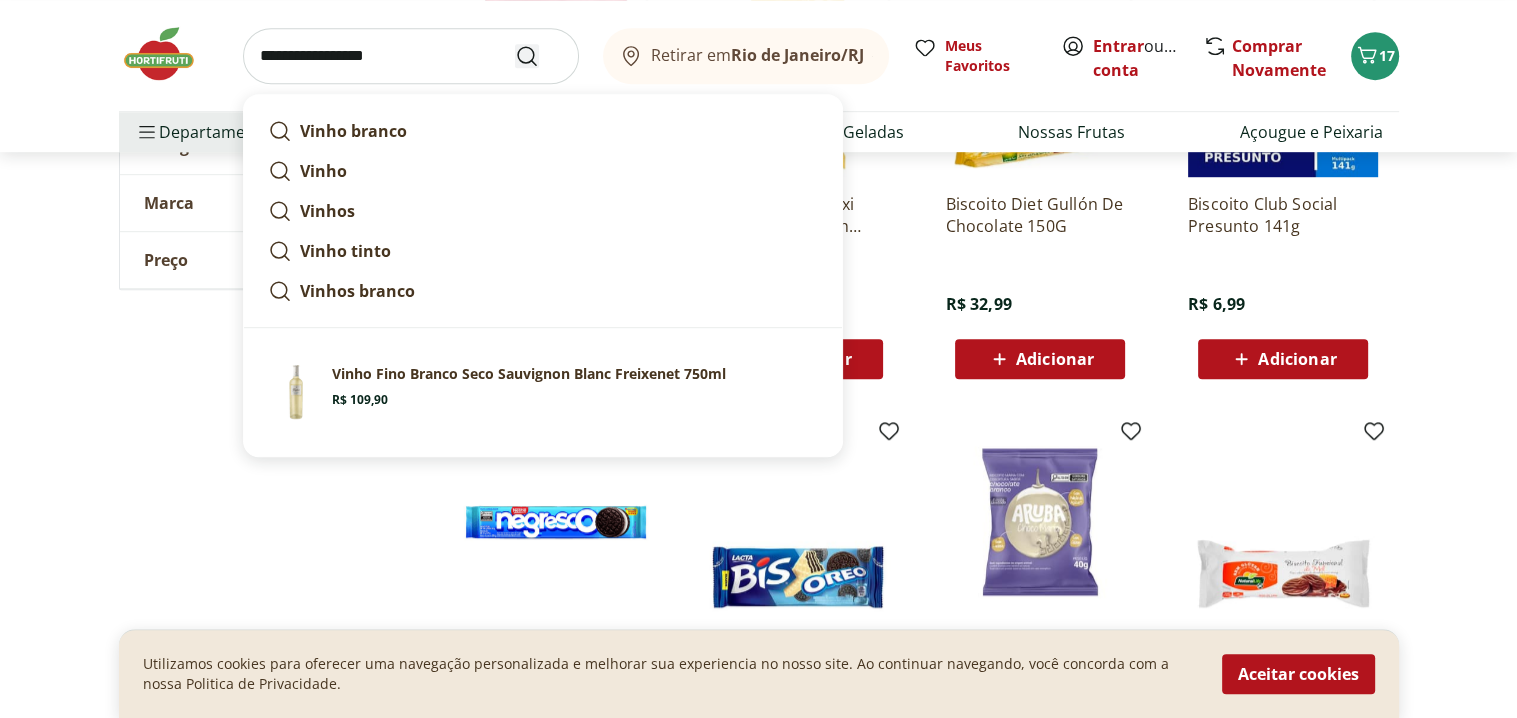 type on "**********" 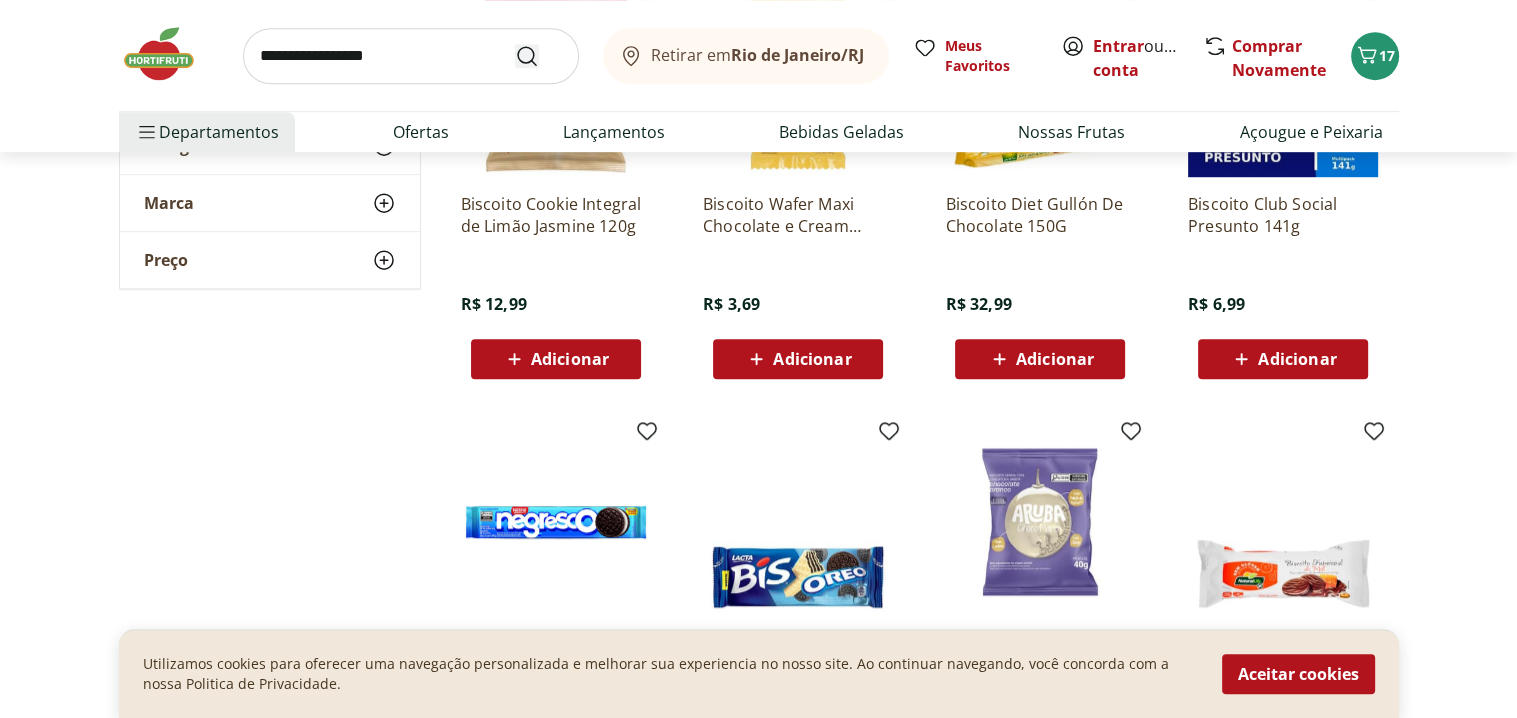 scroll, scrollTop: 0, scrollLeft: 0, axis: both 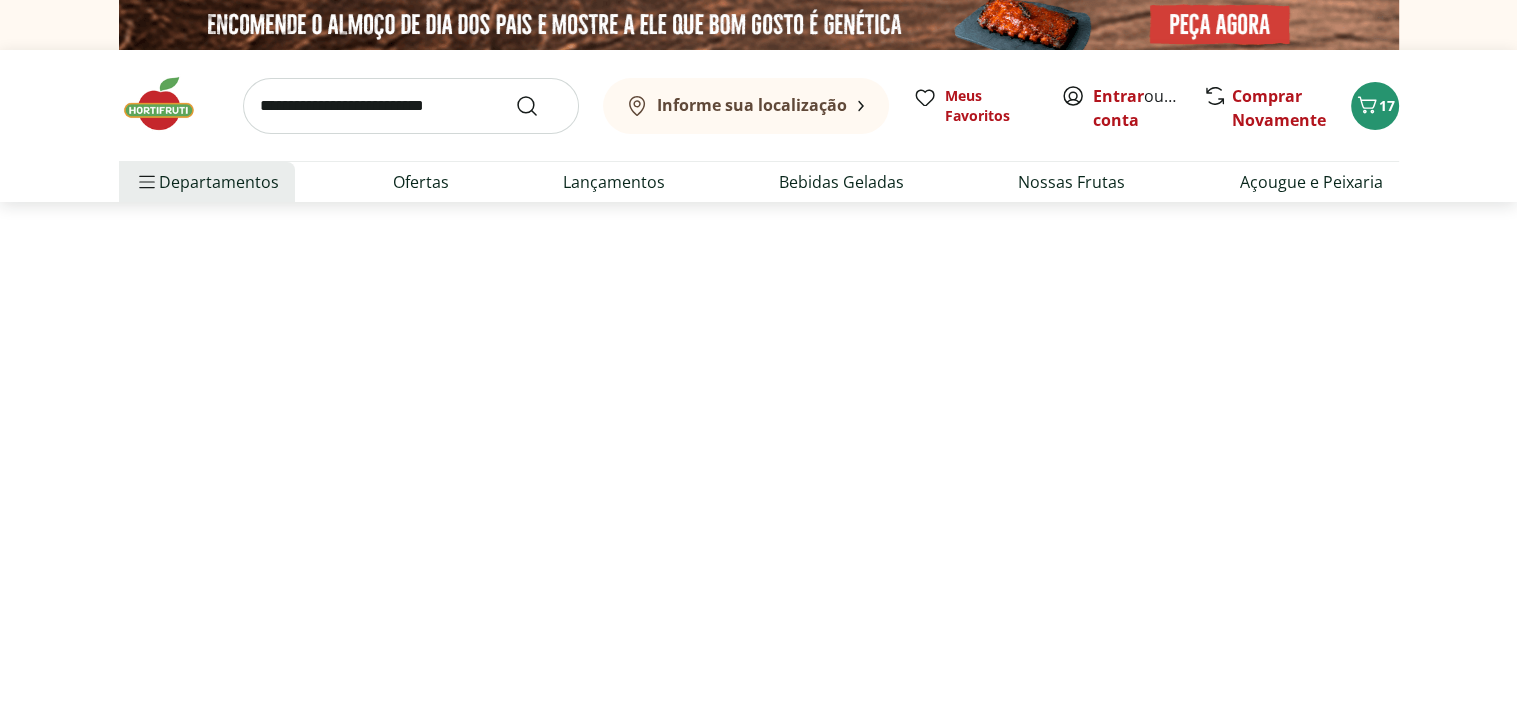 select on "**********" 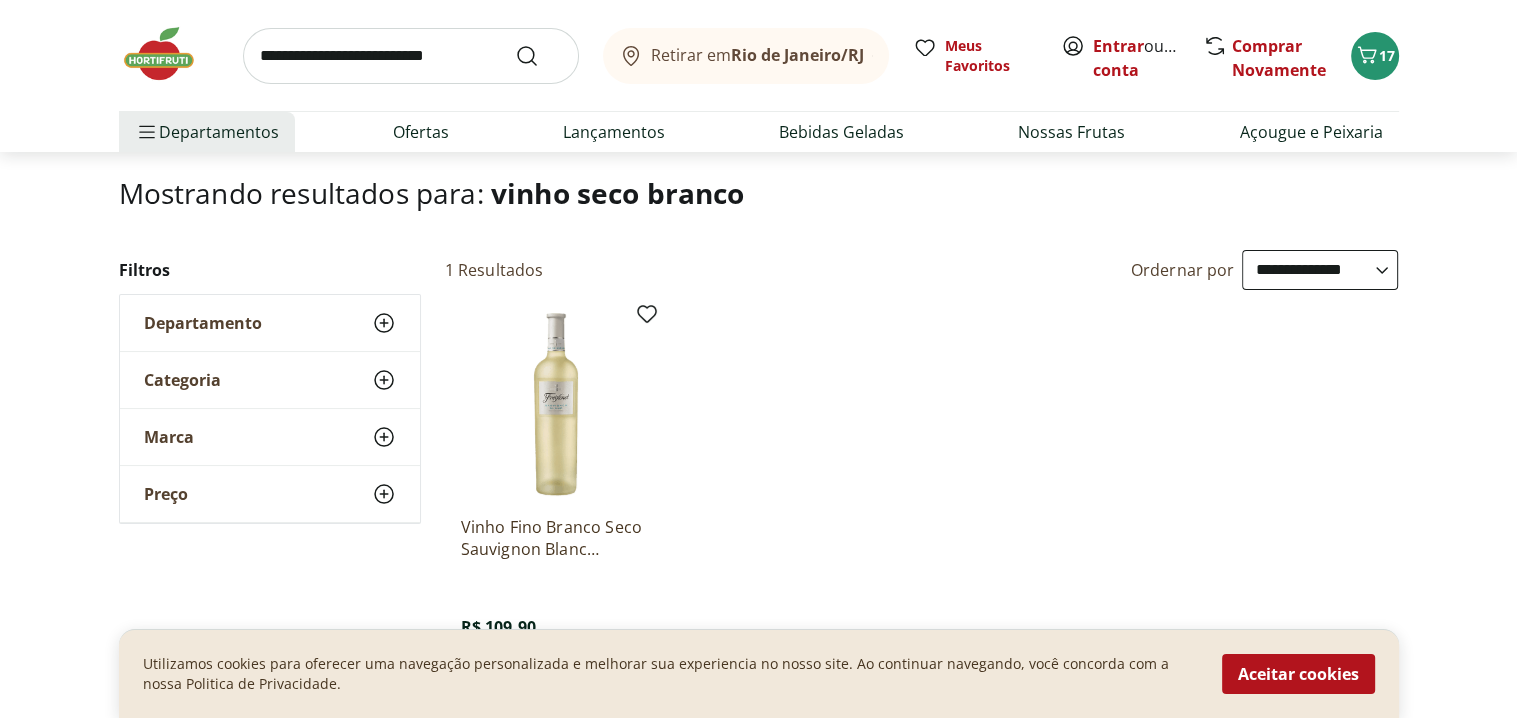 scroll, scrollTop: 0, scrollLeft: 0, axis: both 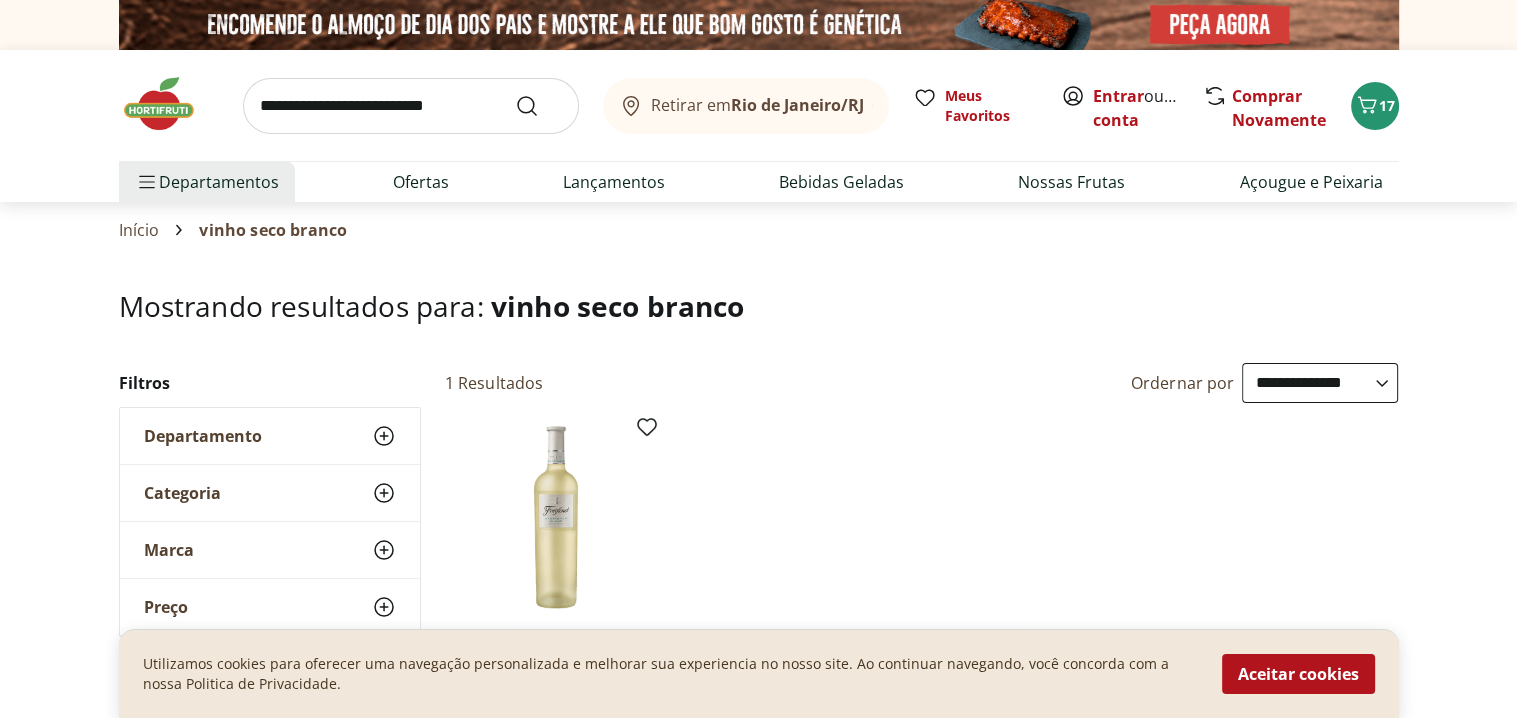 click at bounding box center (411, 106) 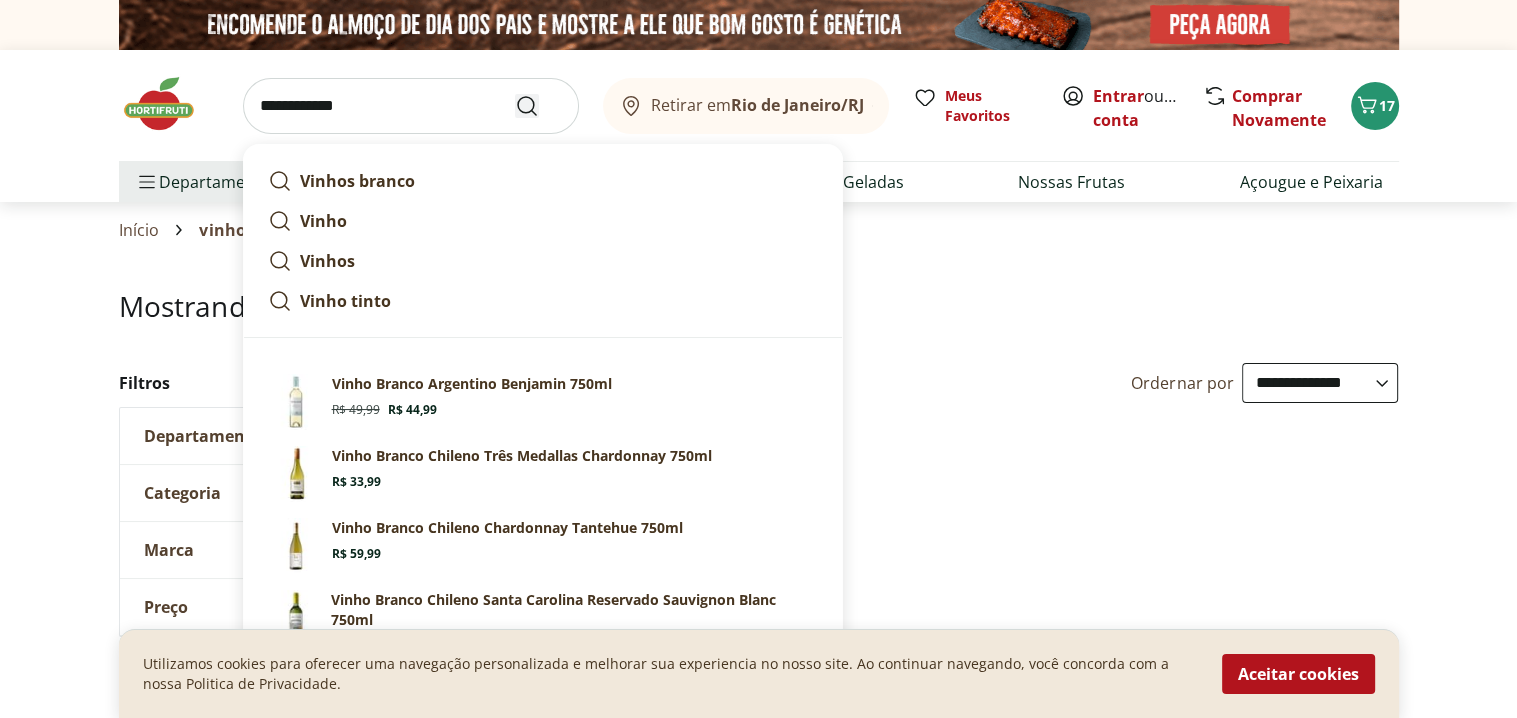 type on "**********" 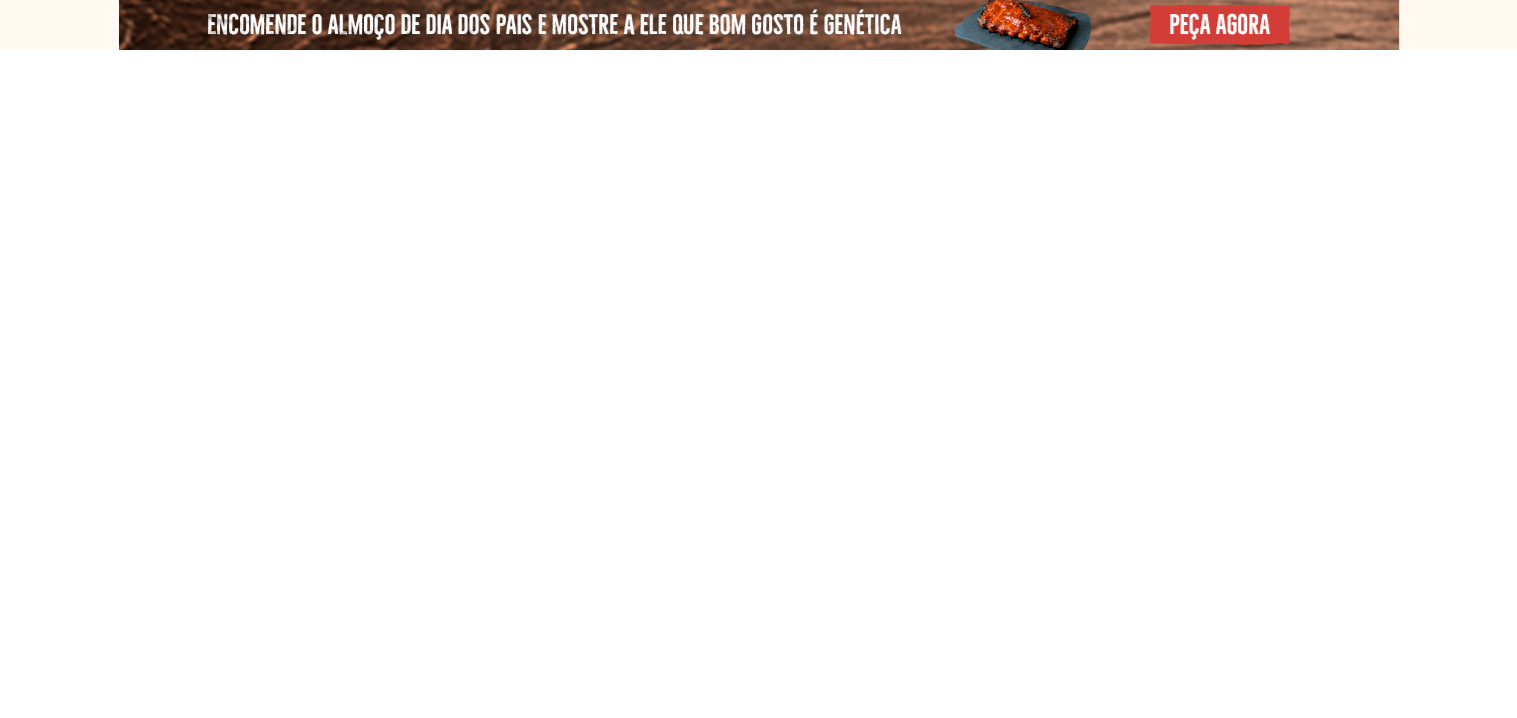 select on "**********" 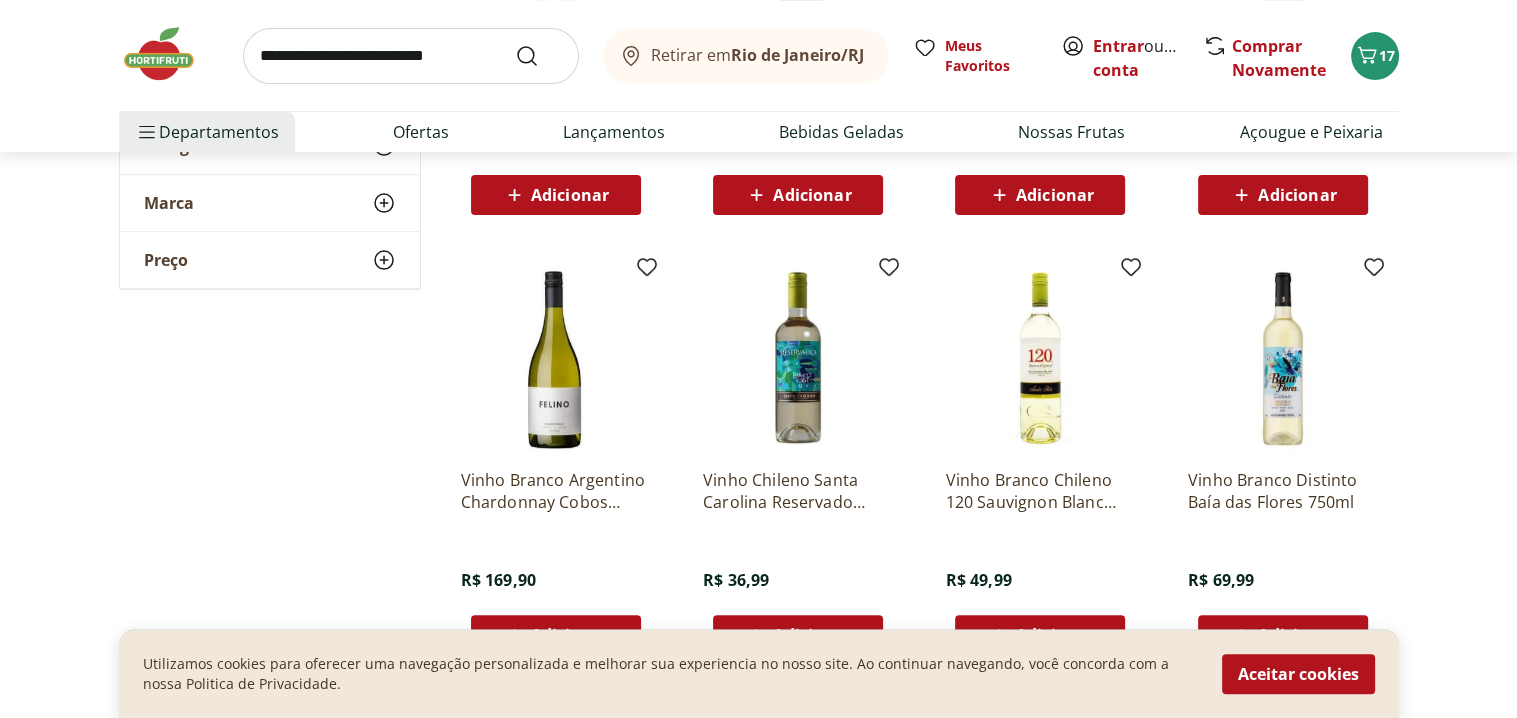 scroll, scrollTop: 700, scrollLeft: 0, axis: vertical 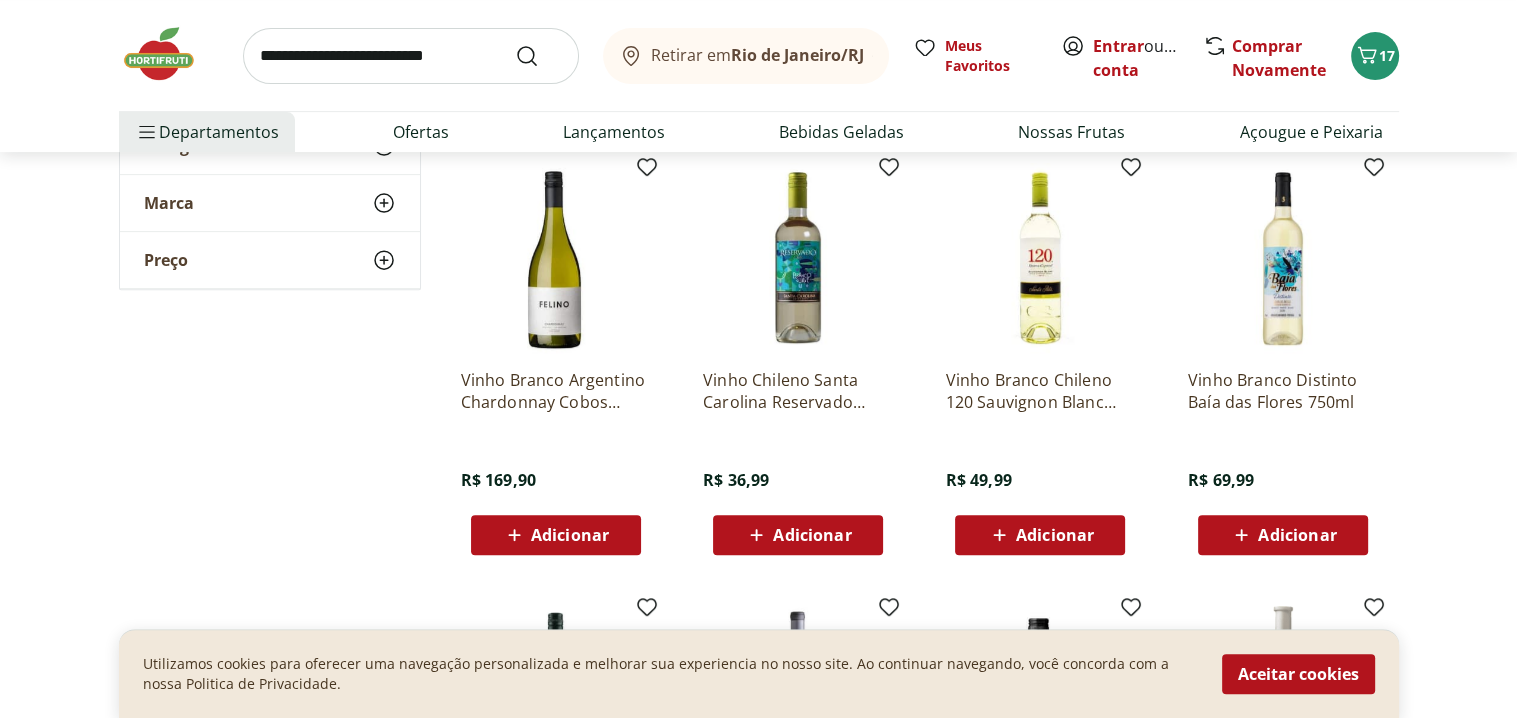 click on "Adicionar" at bounding box center [1055, 535] 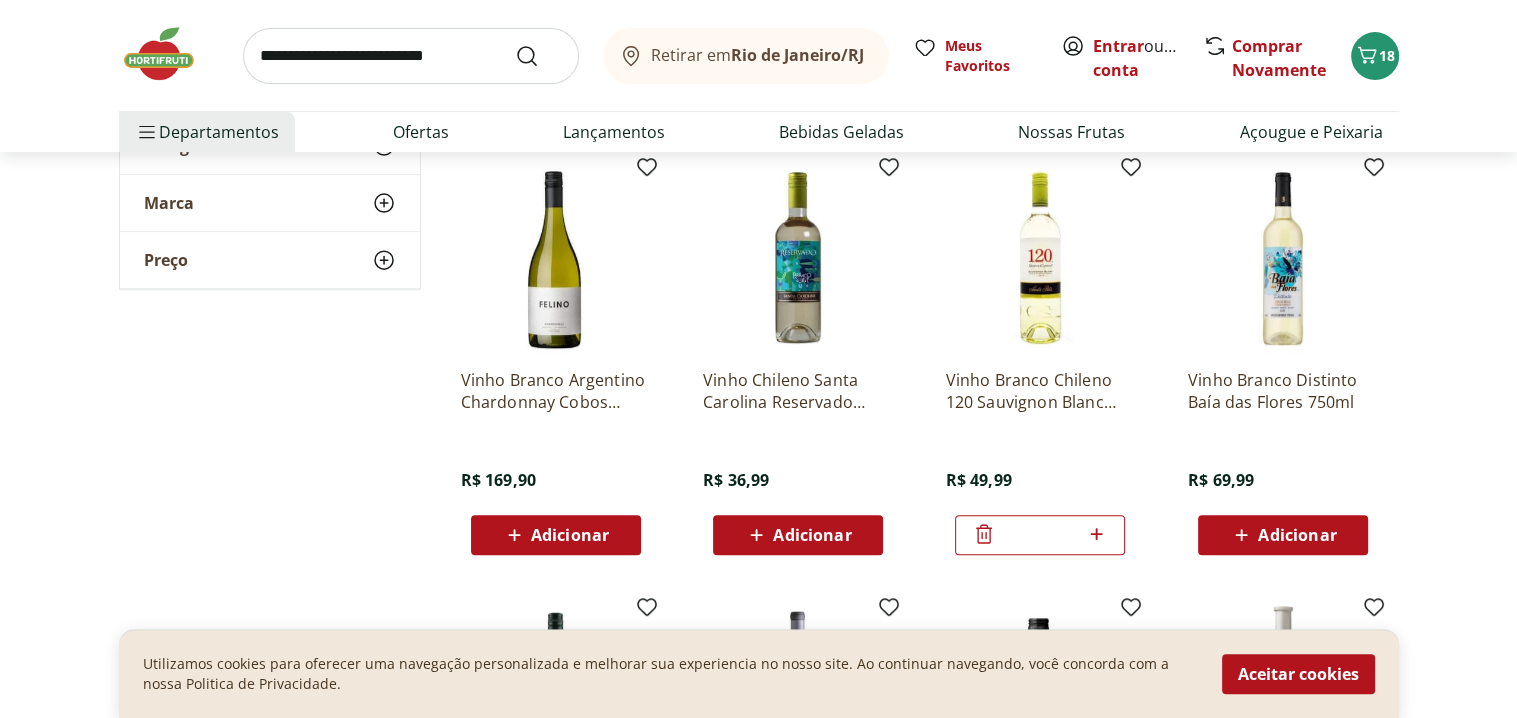 scroll, scrollTop: 700, scrollLeft: 0, axis: vertical 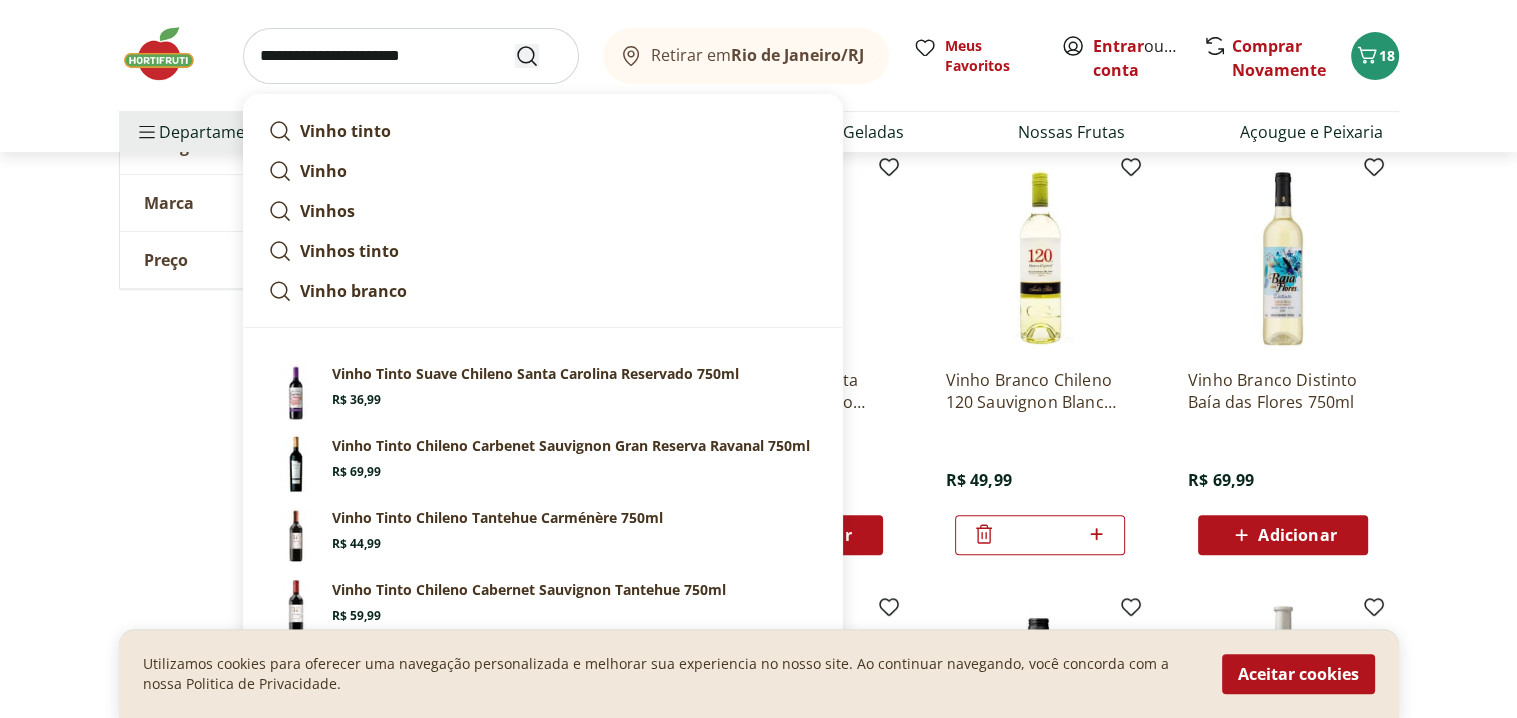 type on "**********" 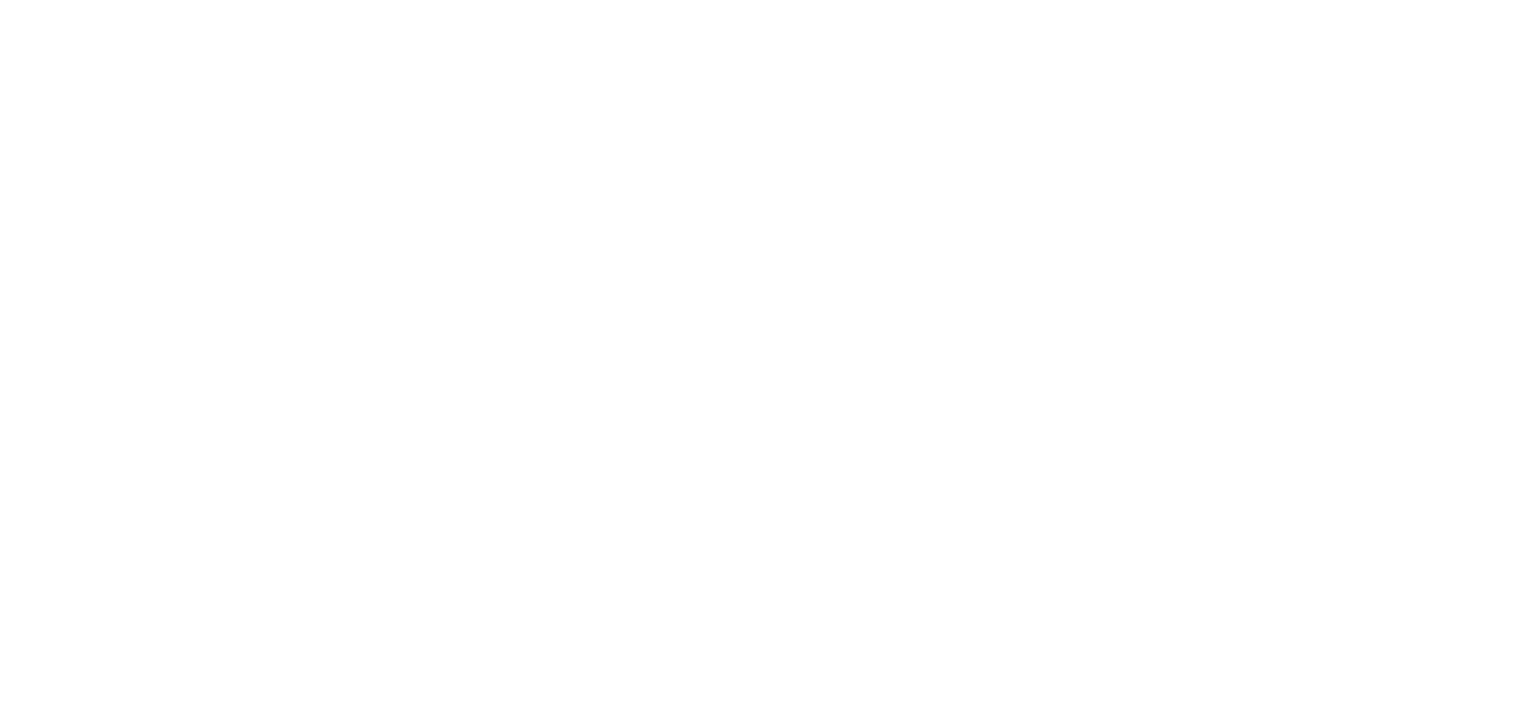 scroll, scrollTop: 0, scrollLeft: 0, axis: both 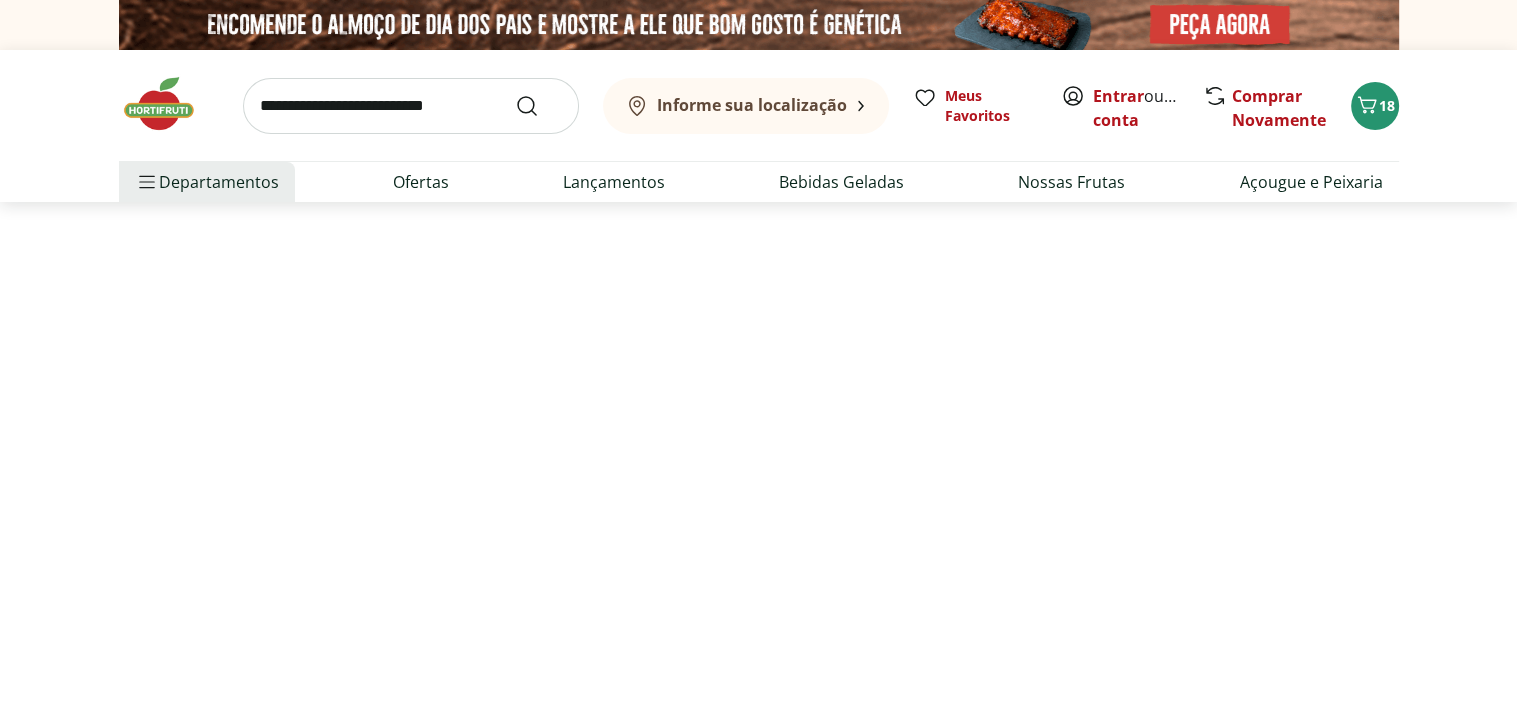 select on "**********" 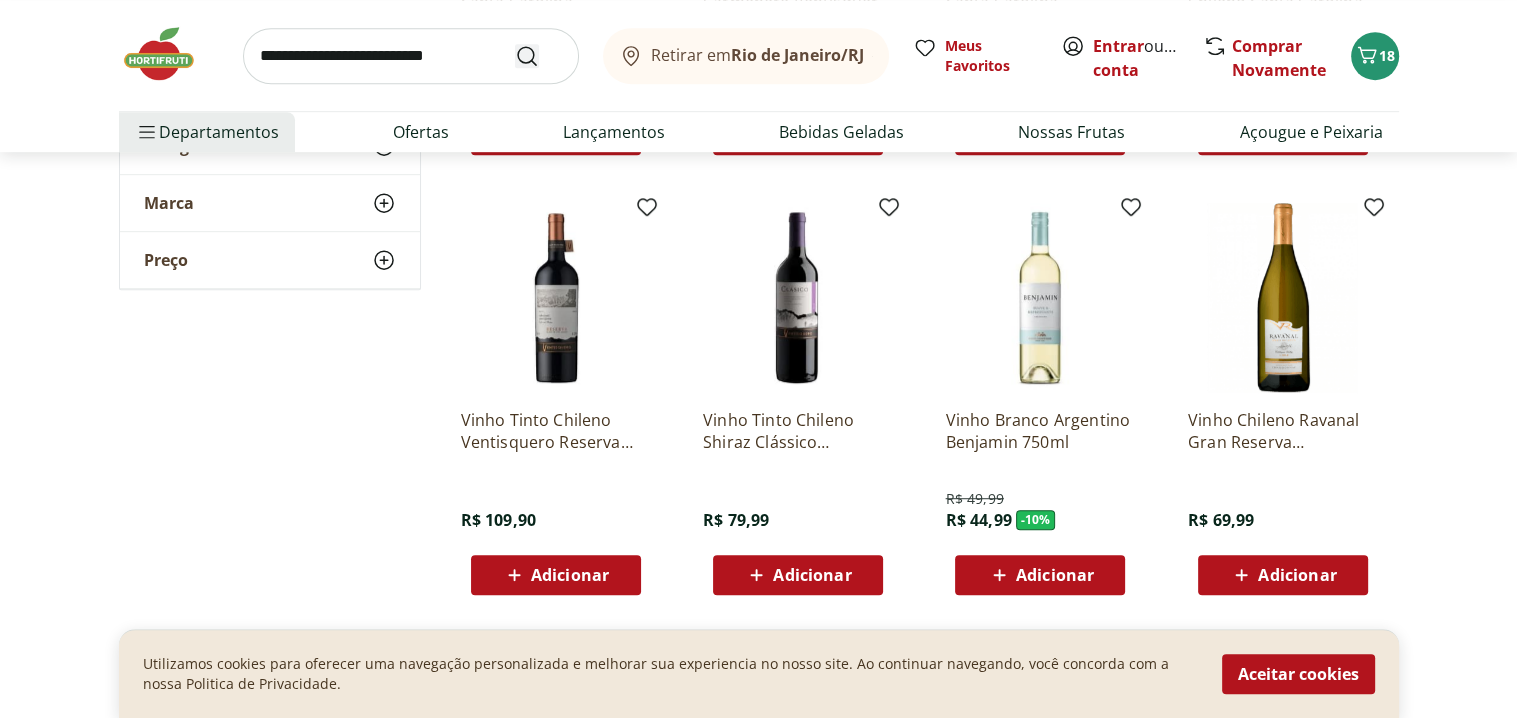 scroll, scrollTop: 1200, scrollLeft: 0, axis: vertical 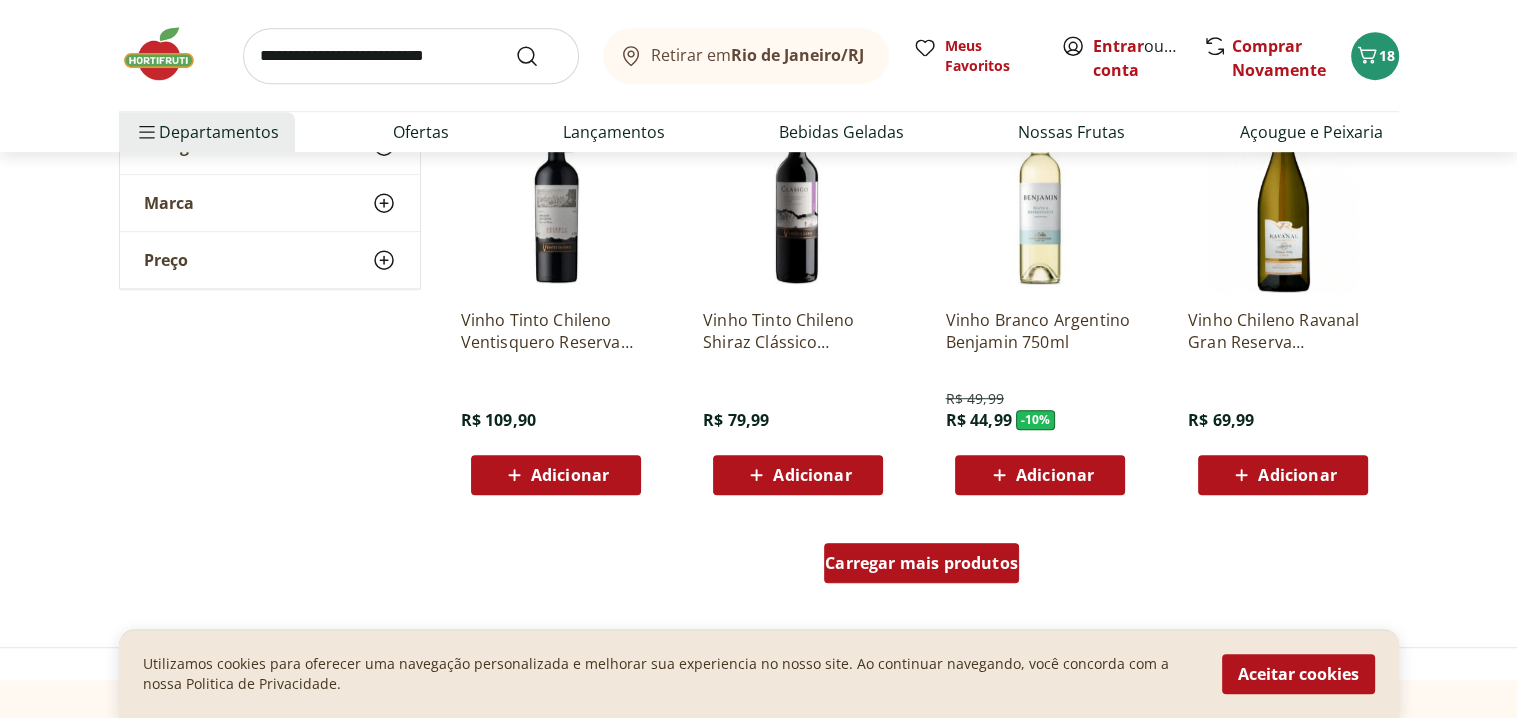 click on "Carregar mais produtos" at bounding box center [921, 563] 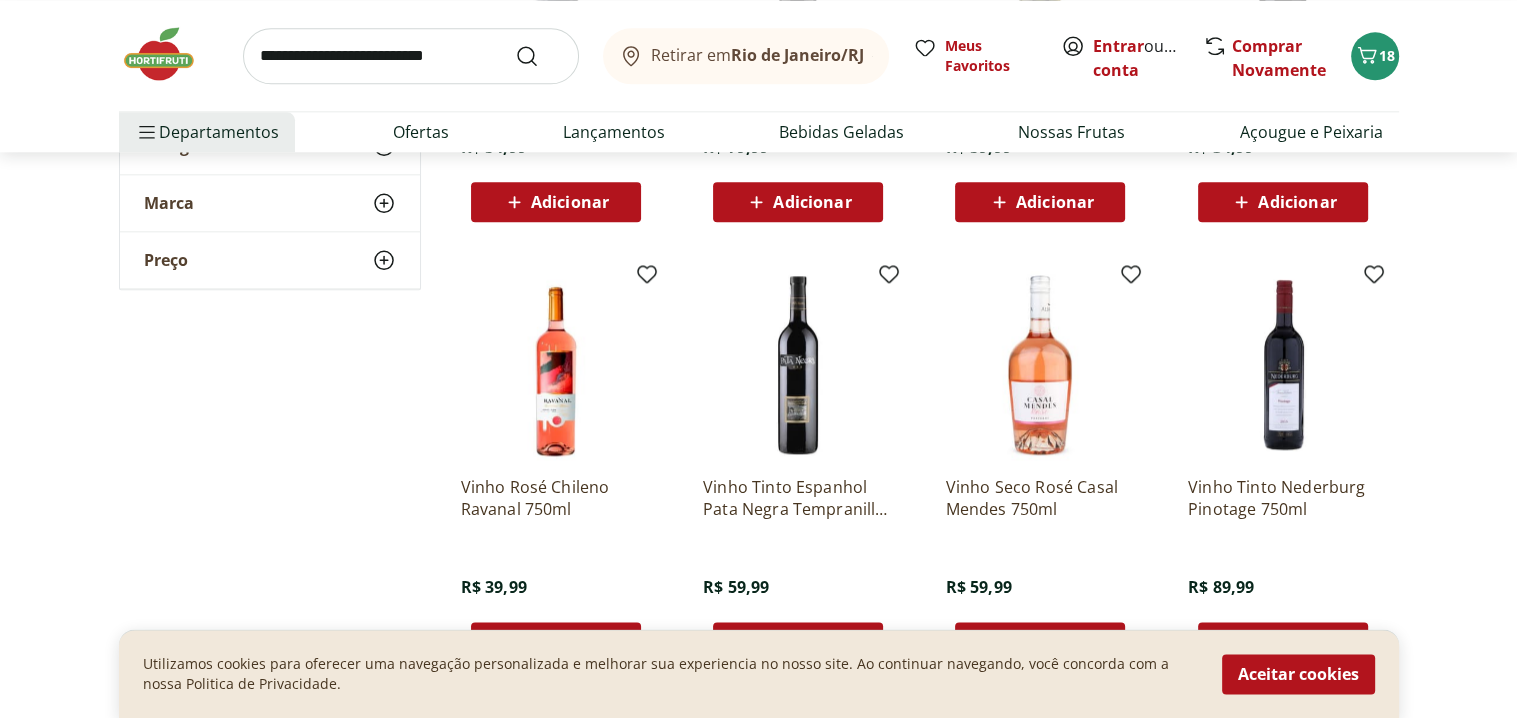 scroll, scrollTop: 2400, scrollLeft: 0, axis: vertical 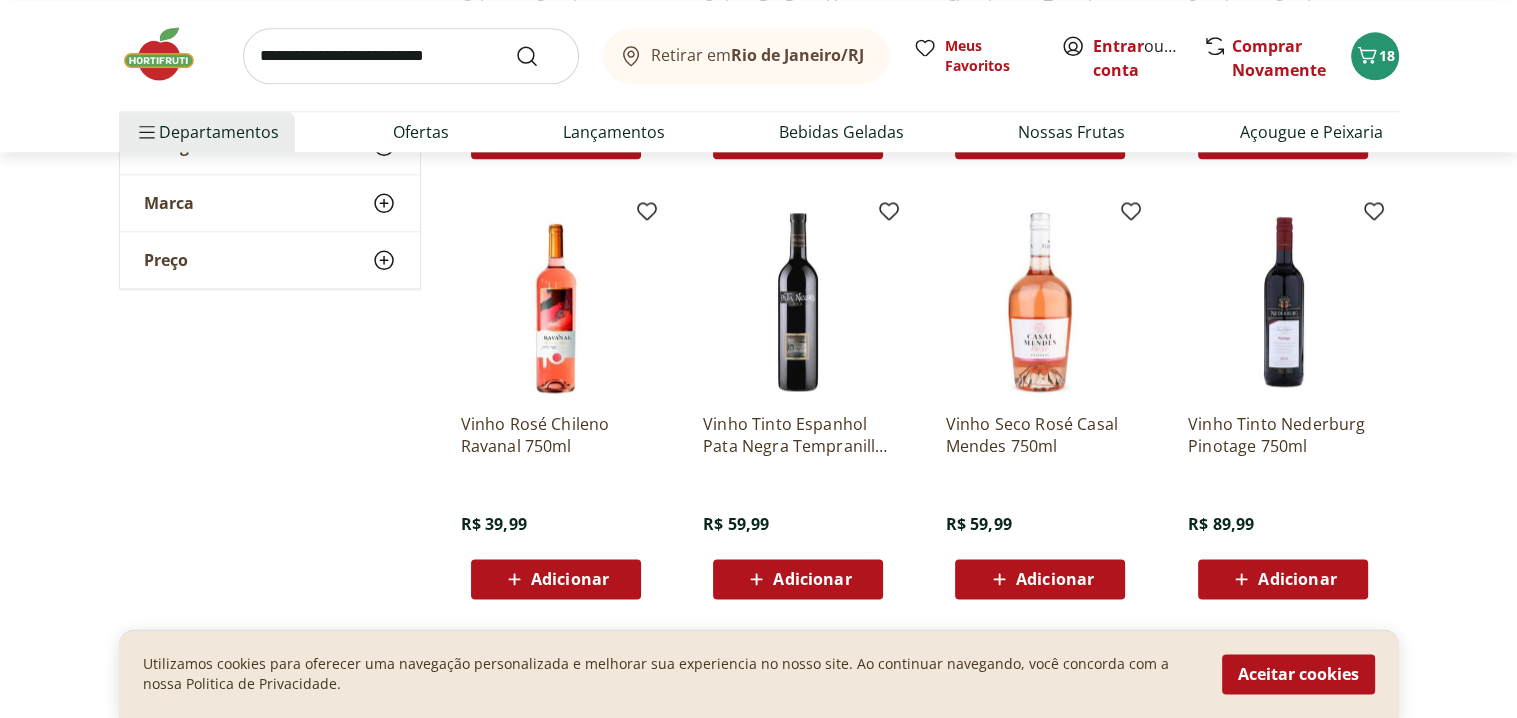 click on "Adicionar" at bounding box center (797, 579) 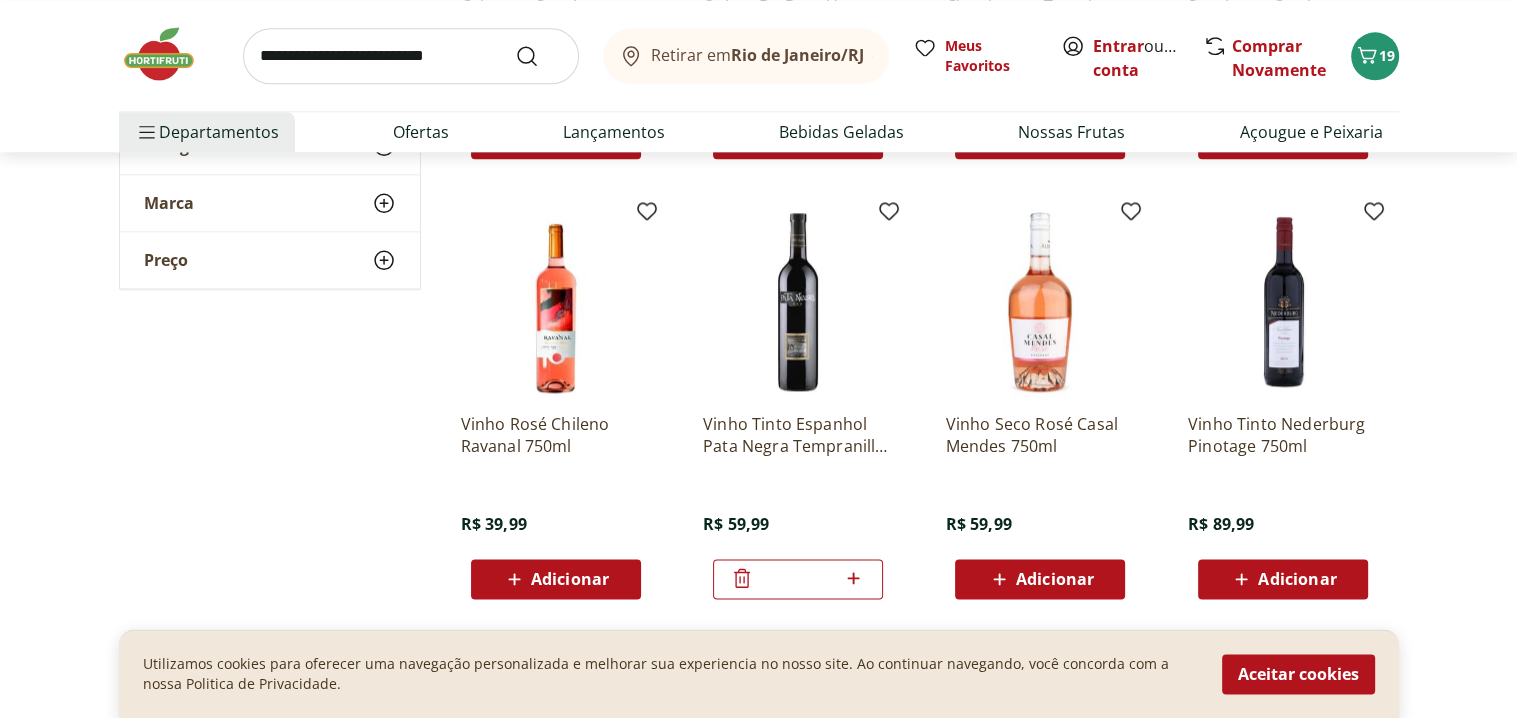 click at bounding box center (798, 302) 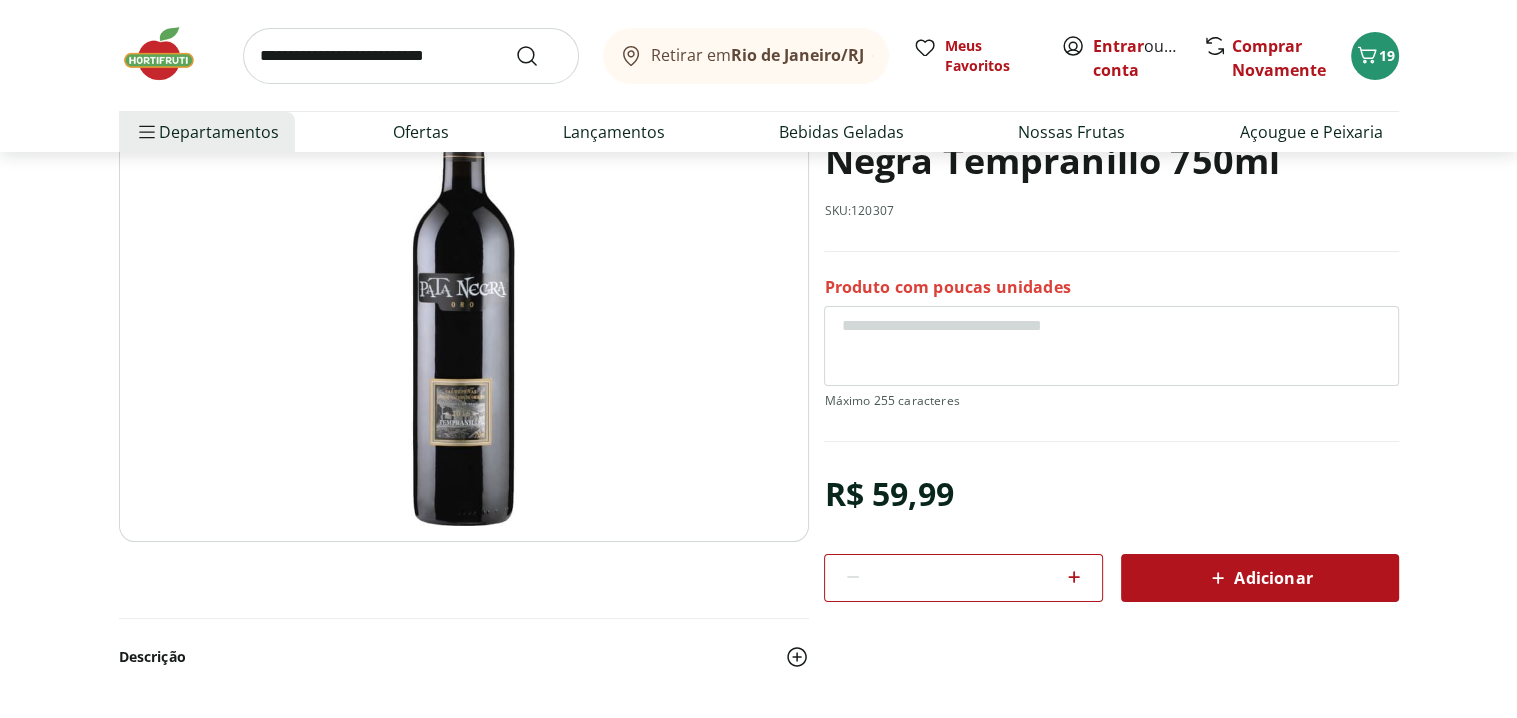 scroll, scrollTop: 200, scrollLeft: 0, axis: vertical 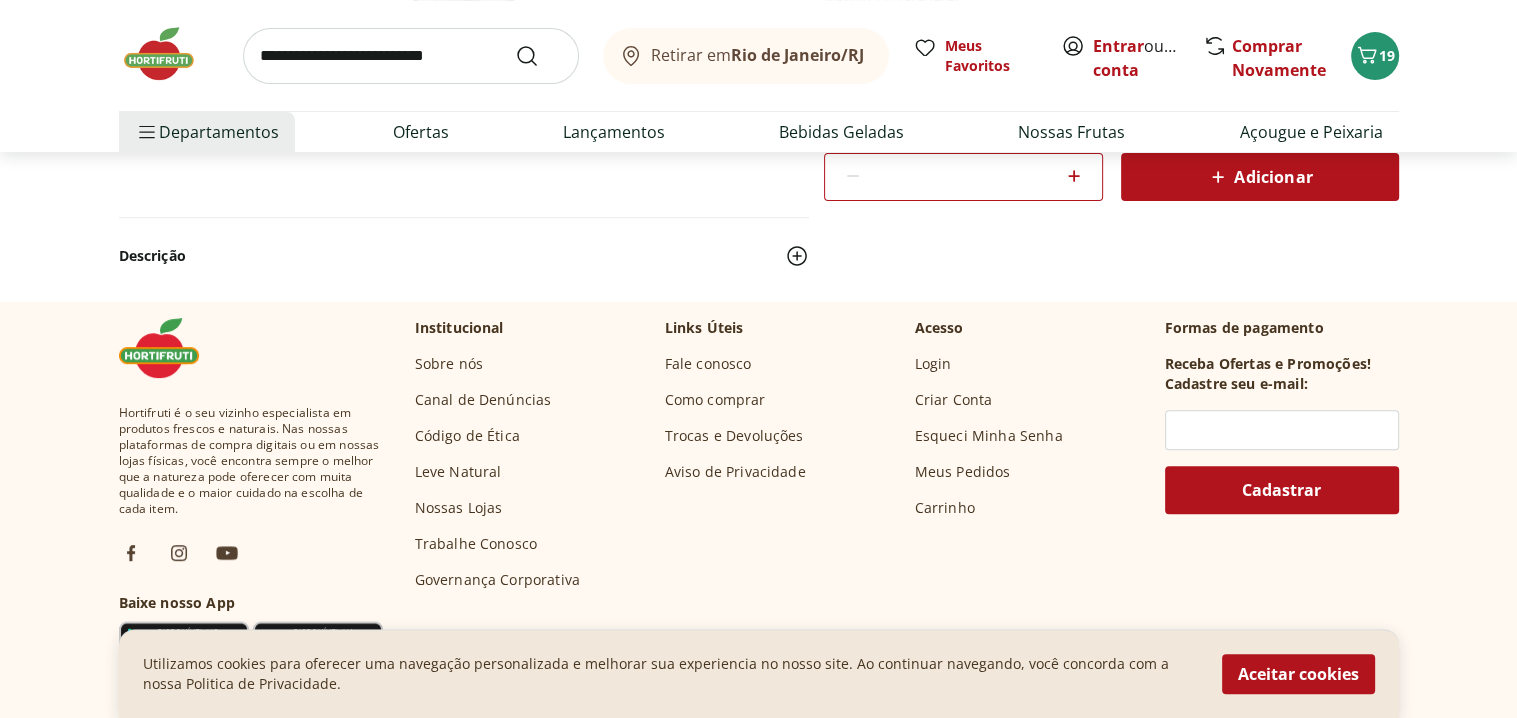 click on "Descrição" at bounding box center [464, 256] 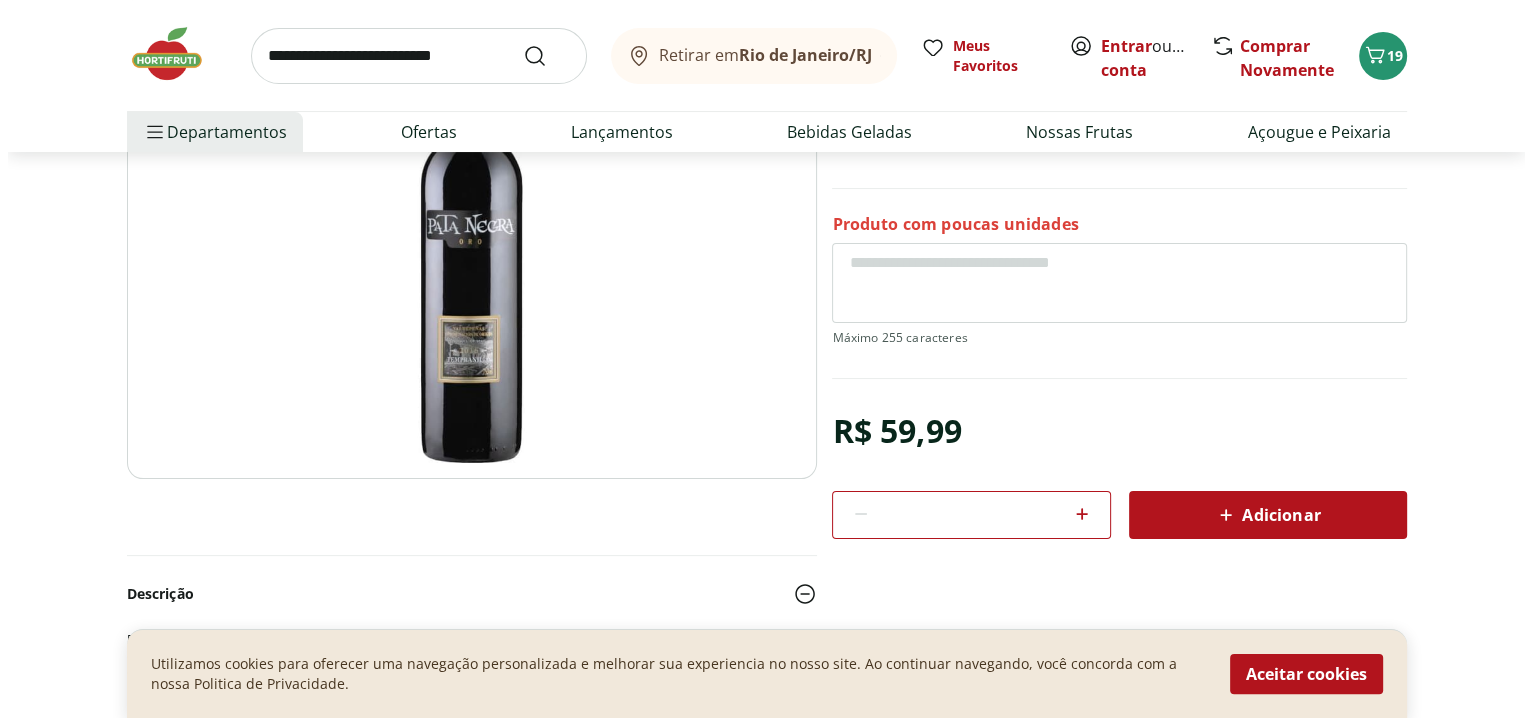 scroll, scrollTop: 200, scrollLeft: 0, axis: vertical 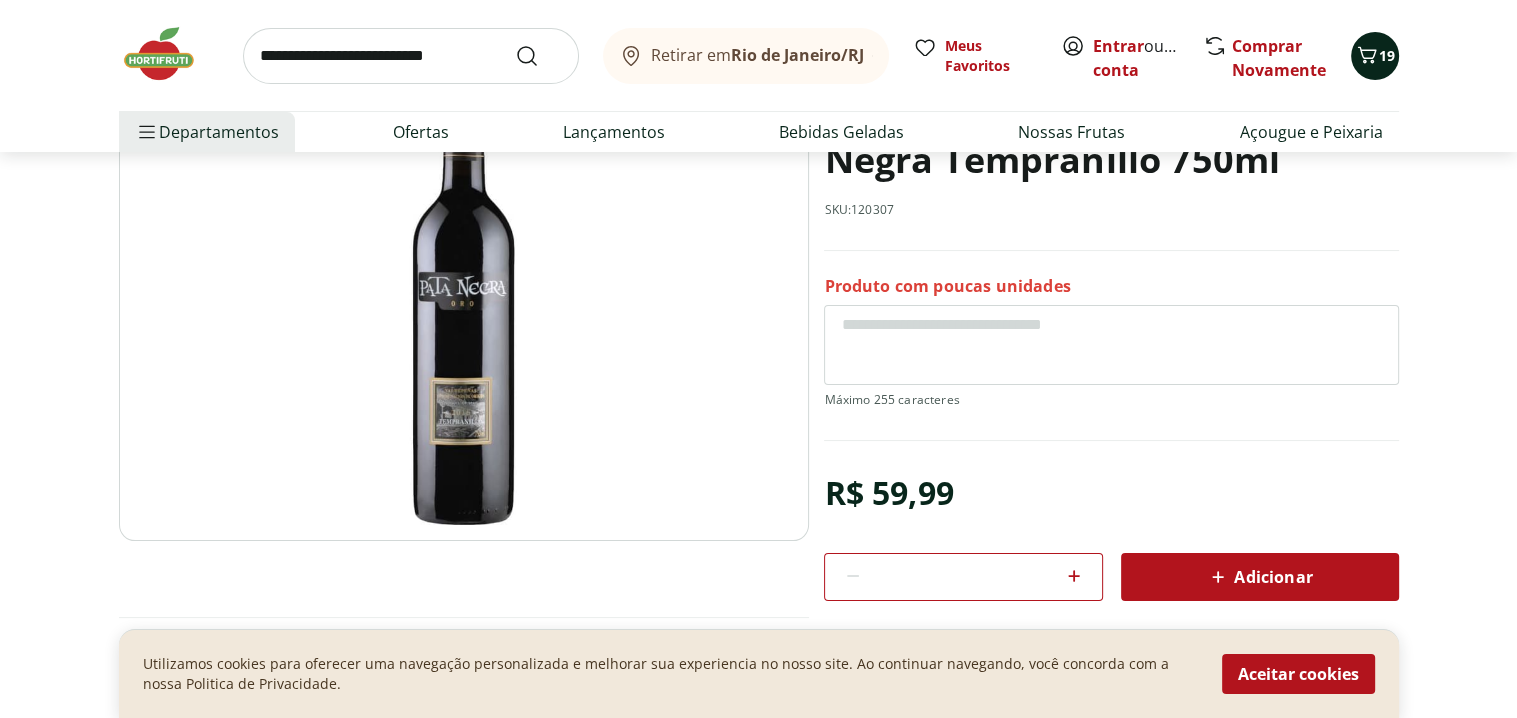 click on "19" at bounding box center [1387, 55] 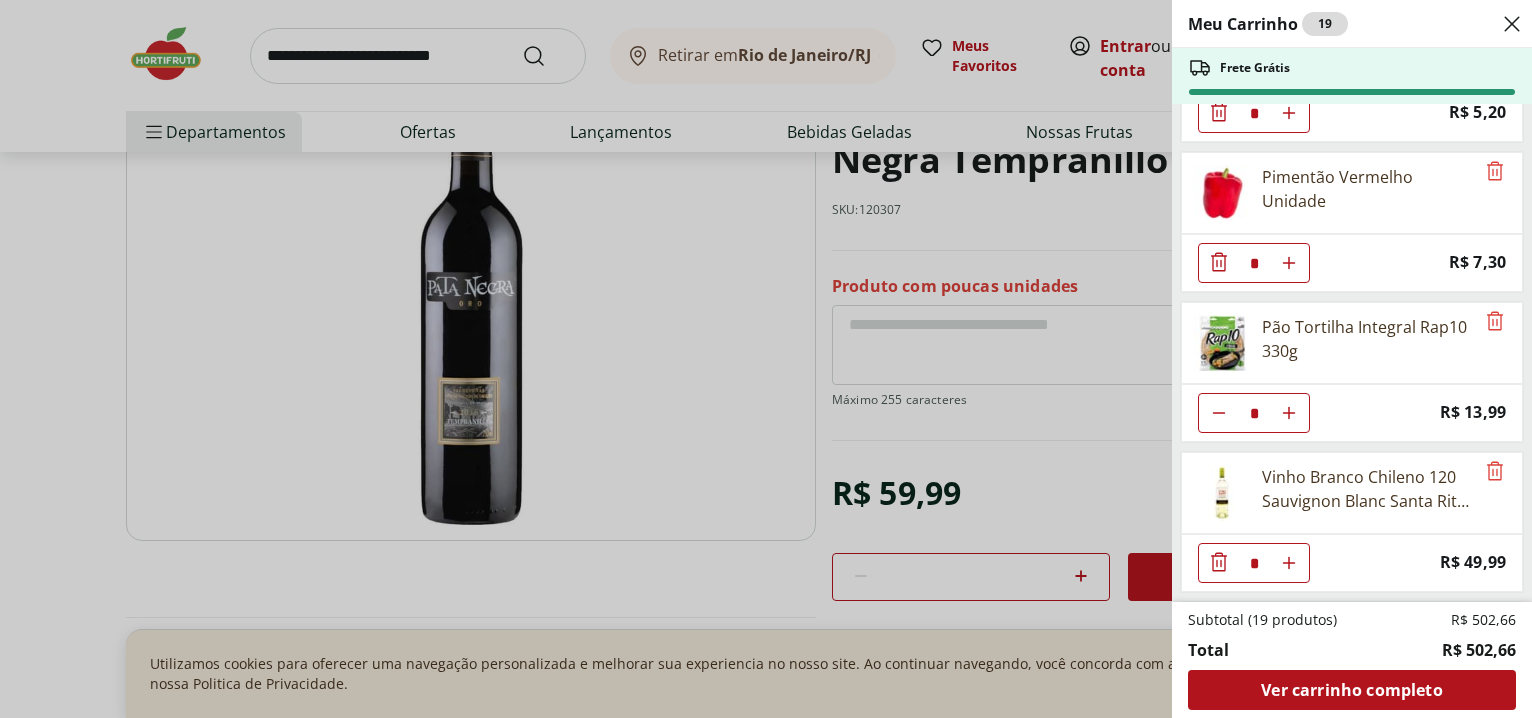 scroll, scrollTop: 1592, scrollLeft: 0, axis: vertical 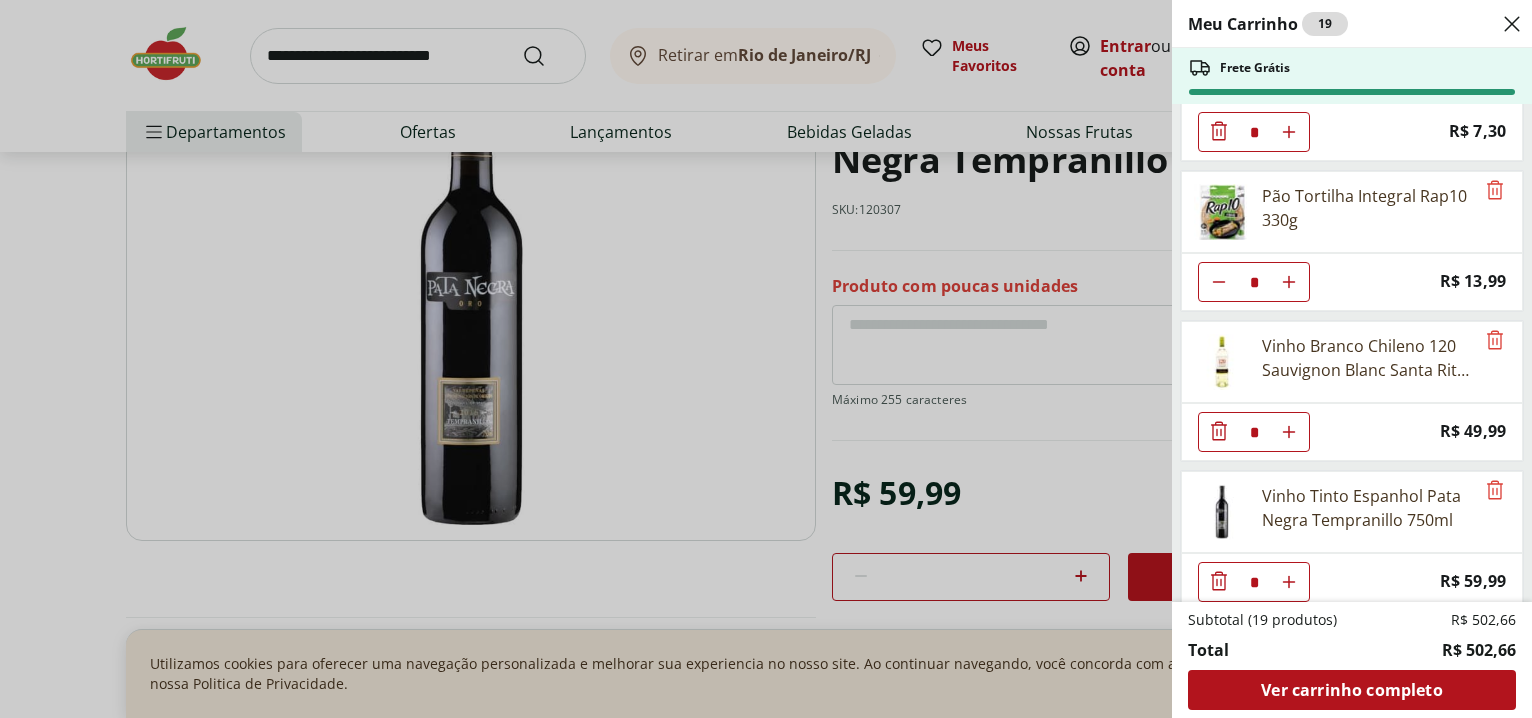click on "Subtotal (19 produtos) R$ 502,66 Total R$ 502,66 Ver carrinho completo" at bounding box center [1352, 660] 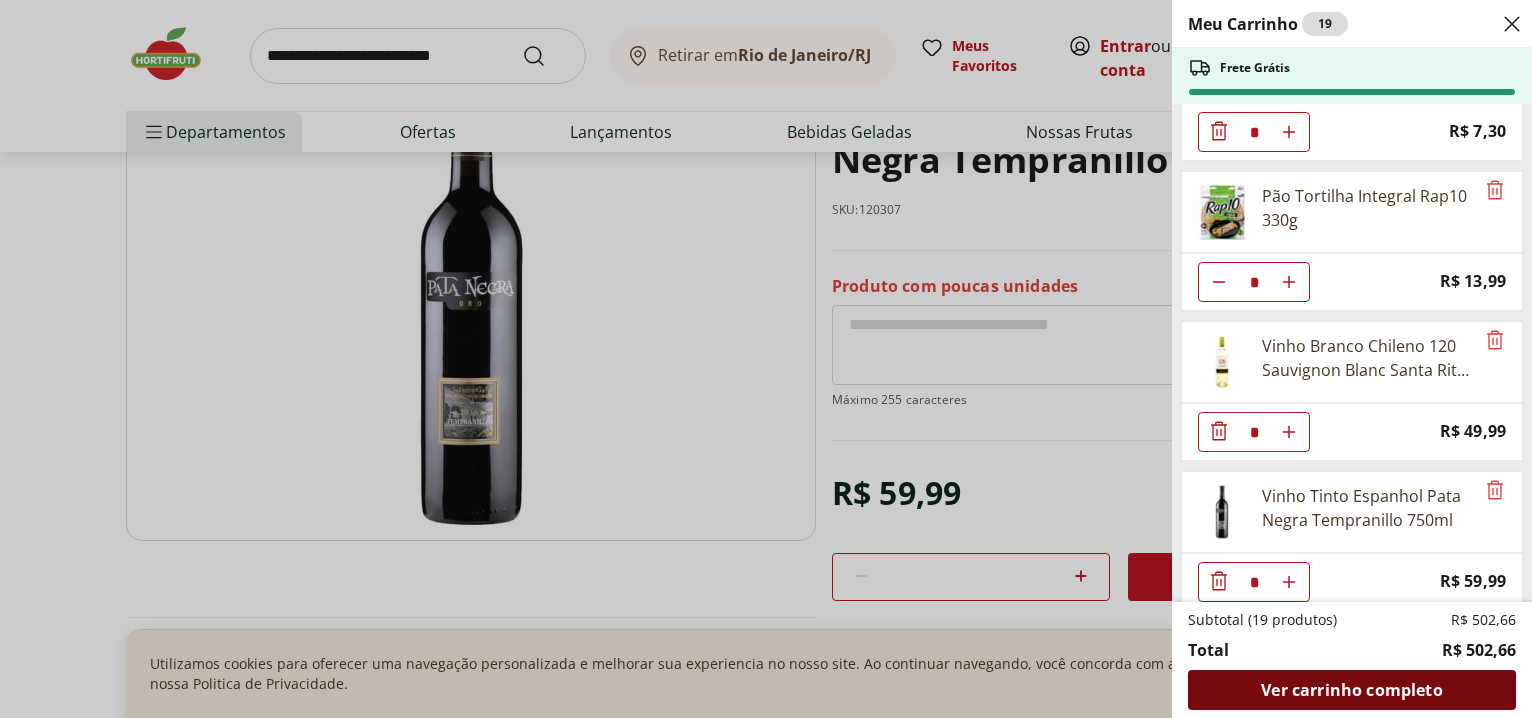 click on "Ver carrinho completo" at bounding box center (1352, 690) 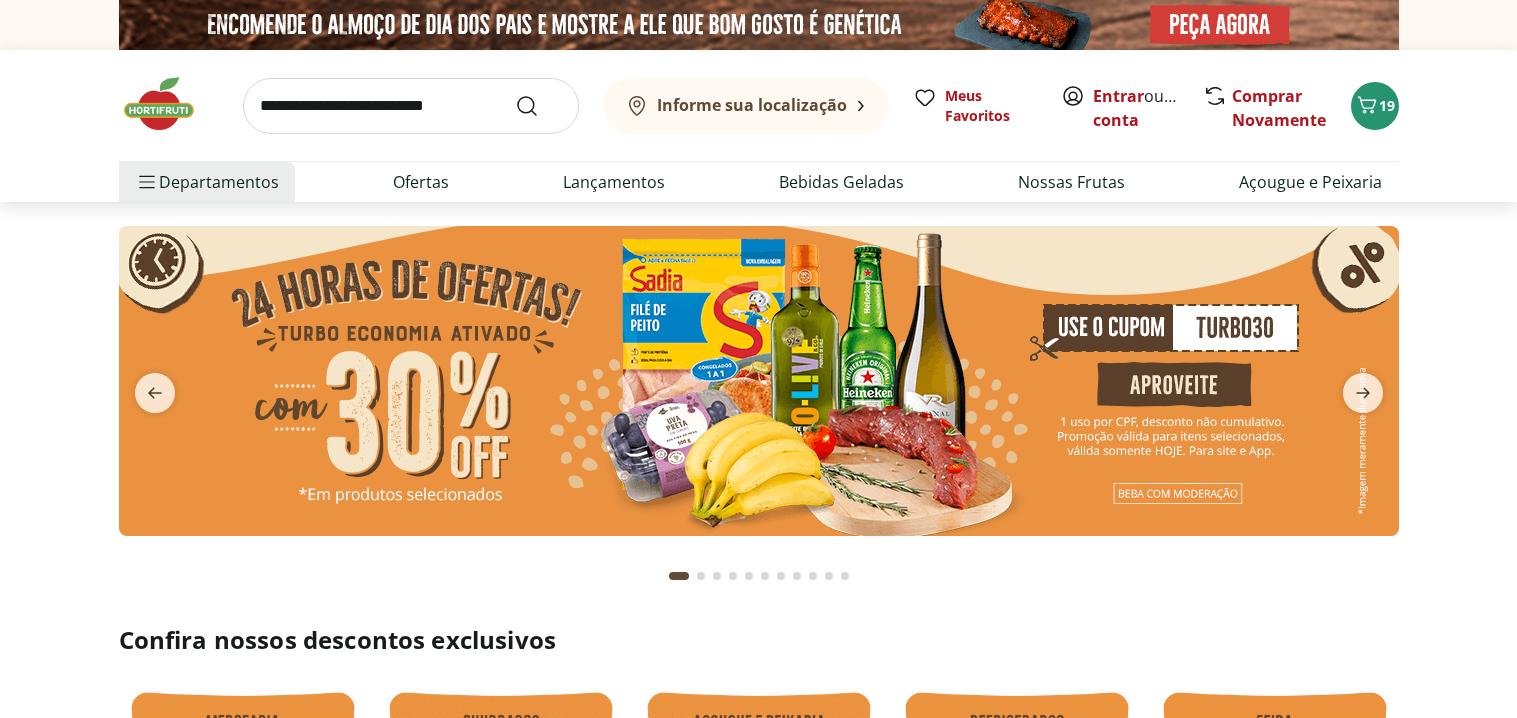 scroll, scrollTop: 0, scrollLeft: 0, axis: both 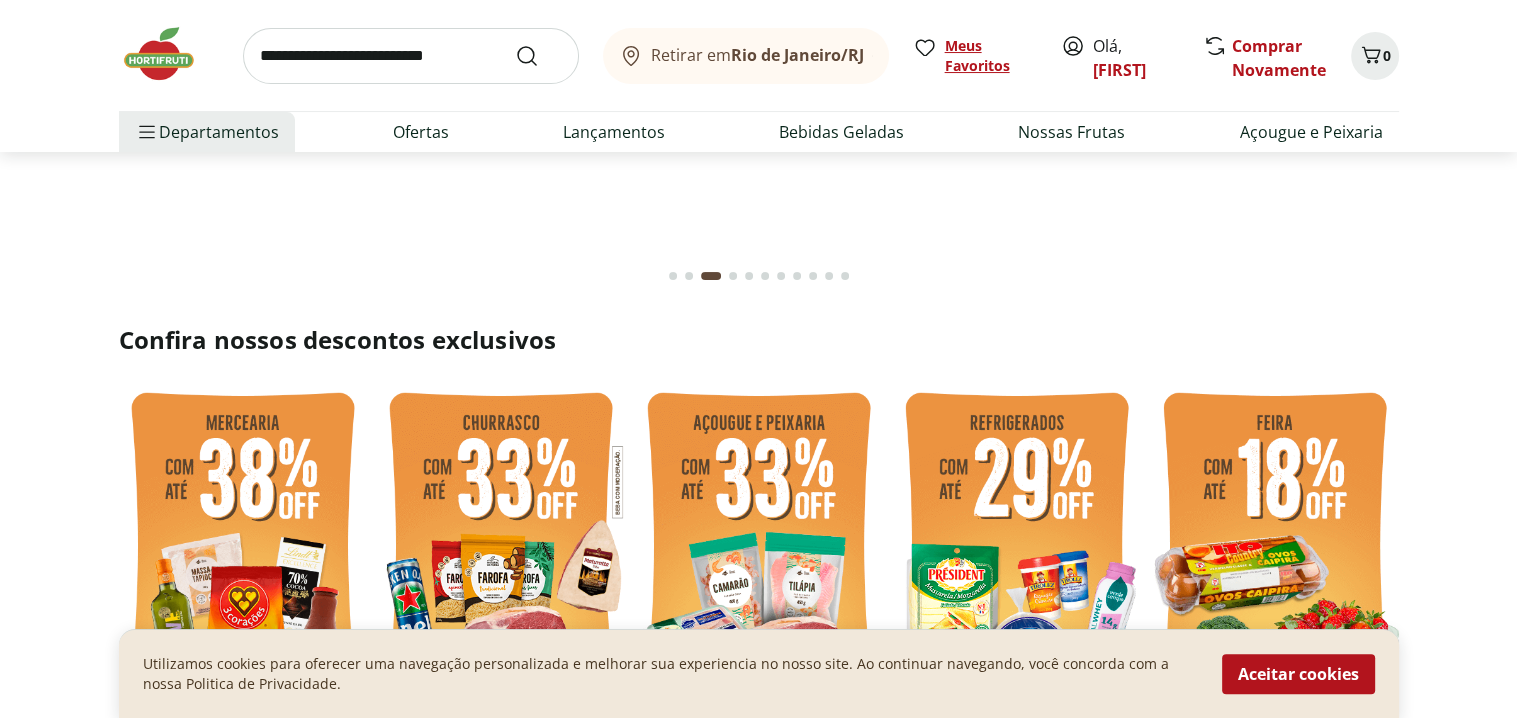 click on "Meus Favoritos" at bounding box center [991, 56] 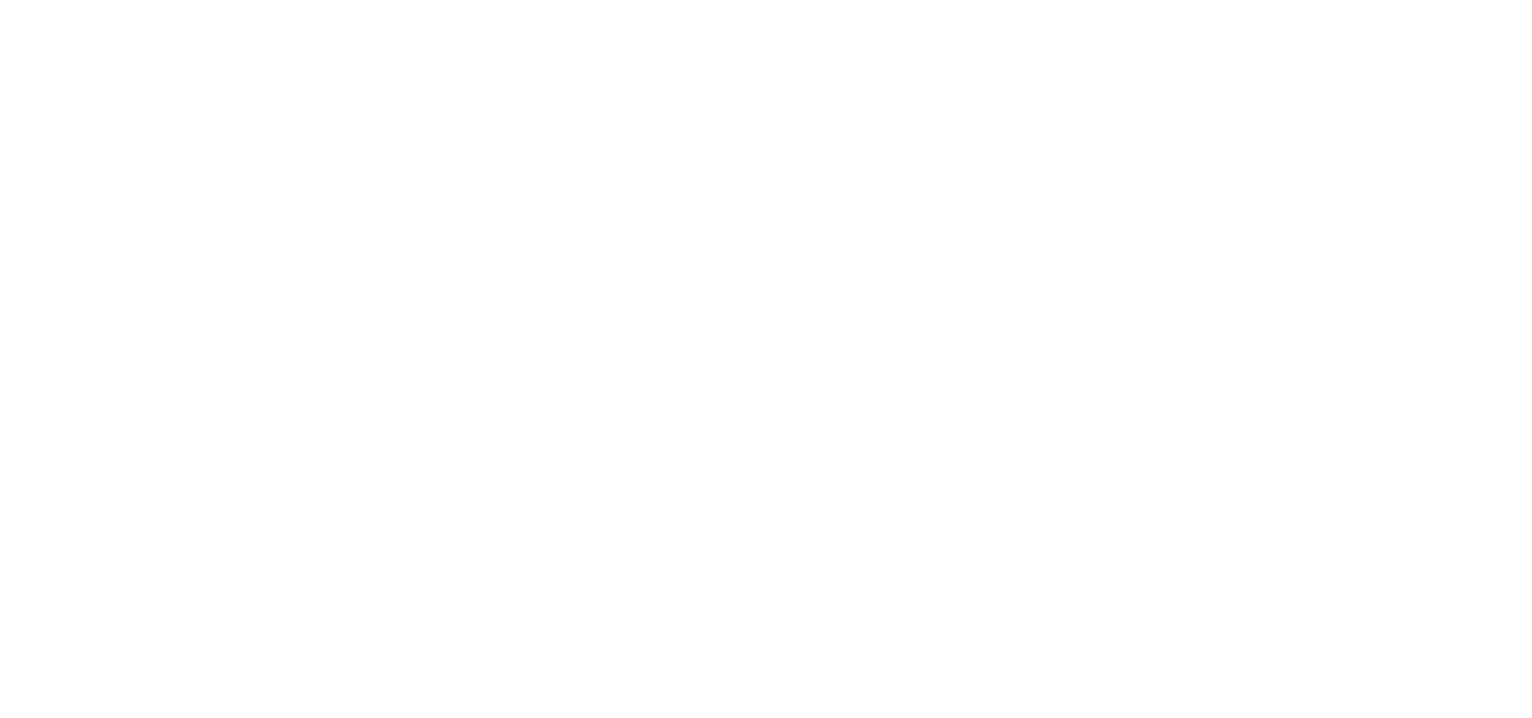 scroll, scrollTop: 0, scrollLeft: 0, axis: both 